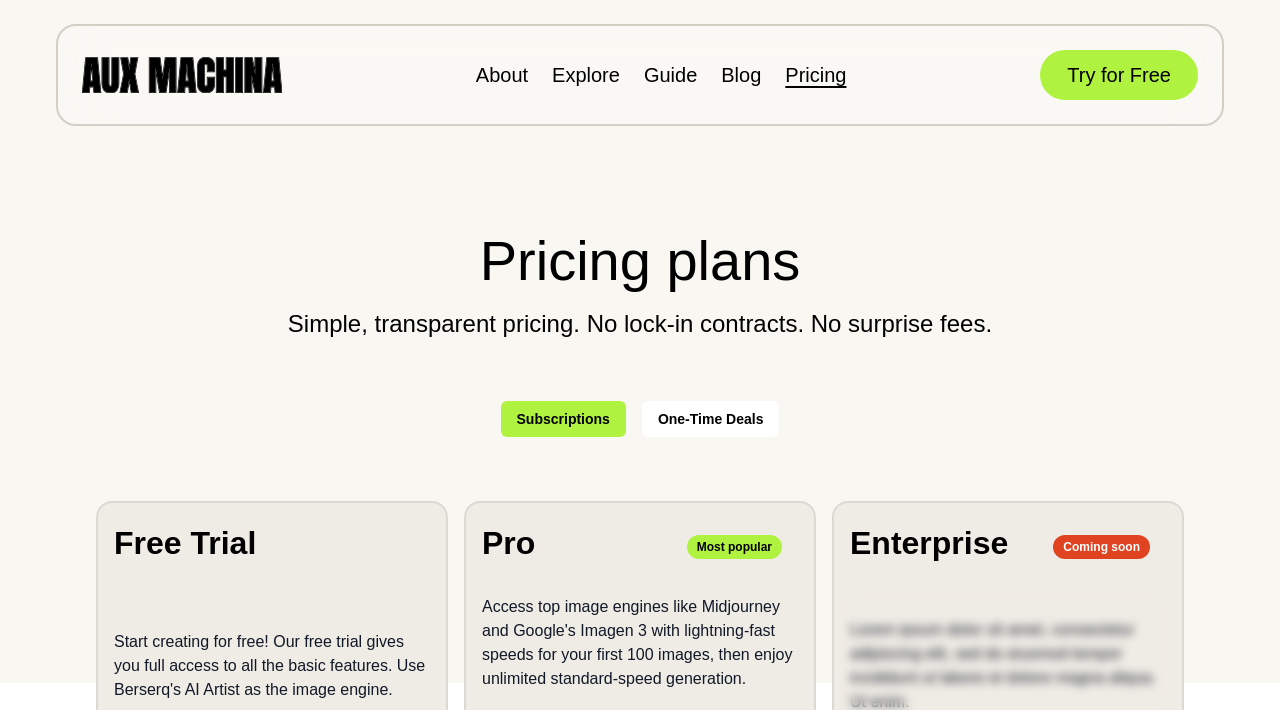 scroll, scrollTop: 0, scrollLeft: 0, axis: both 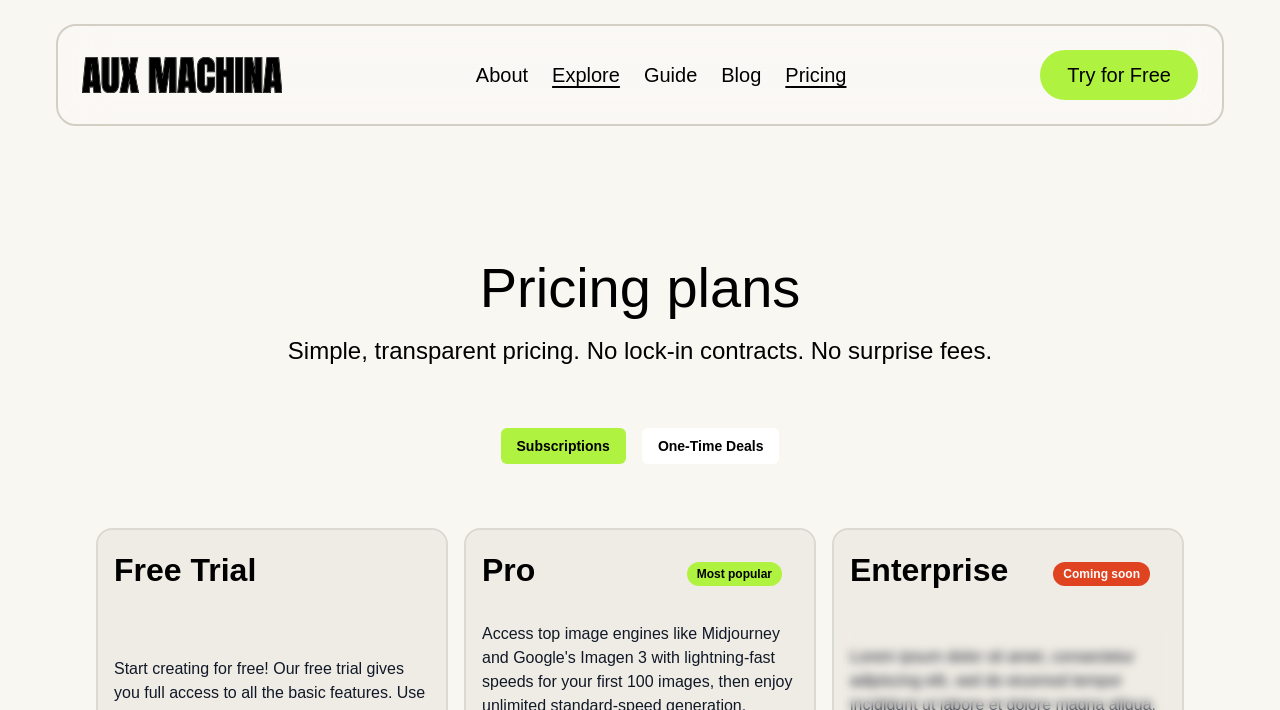 click on "Explore" at bounding box center [586, 75] 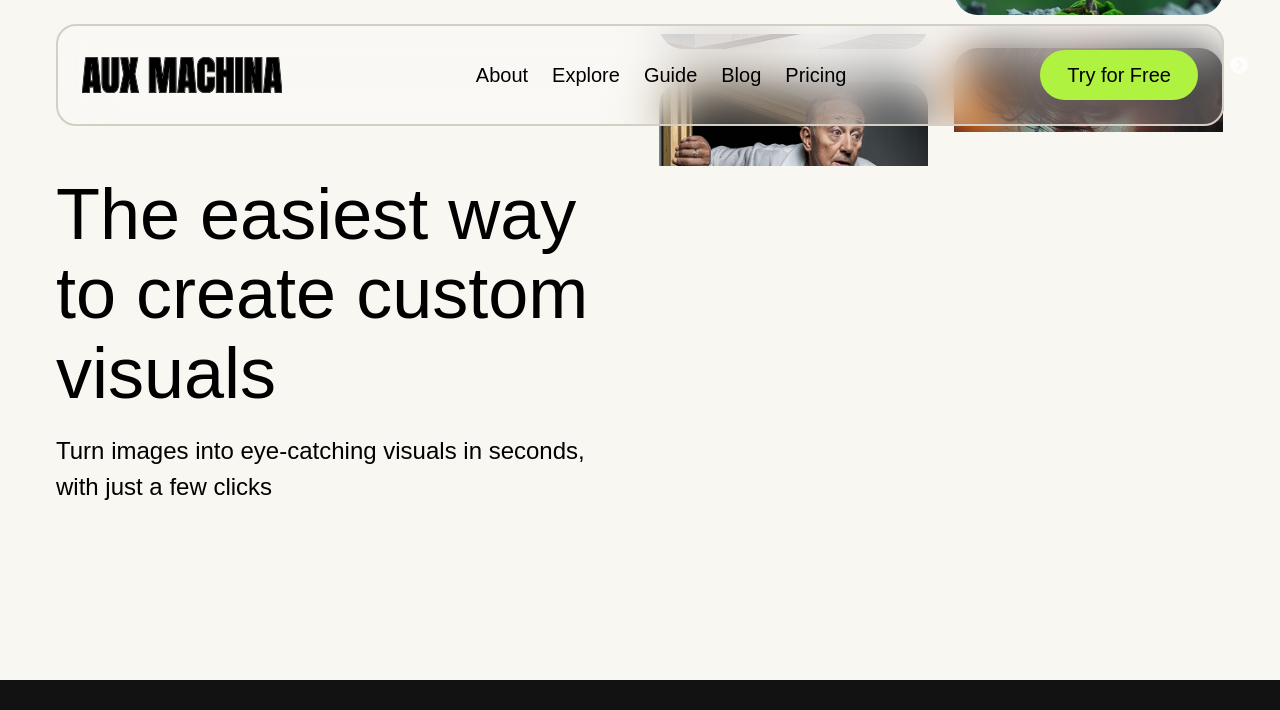 scroll, scrollTop: 0, scrollLeft: 0, axis: both 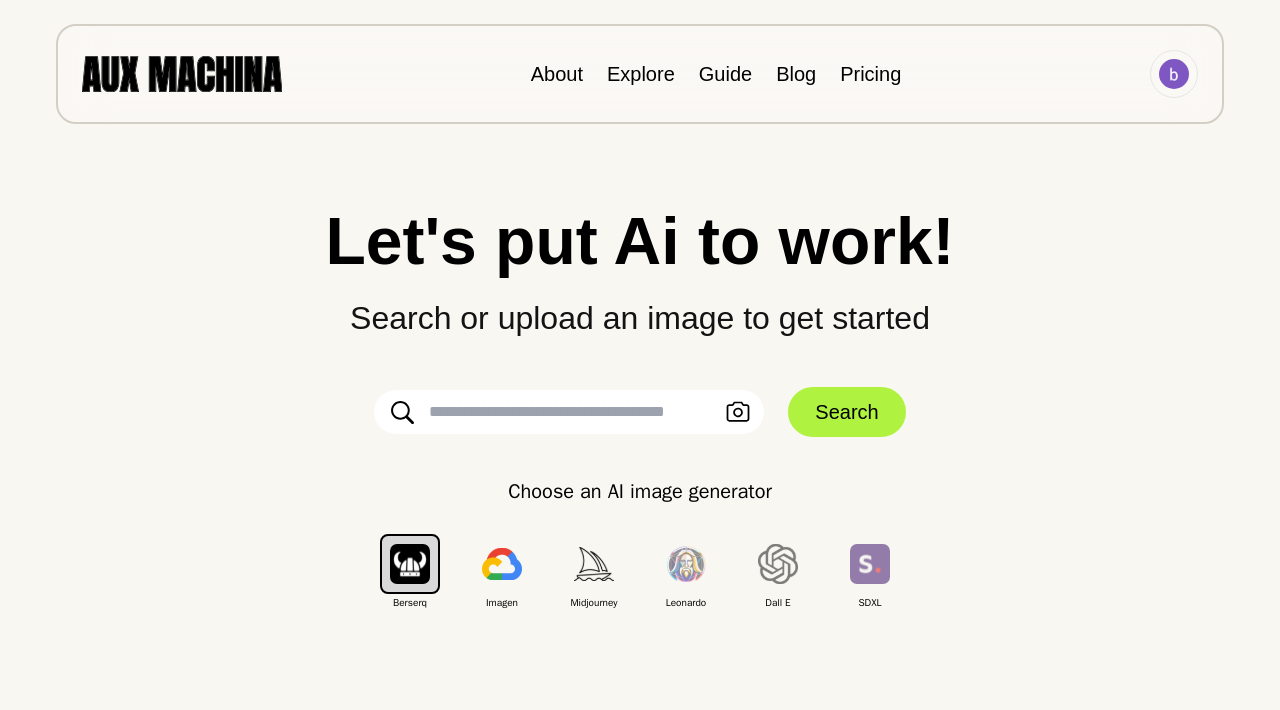 click at bounding box center [569, 412] 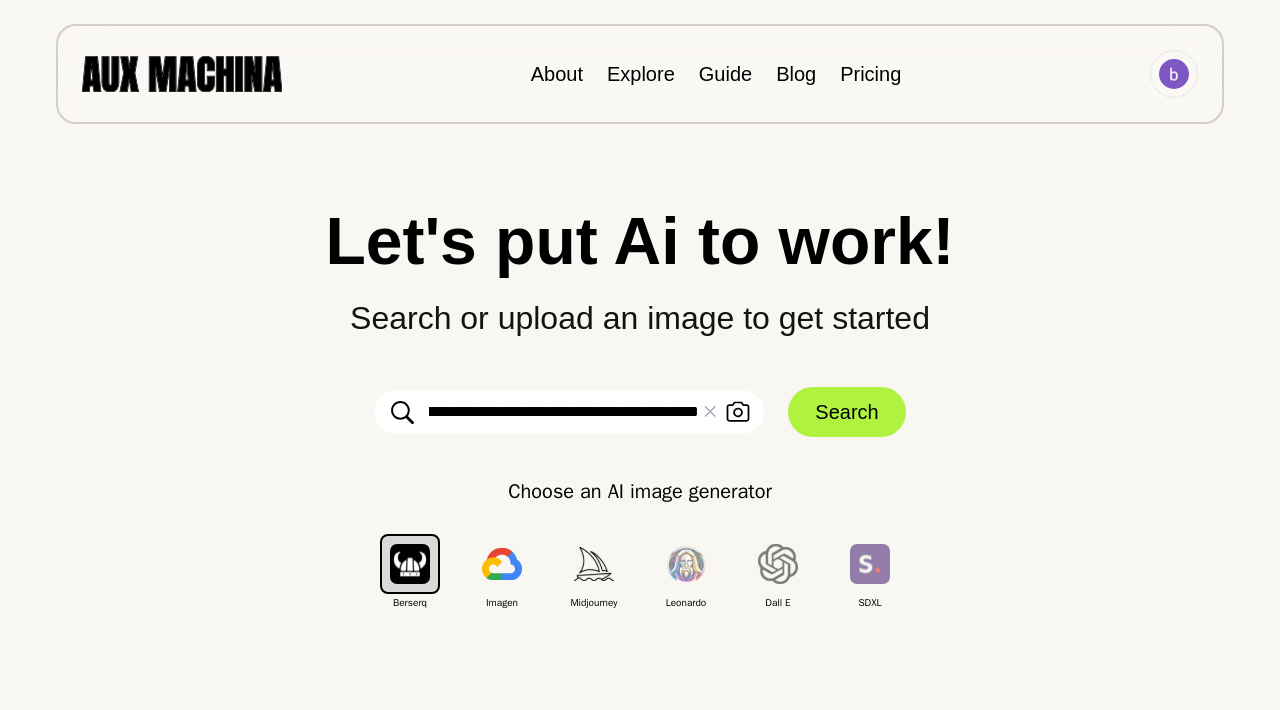 type on "**********" 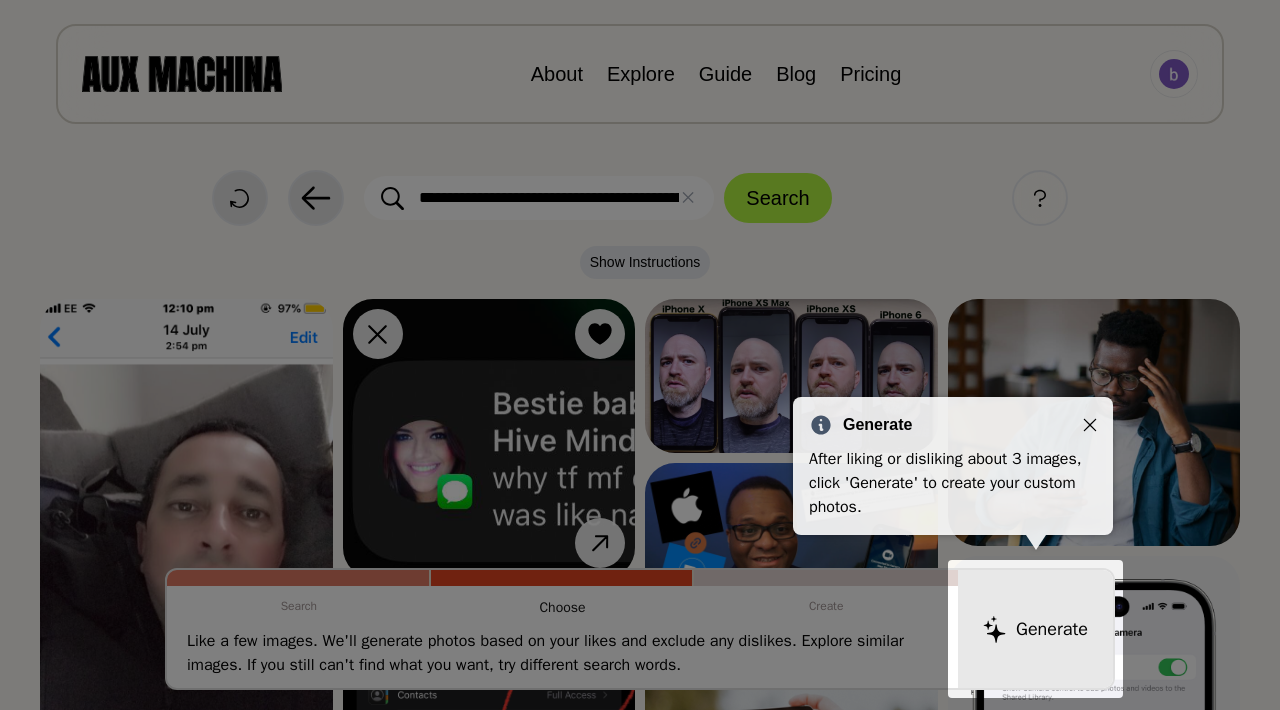 click 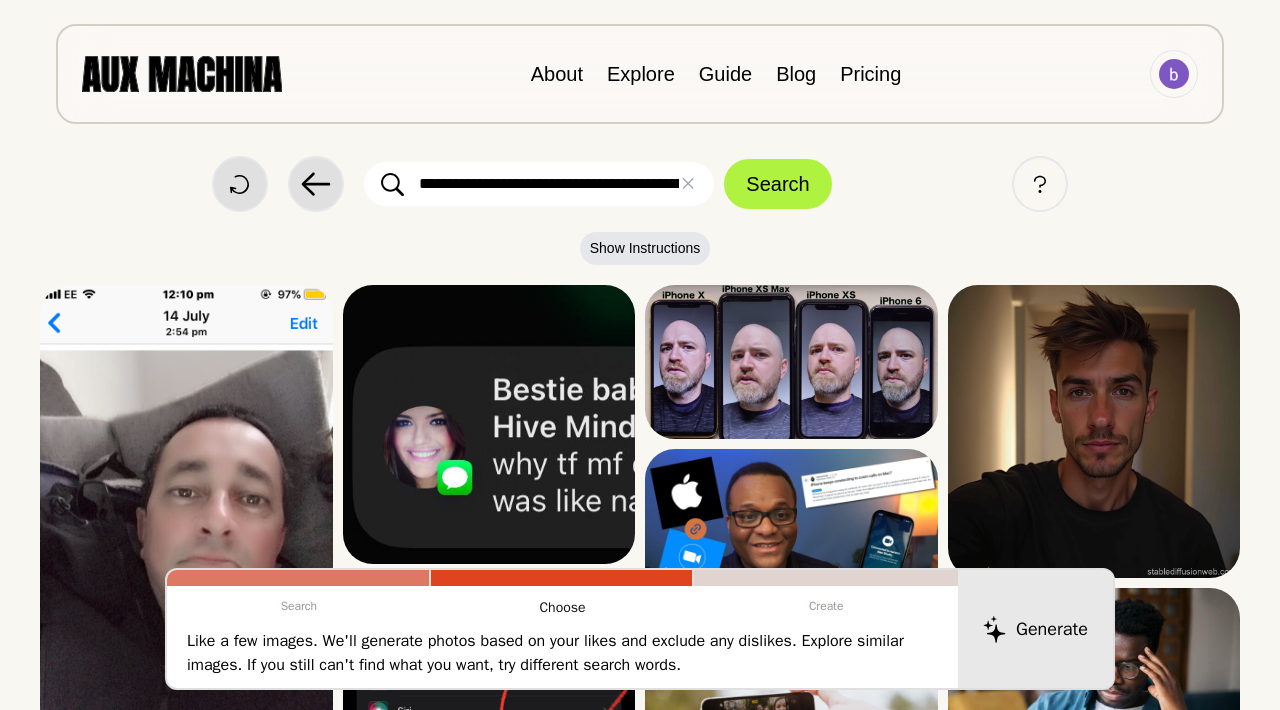 scroll, scrollTop: 0, scrollLeft: 0, axis: both 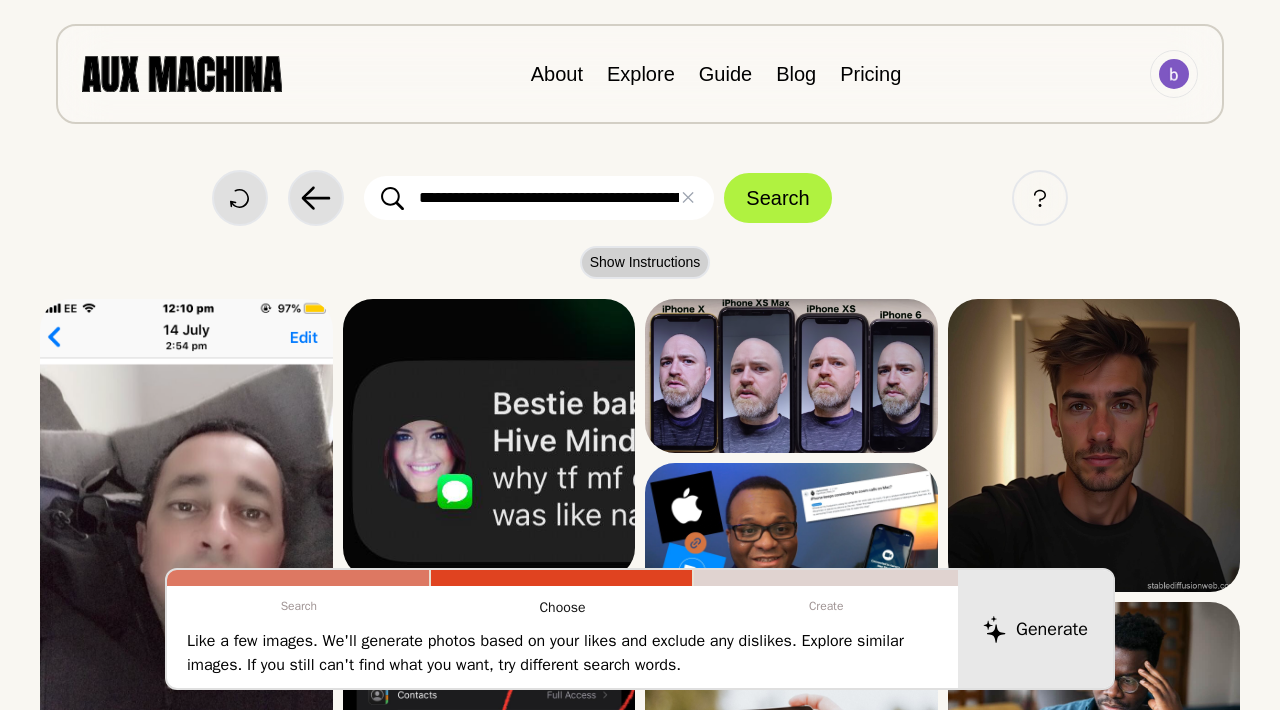 click on "Show Instructions" at bounding box center [645, 262] 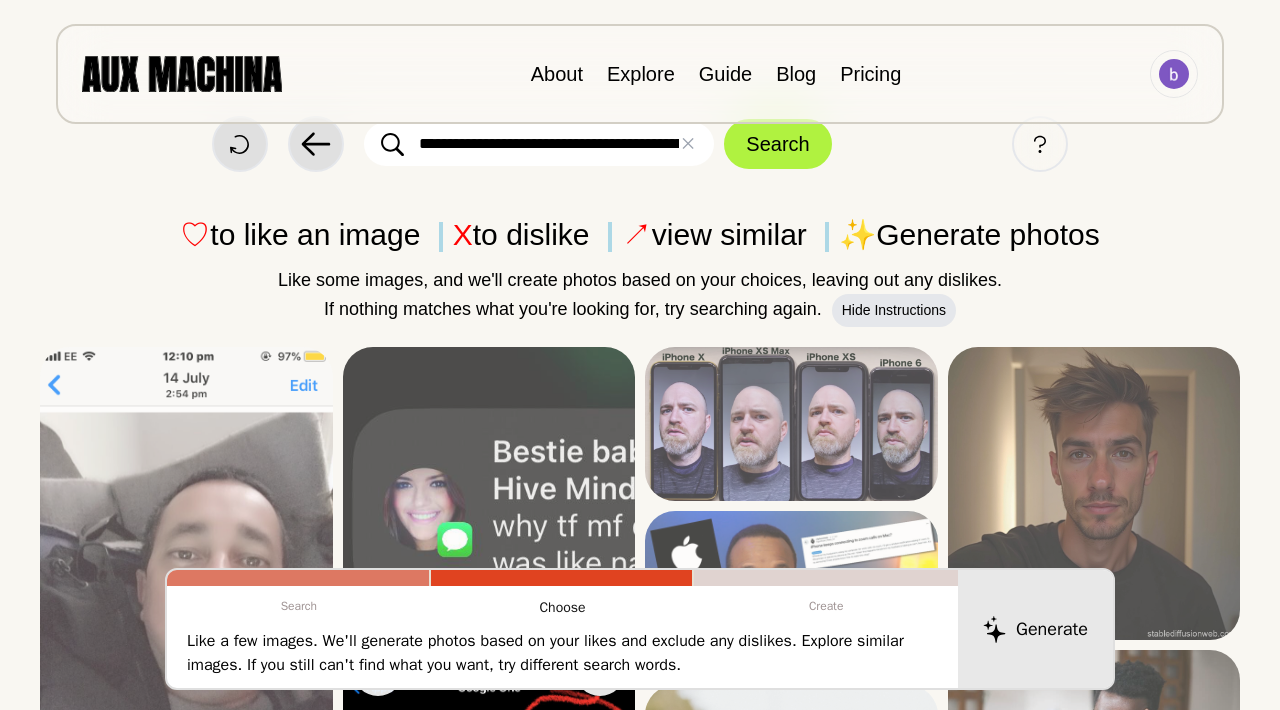 scroll, scrollTop: 0, scrollLeft: 0, axis: both 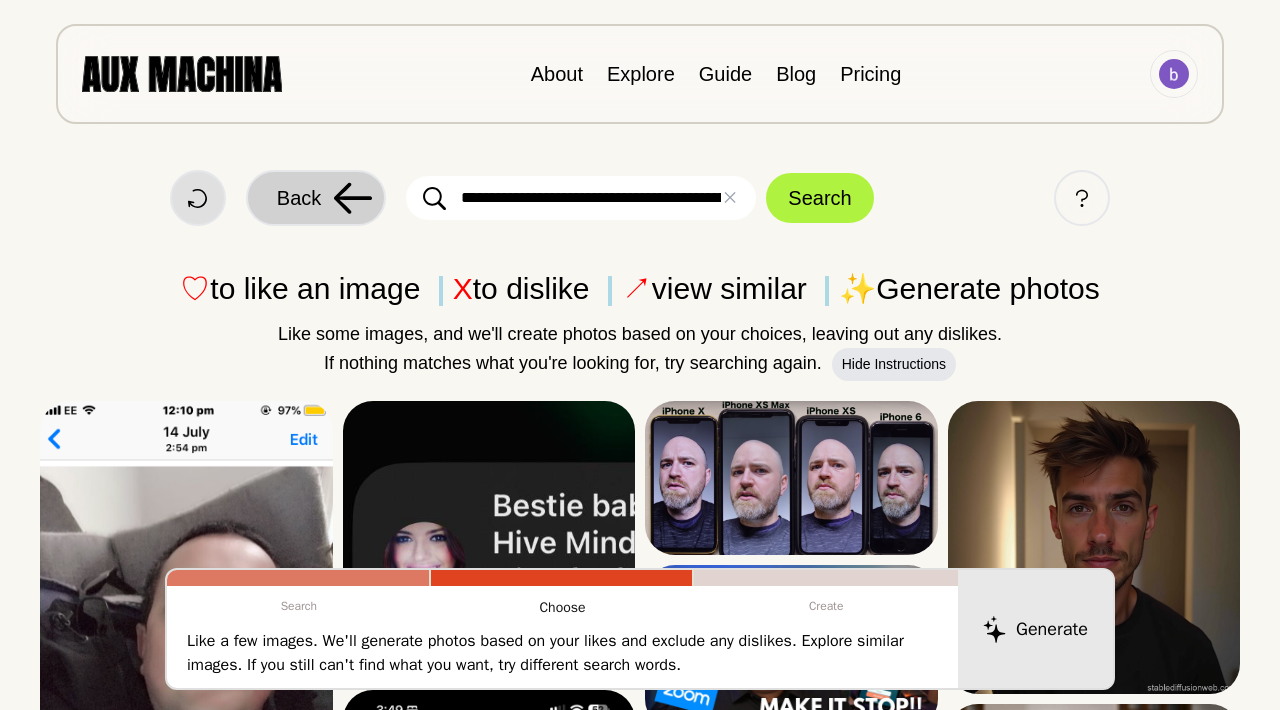 click on "Back" at bounding box center (299, 198) 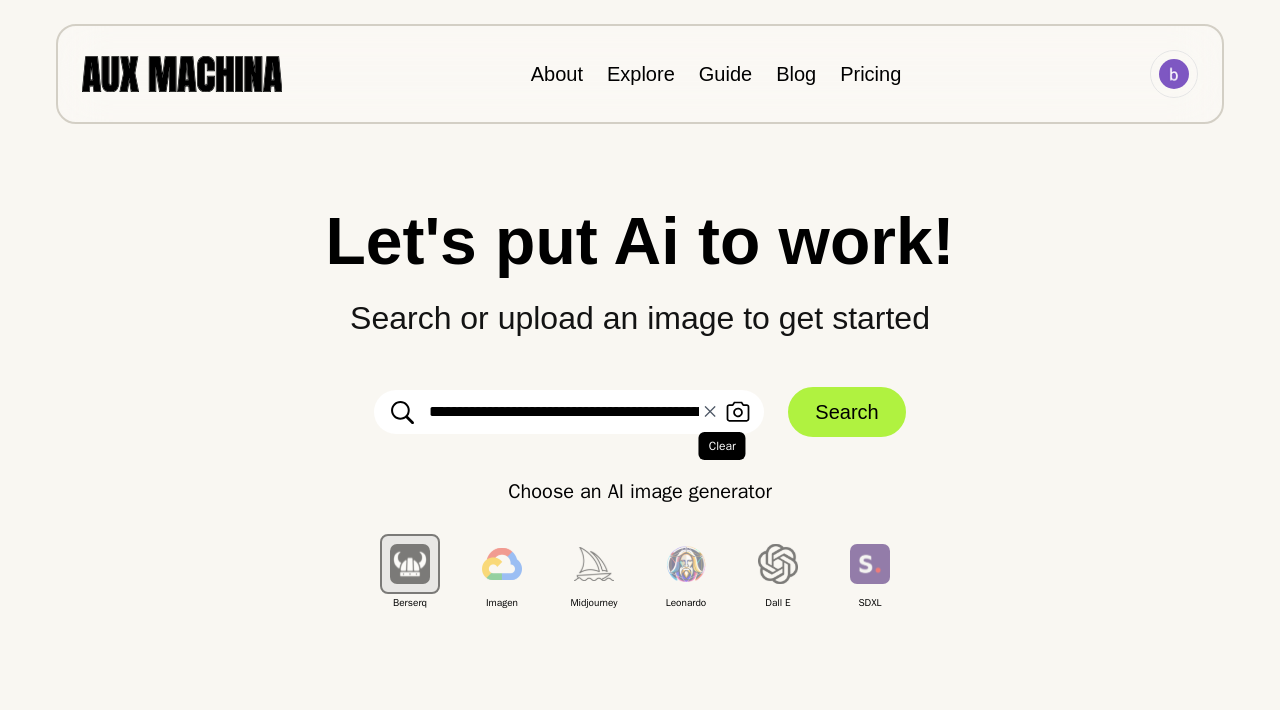 click on "✕ Clear" at bounding box center [710, 412] 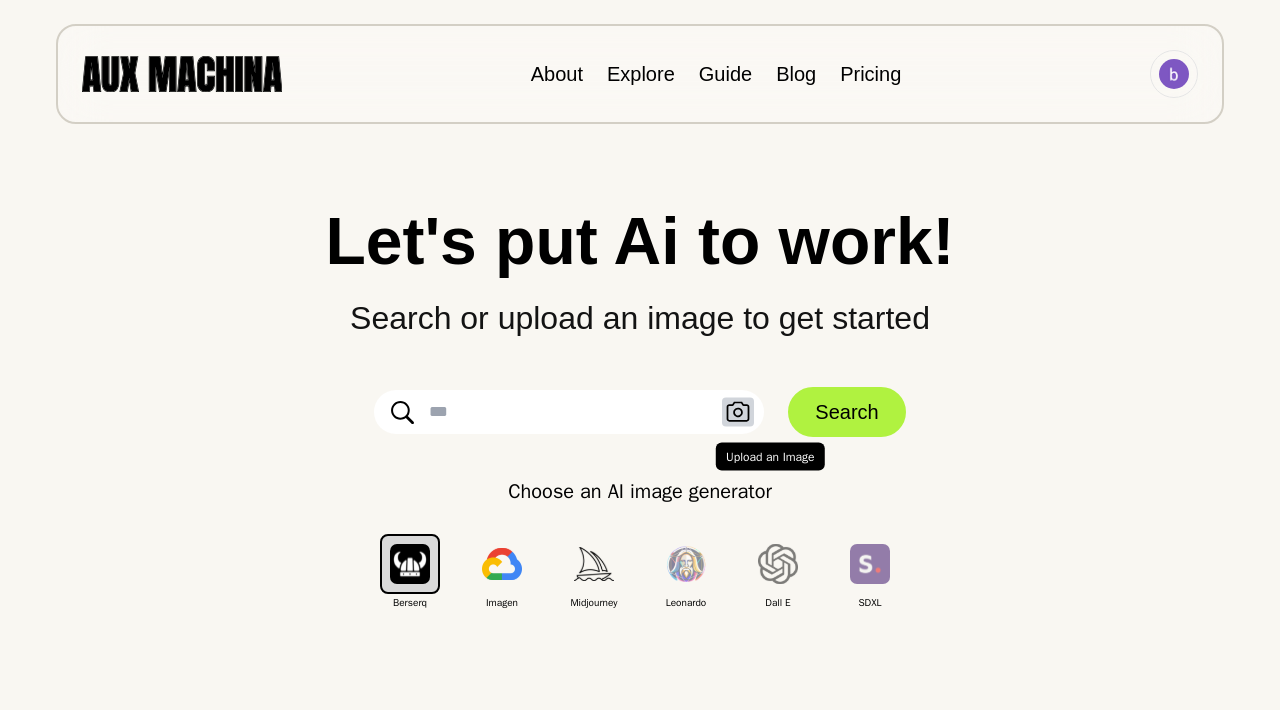 click 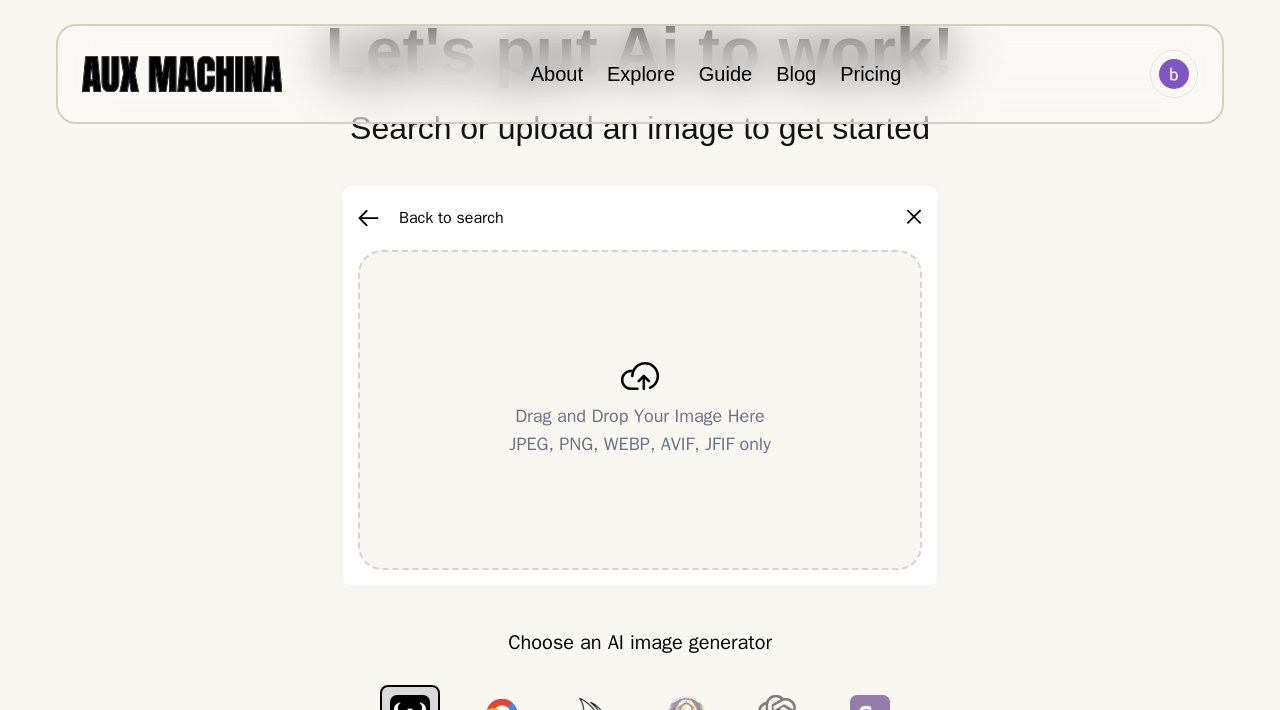 scroll, scrollTop: 192, scrollLeft: 0, axis: vertical 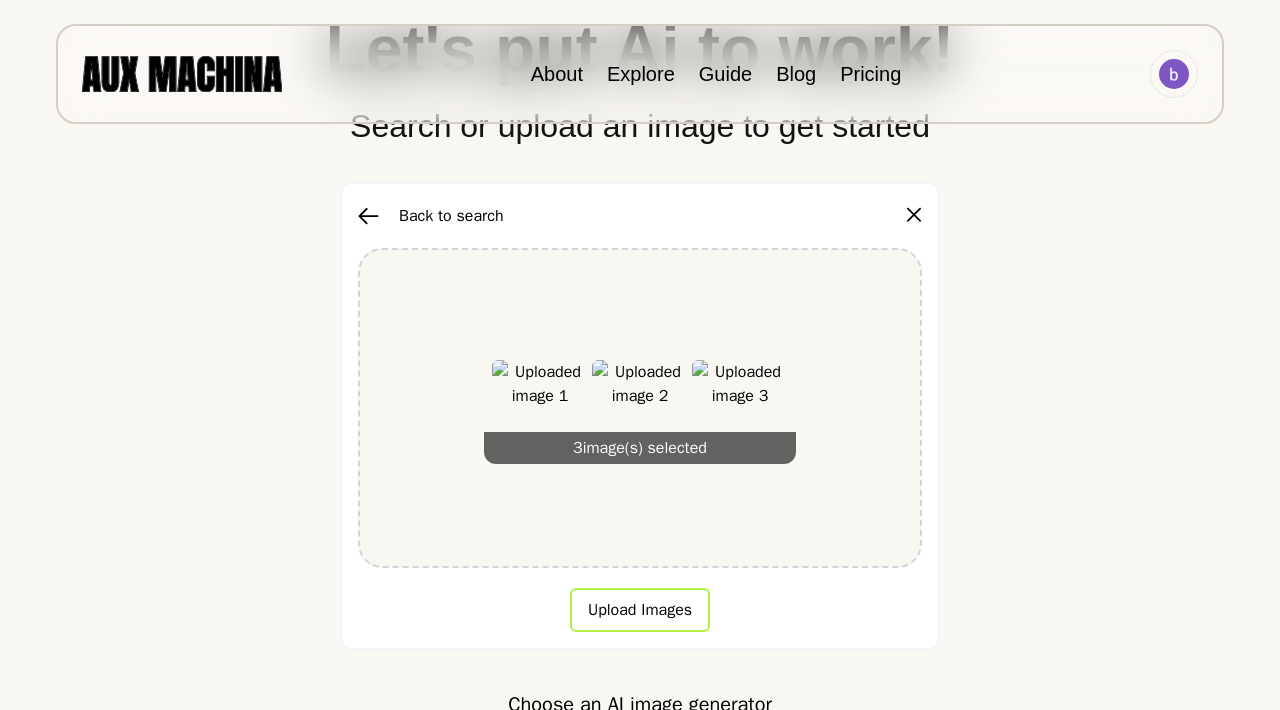 click on "Upload Images" at bounding box center (640, 610) 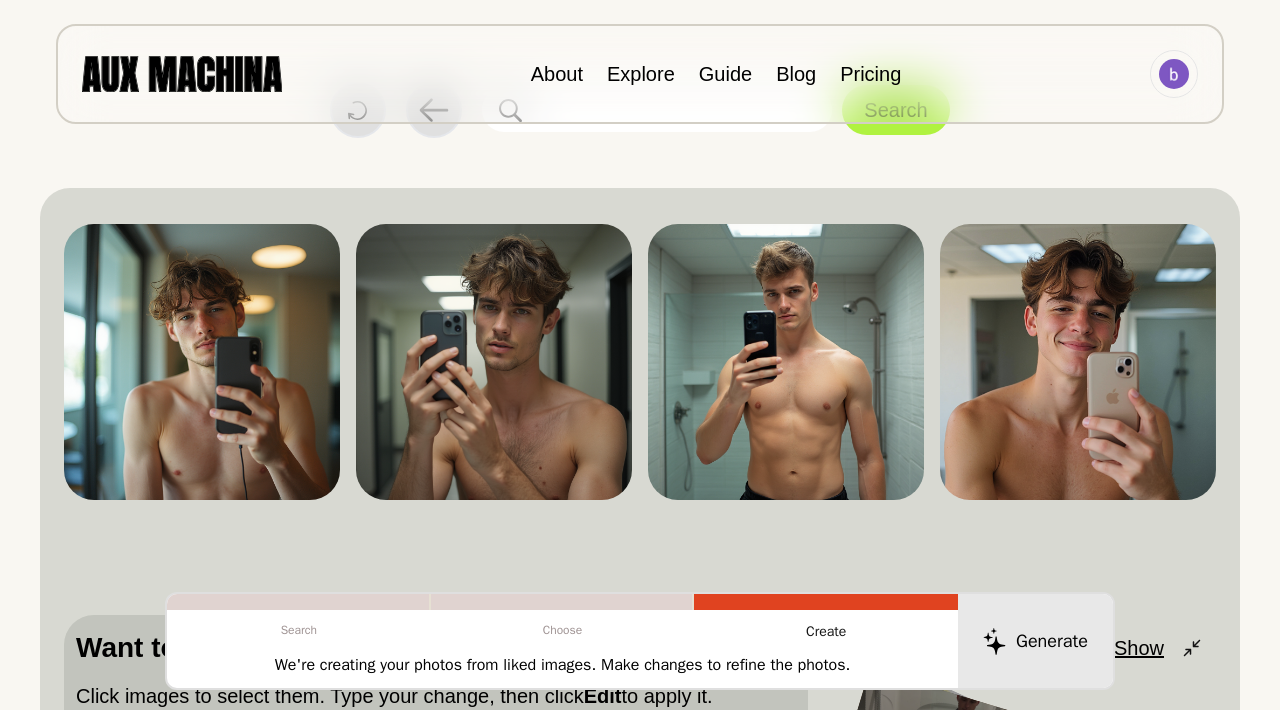 scroll, scrollTop: 29, scrollLeft: 0, axis: vertical 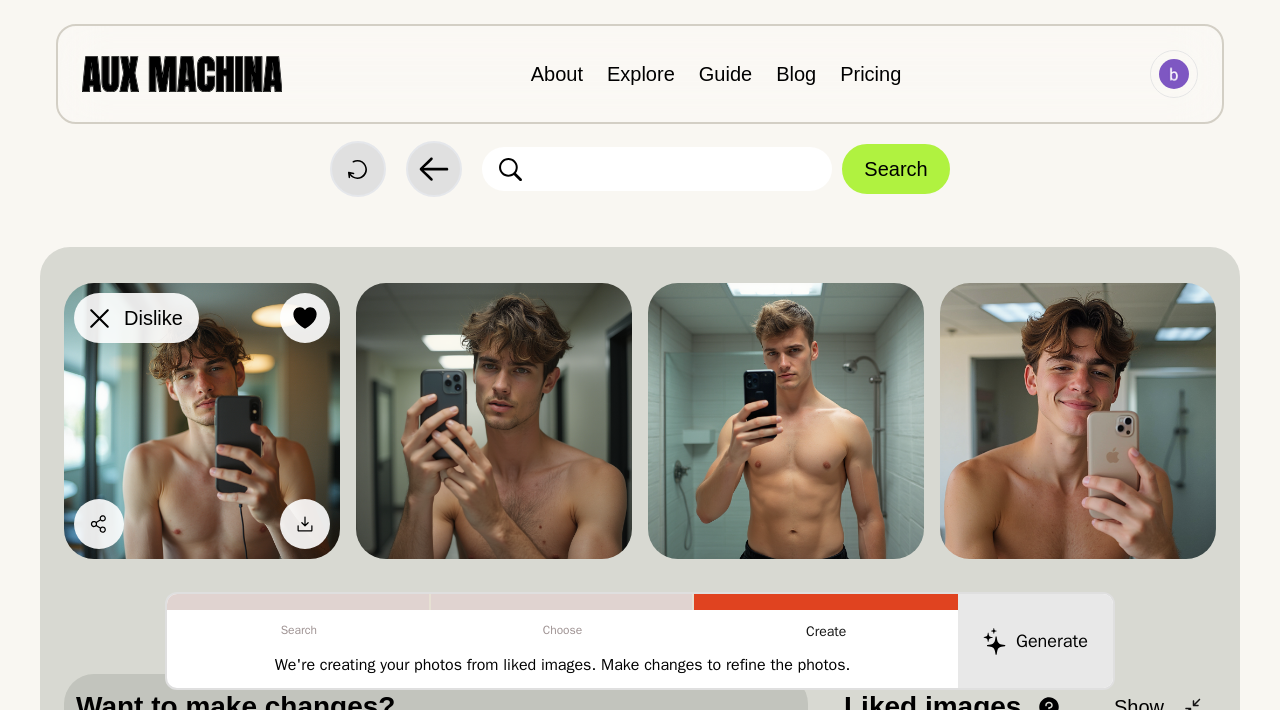 click 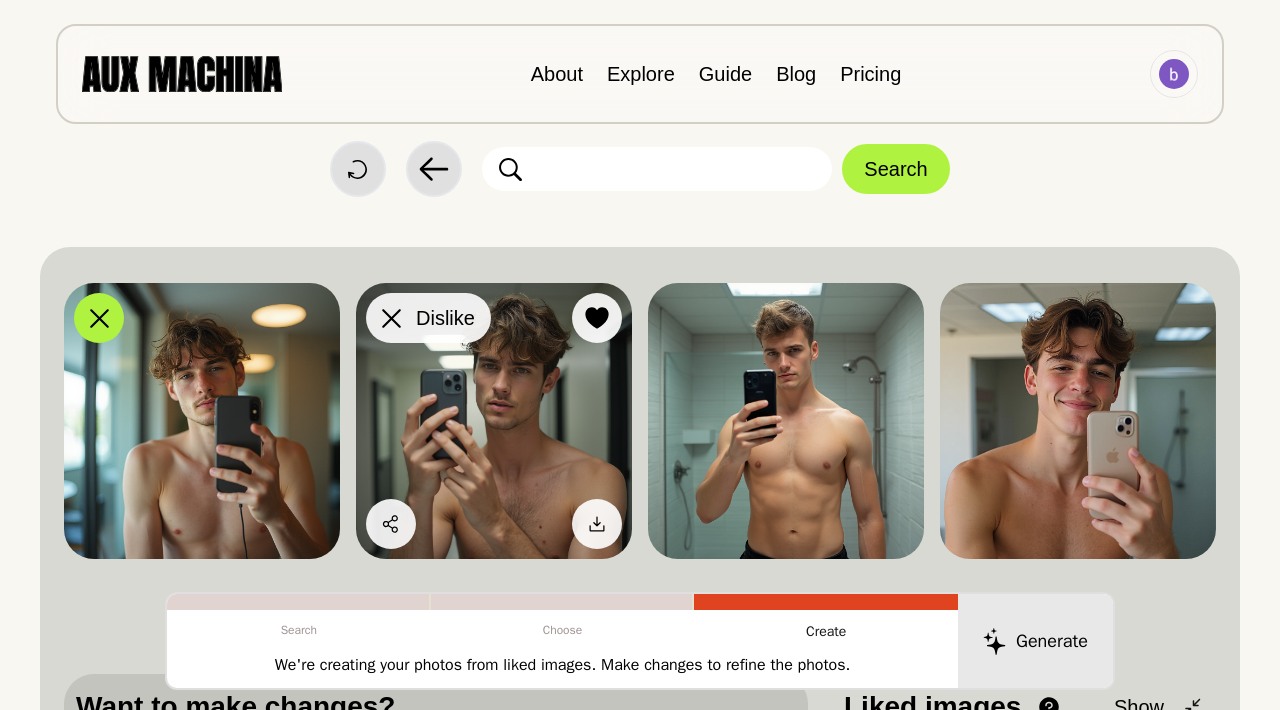 click on "Dislike" at bounding box center [428, 318] 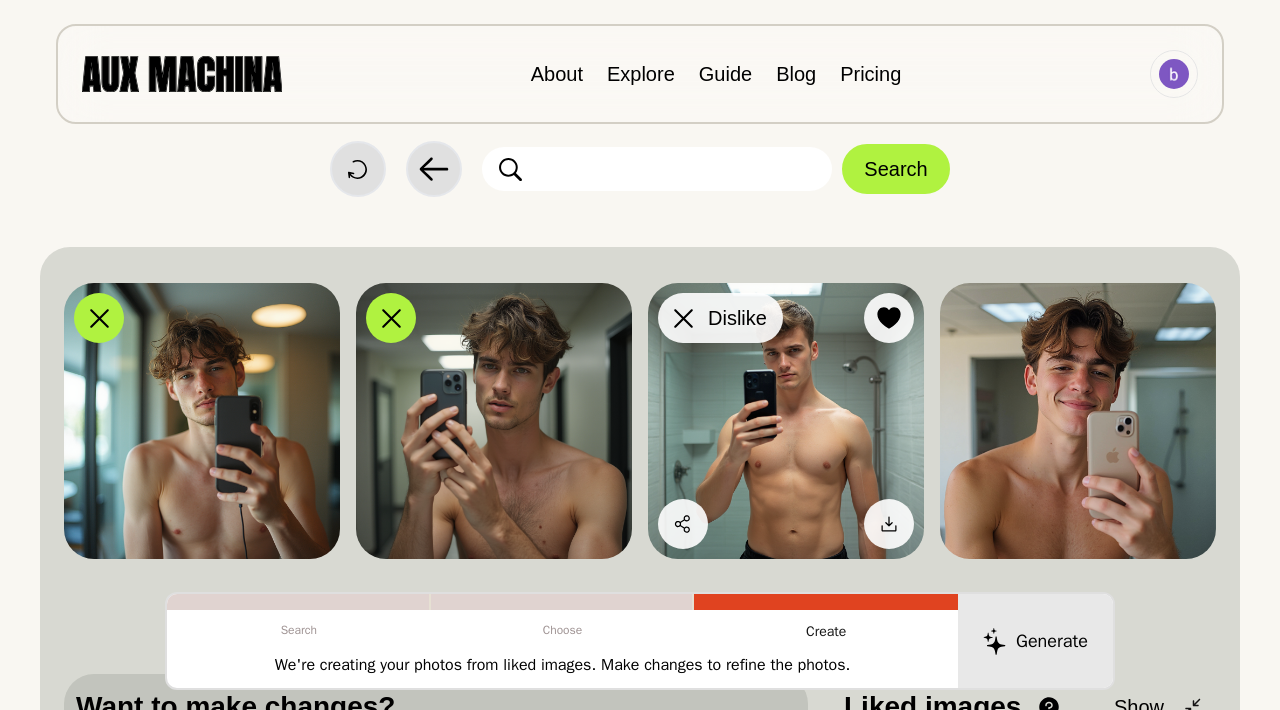 click 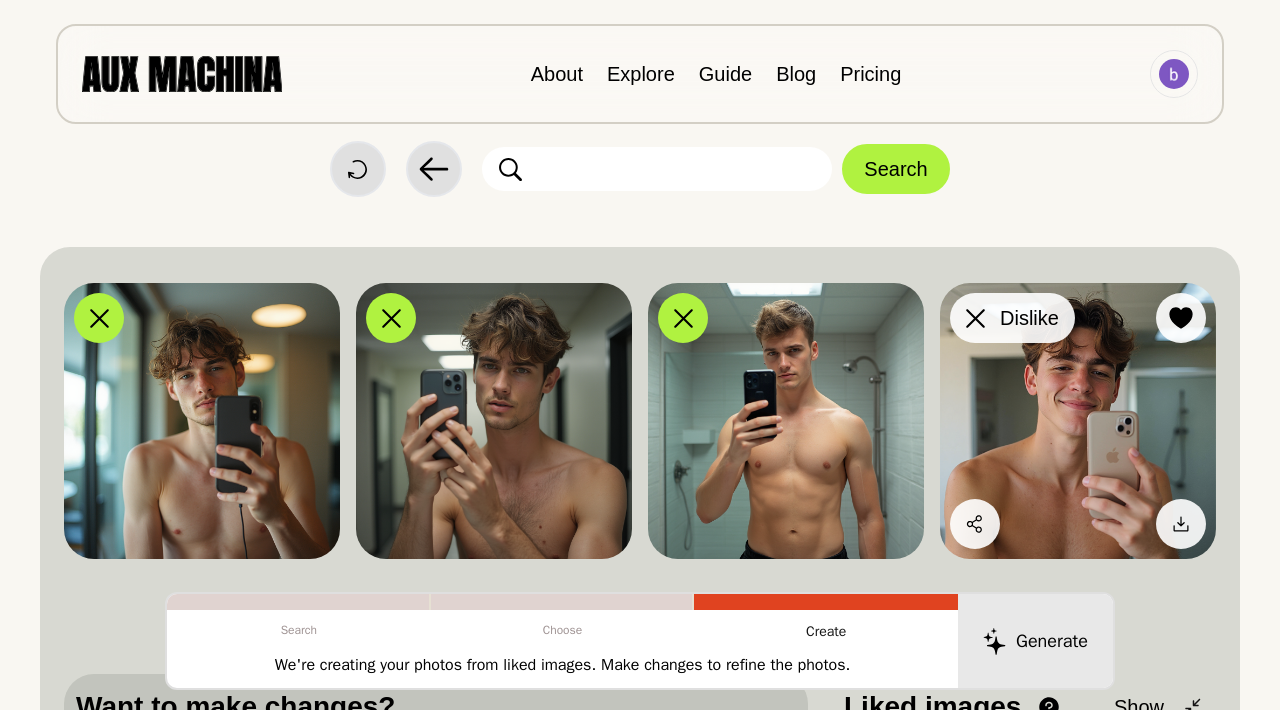 click at bounding box center (975, 318) 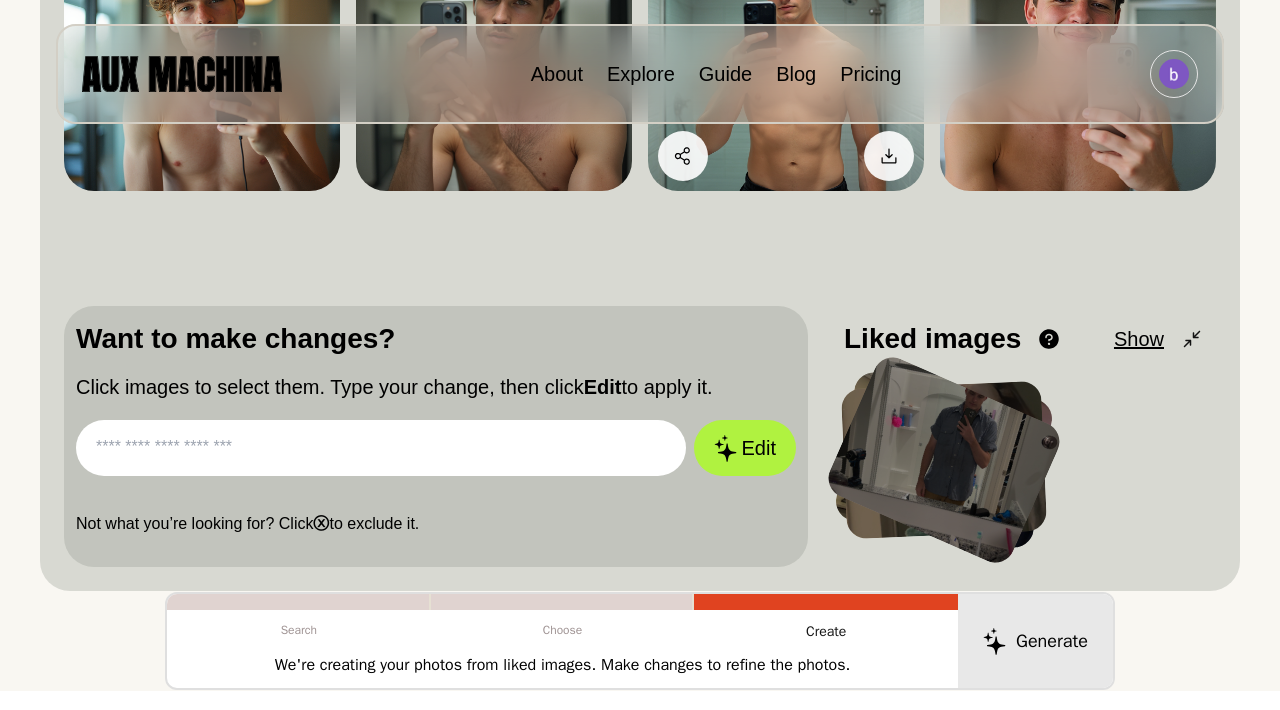 scroll, scrollTop: 401, scrollLeft: 0, axis: vertical 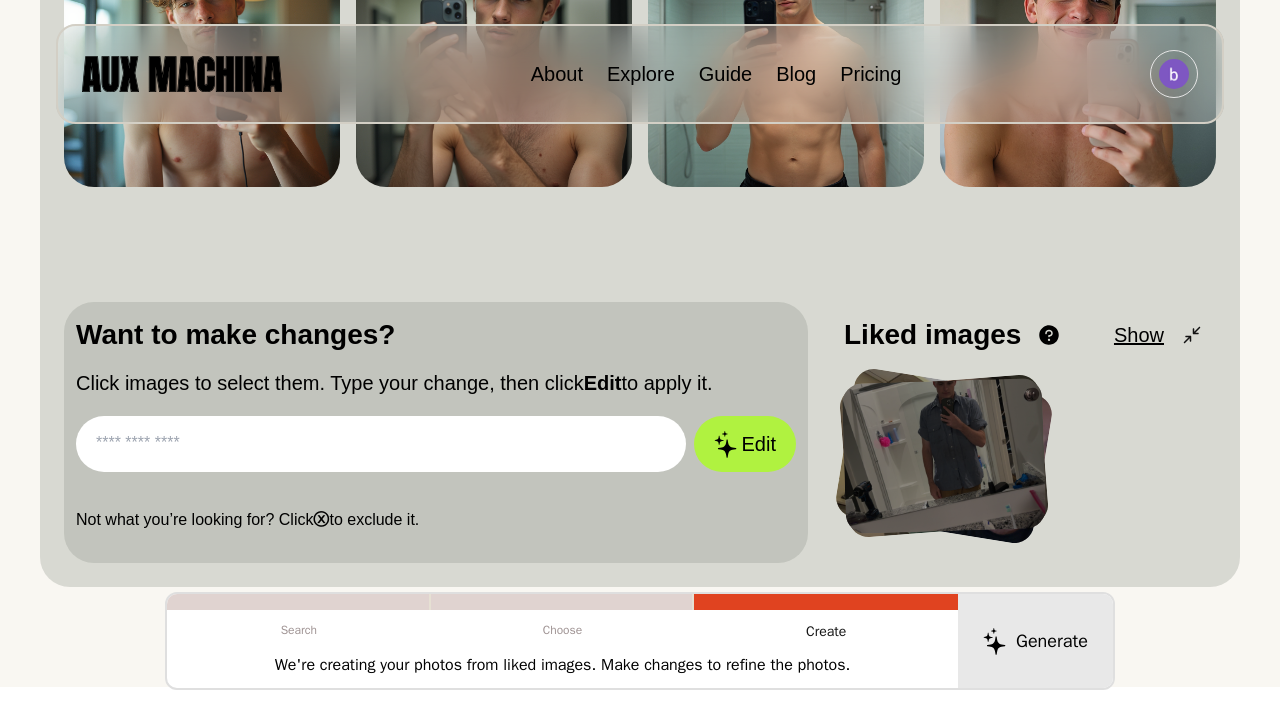 click at bounding box center [381, 444] 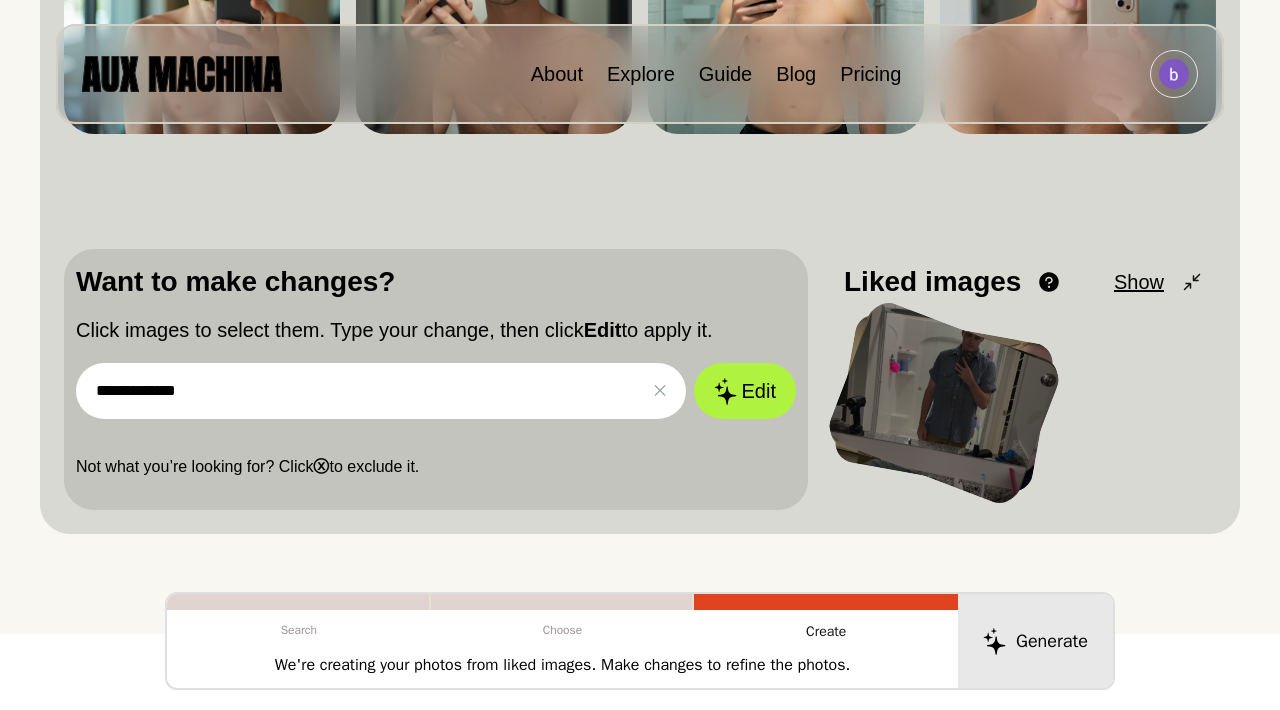 scroll, scrollTop: 460, scrollLeft: 0, axis: vertical 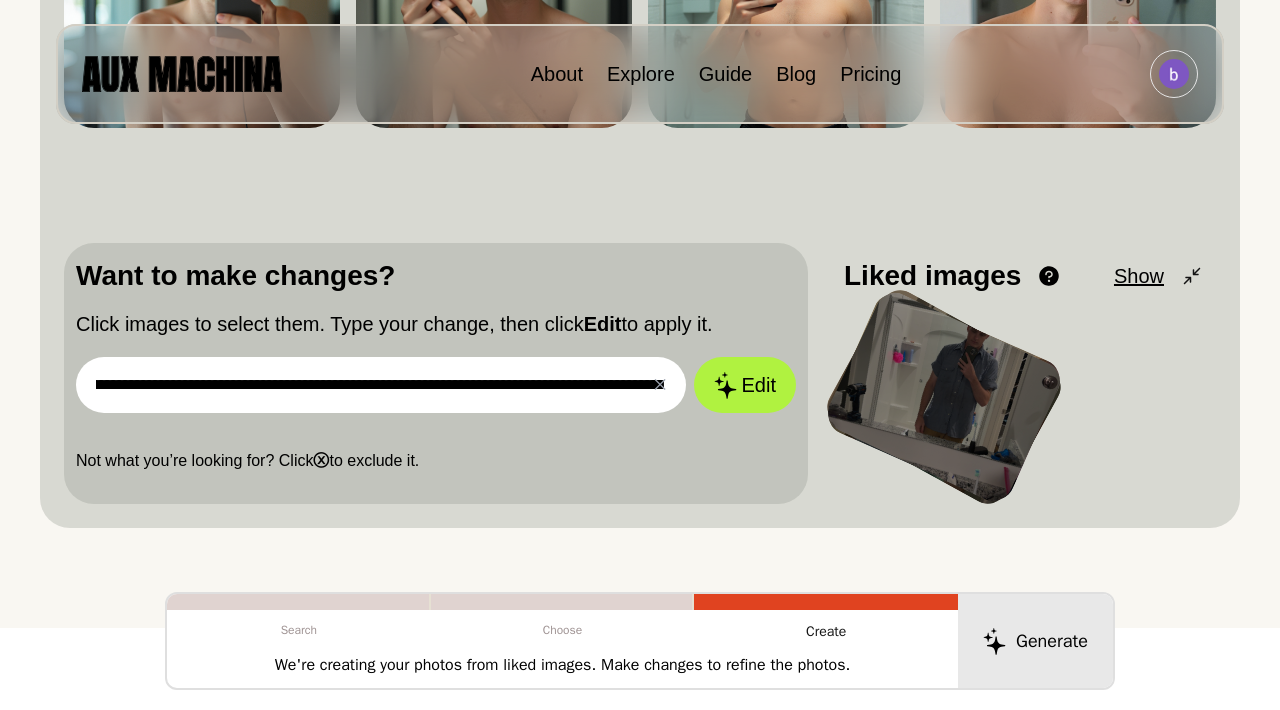 type on "**********" 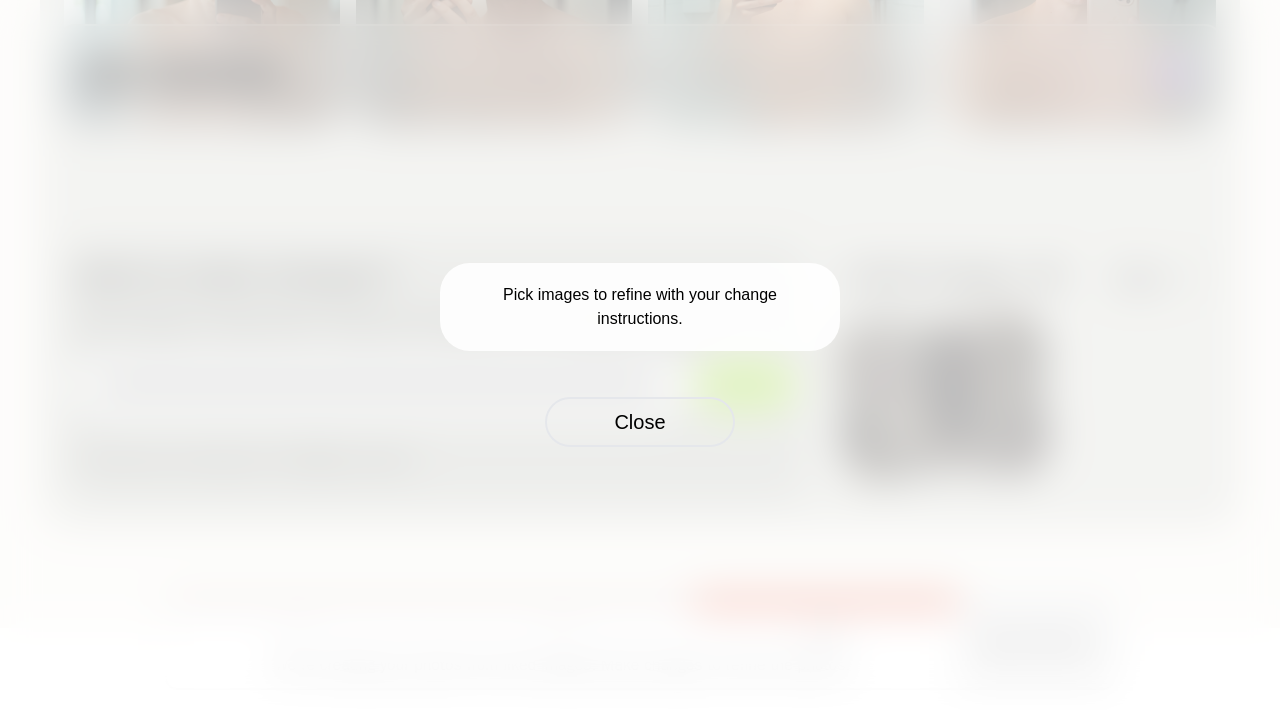 click on "Pick images to refine with your change instructions." at bounding box center (640, 307) 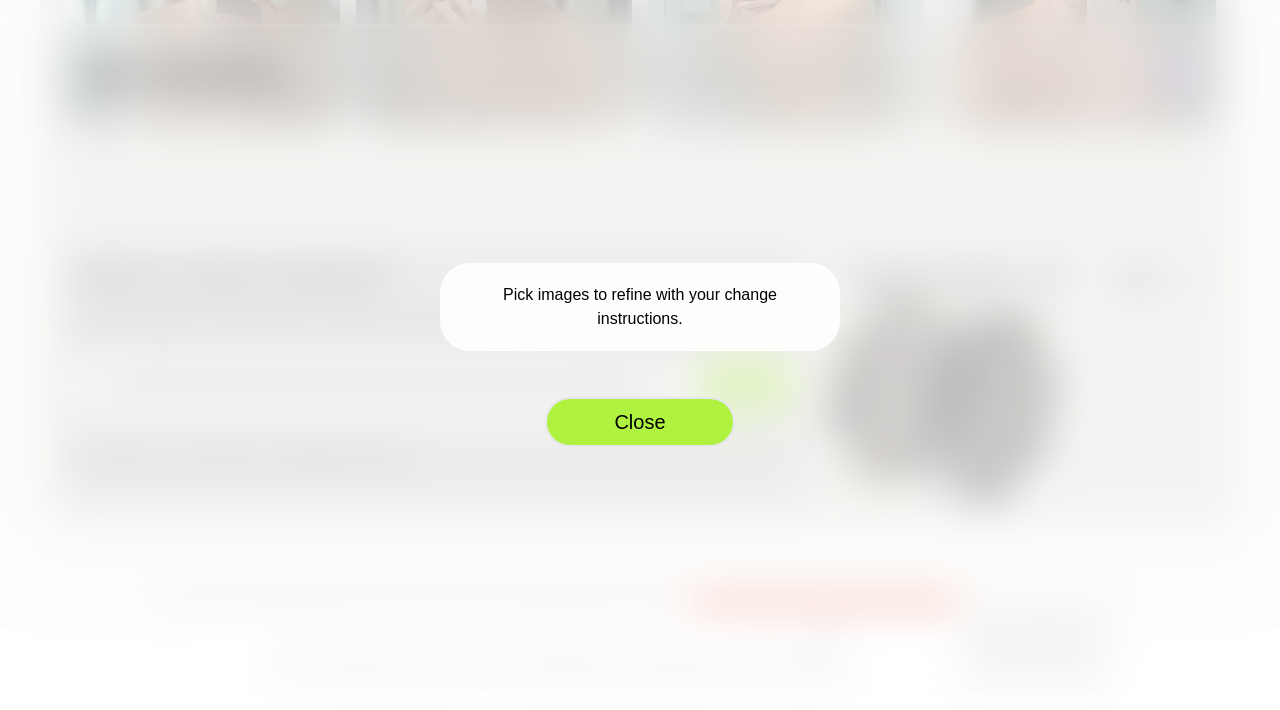 click on "Close" at bounding box center (640, 422) 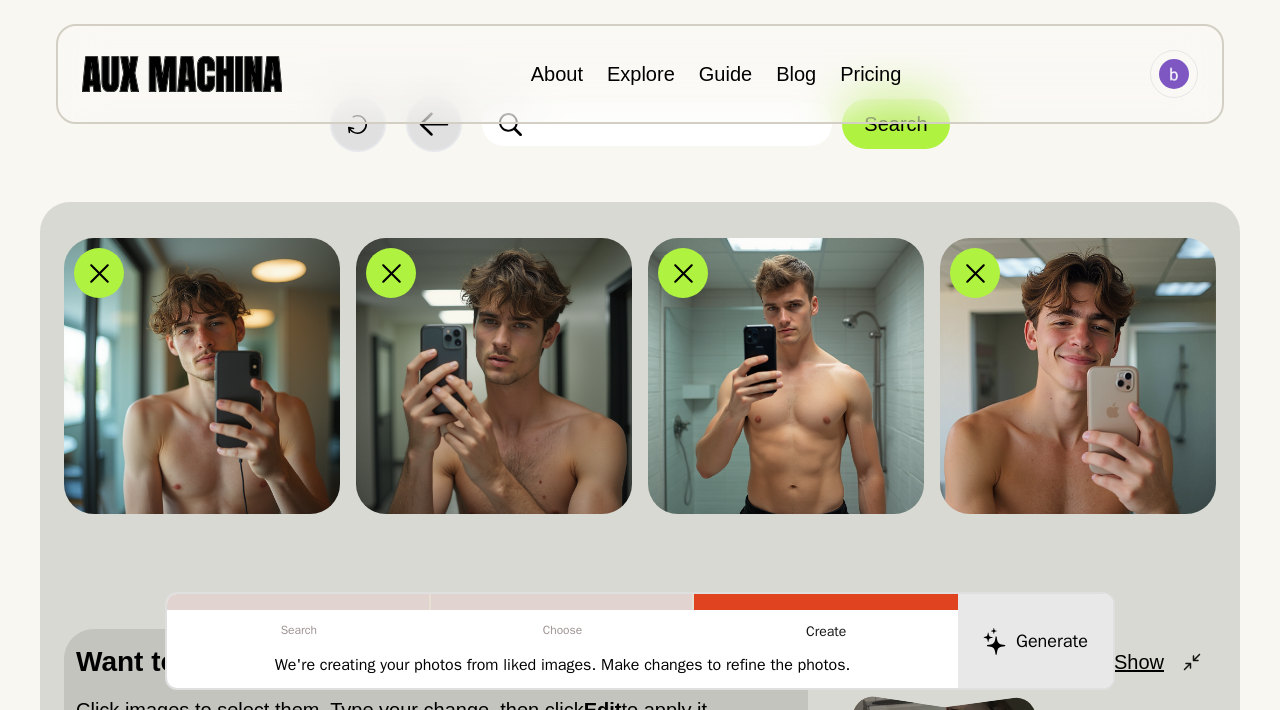 scroll, scrollTop: 72, scrollLeft: 0, axis: vertical 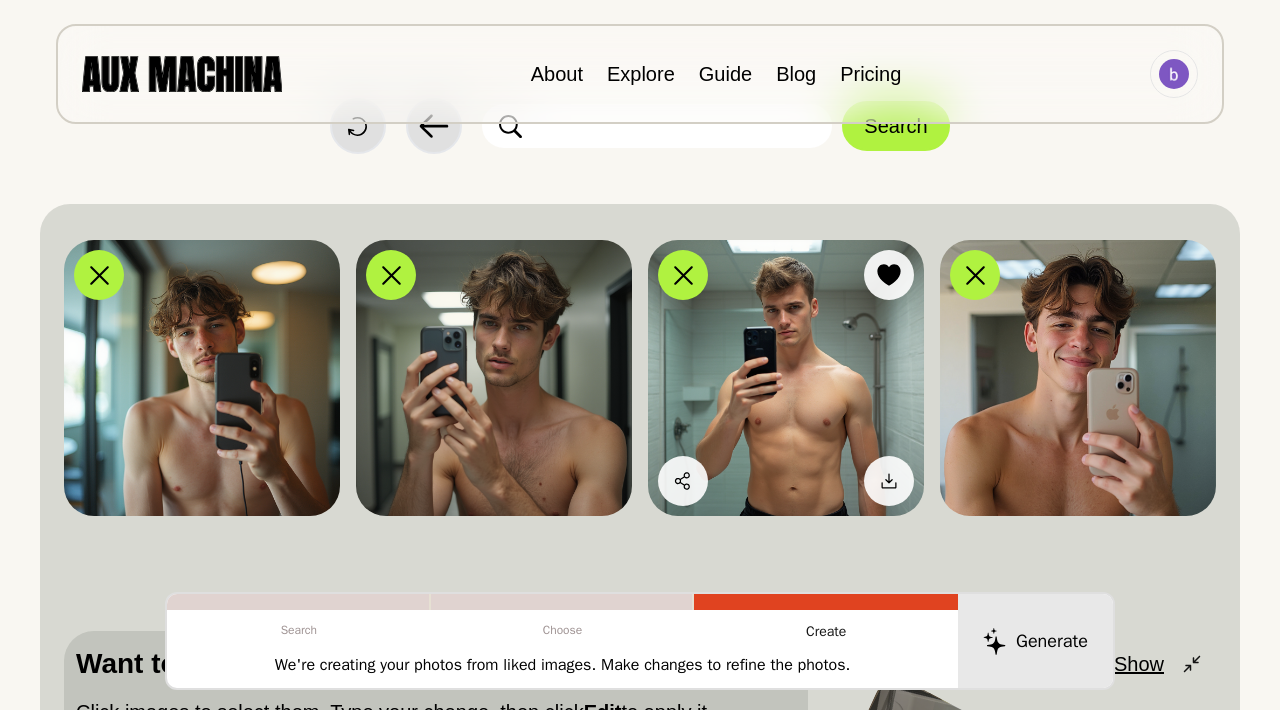 click at bounding box center [786, 378] 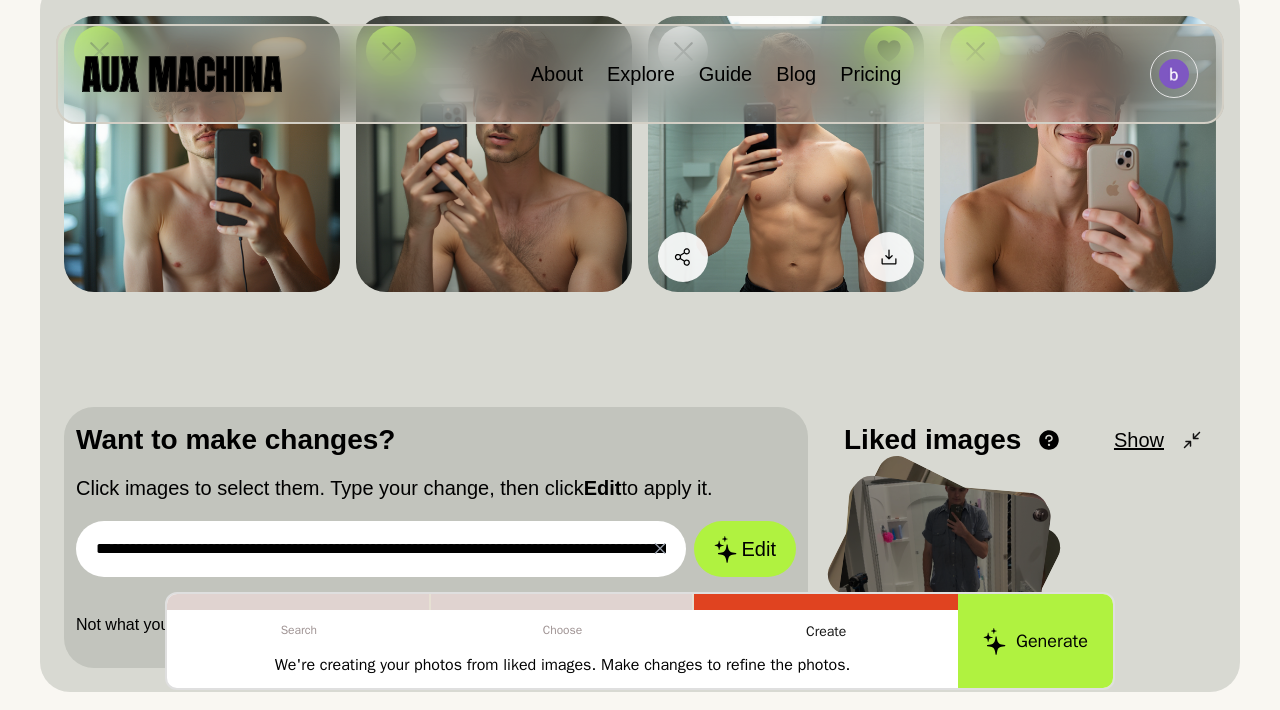 scroll, scrollTop: 298, scrollLeft: 0, axis: vertical 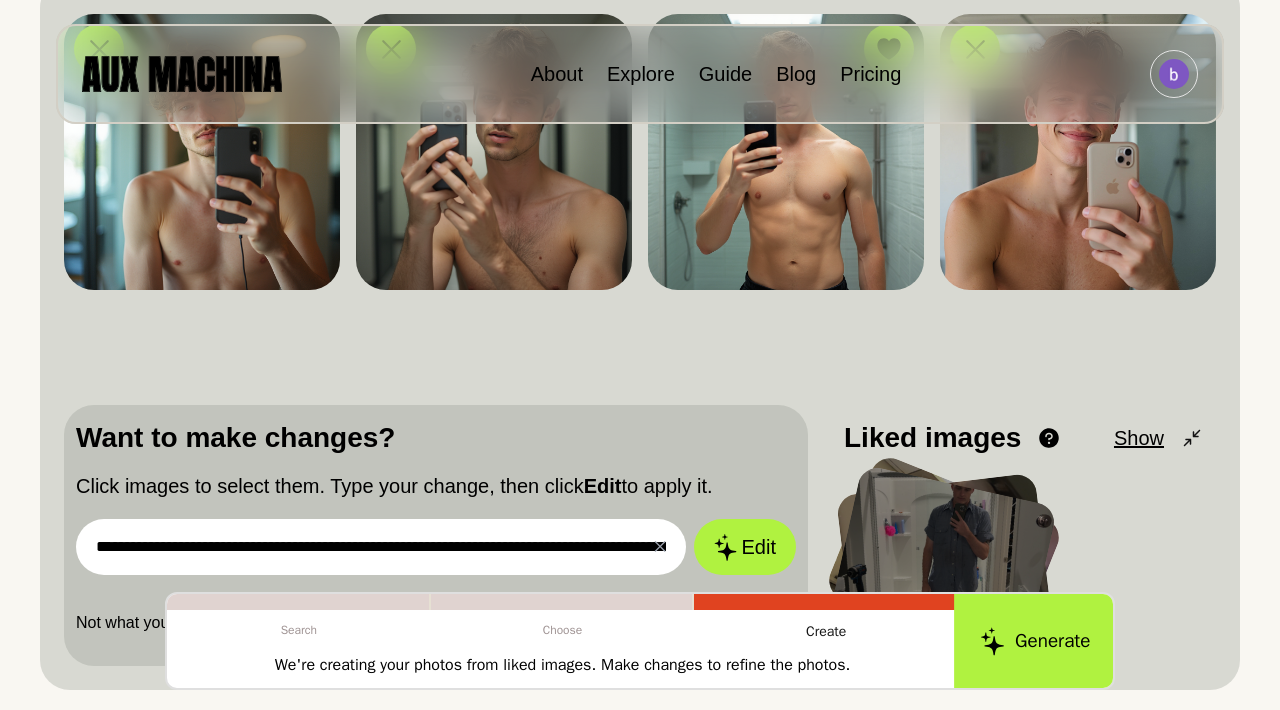 click on "Generate" at bounding box center (1035, 641) 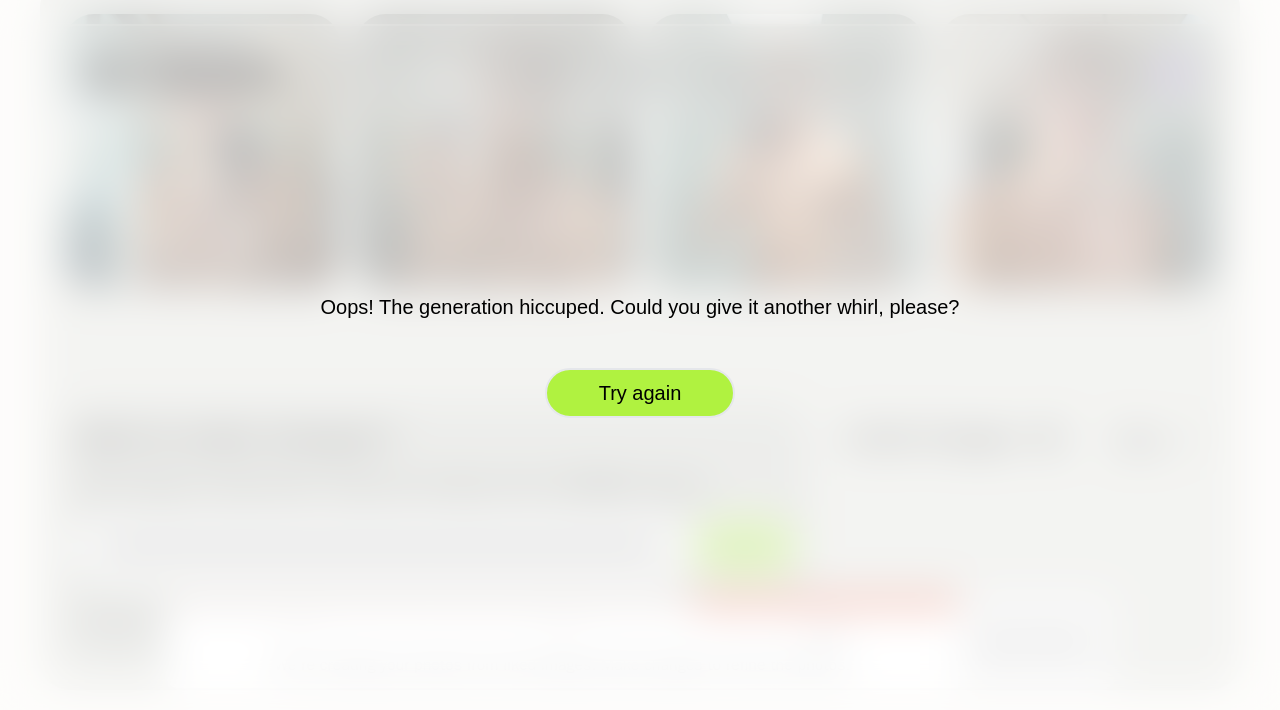 click on "Try again" at bounding box center [640, 393] 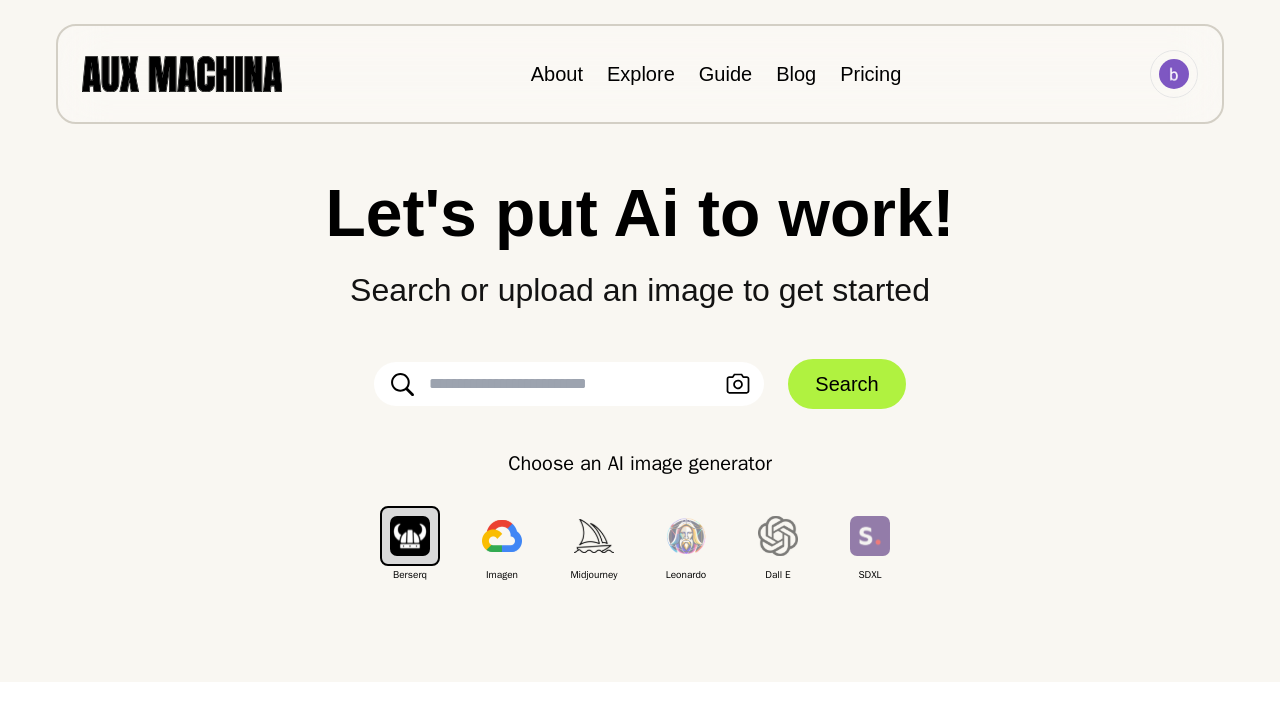 scroll, scrollTop: 0, scrollLeft: 0, axis: both 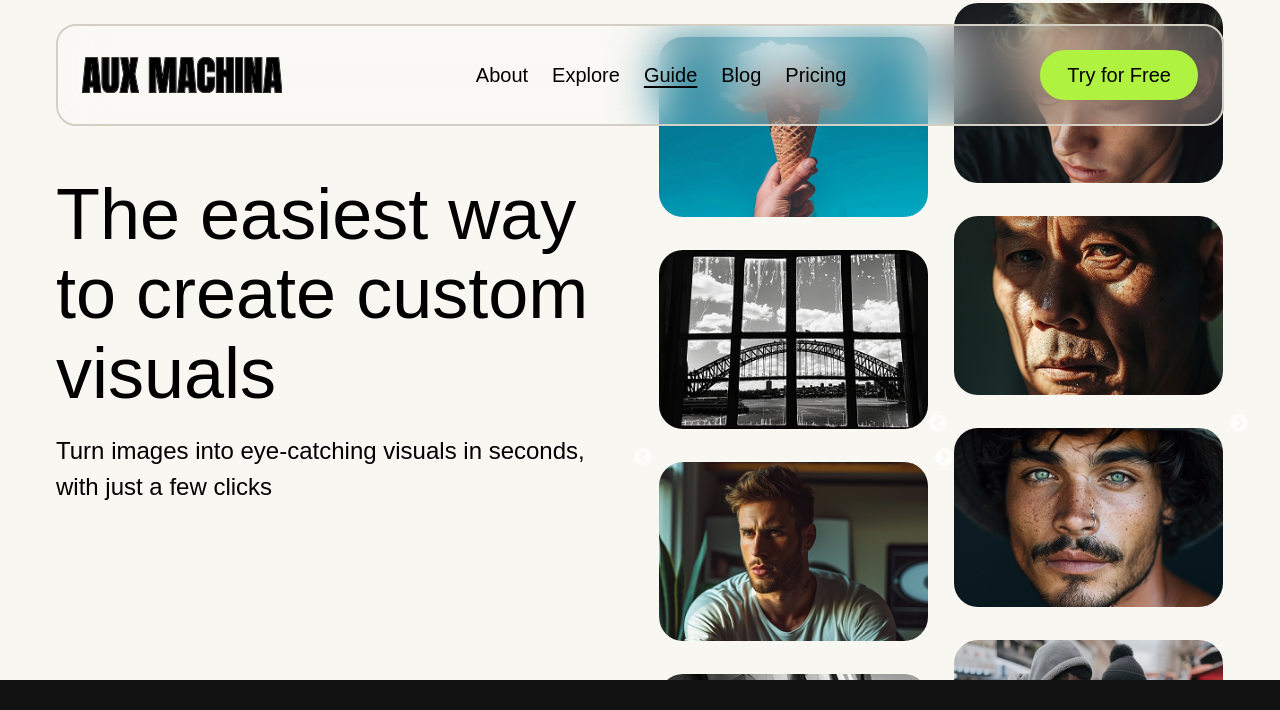 click on "Guide" at bounding box center (670, 75) 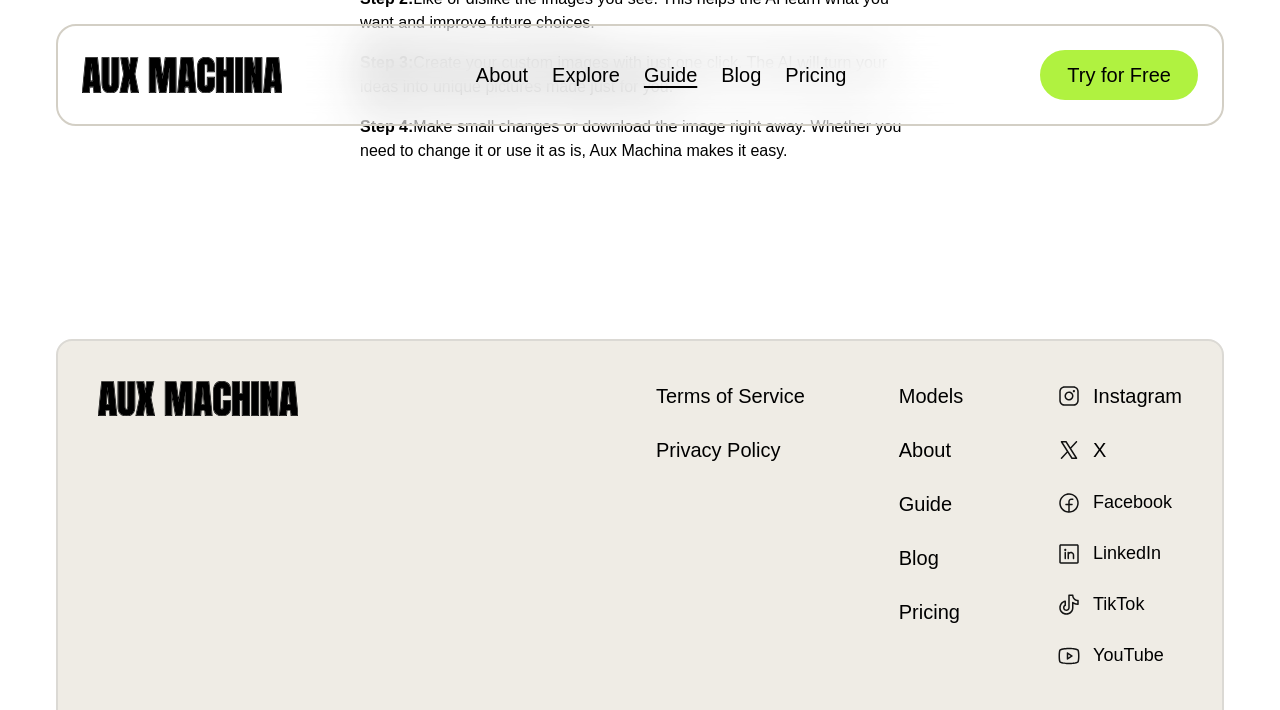 scroll, scrollTop: 1149, scrollLeft: 0, axis: vertical 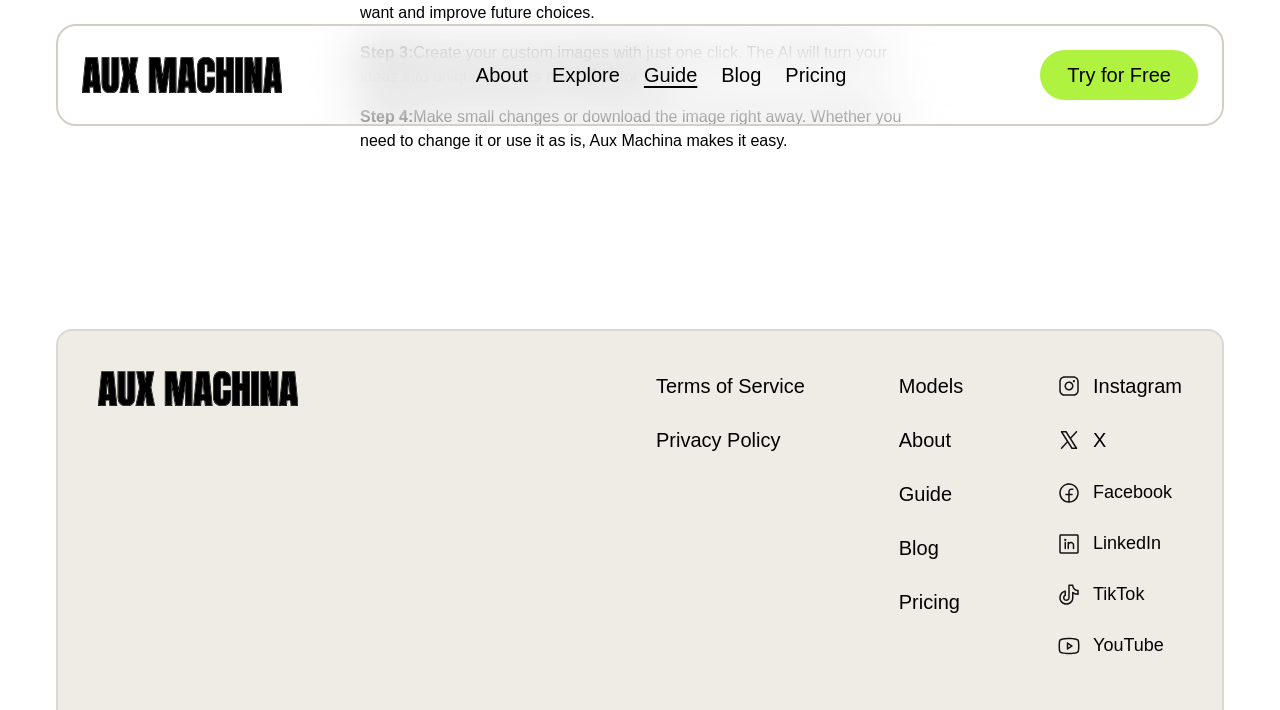 click on "Models" at bounding box center [931, 386] 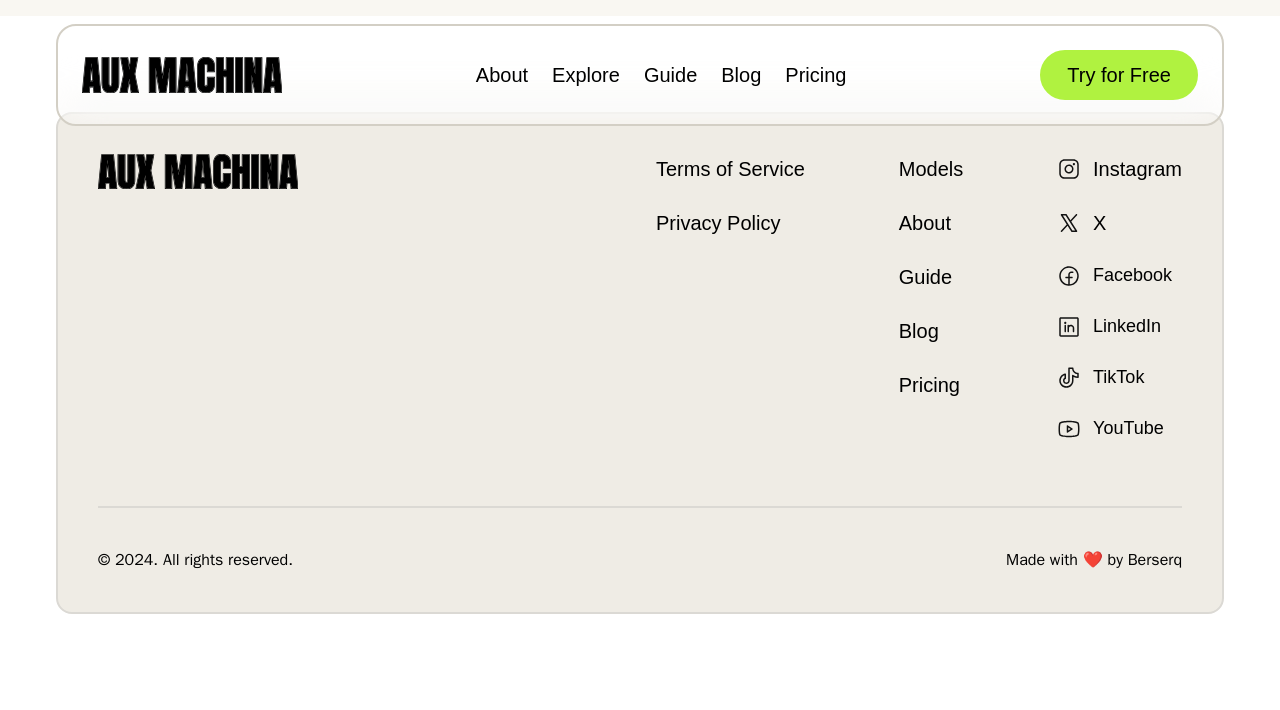 scroll, scrollTop: 0, scrollLeft: 0, axis: both 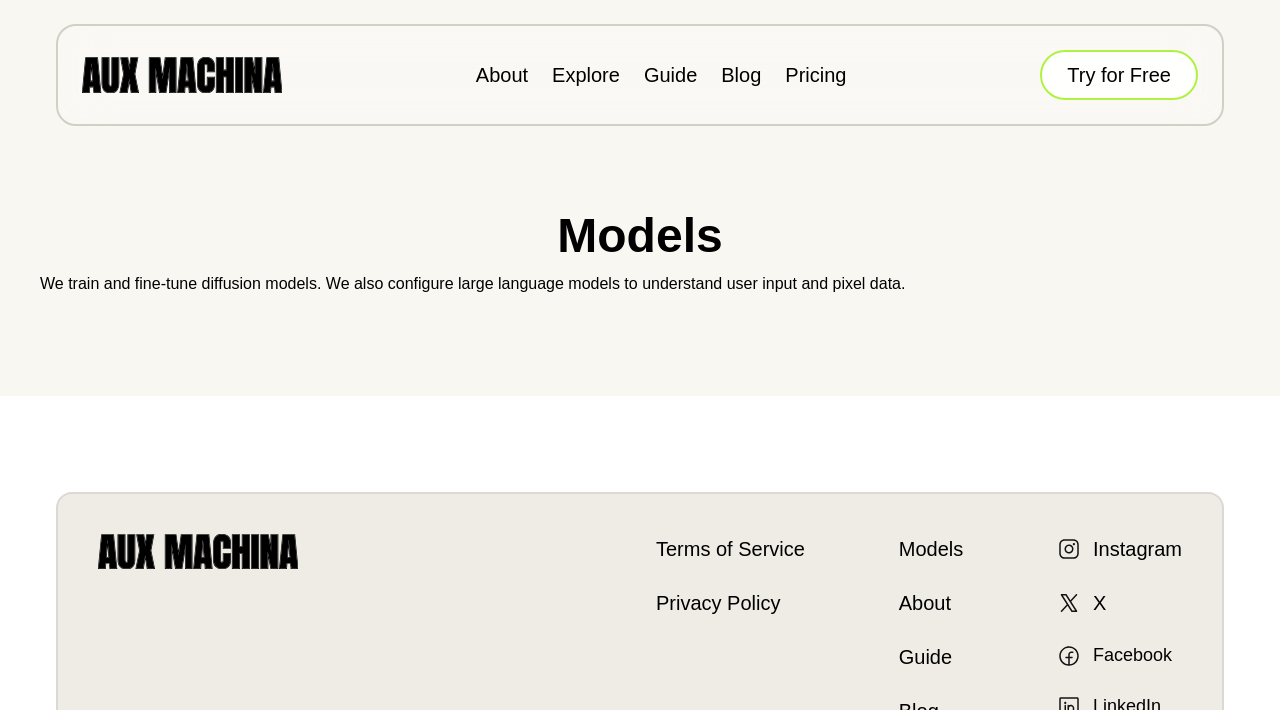 click on "Try for Free" at bounding box center (1119, 75) 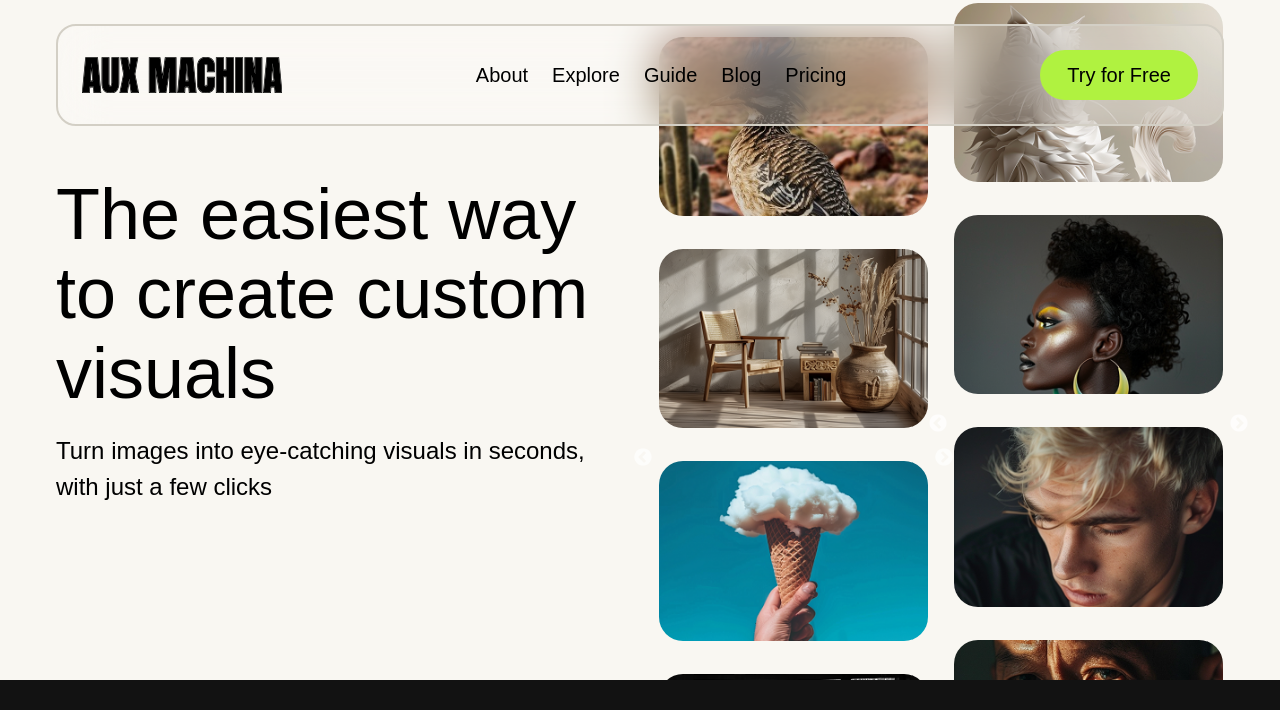 scroll, scrollTop: 0, scrollLeft: 0, axis: both 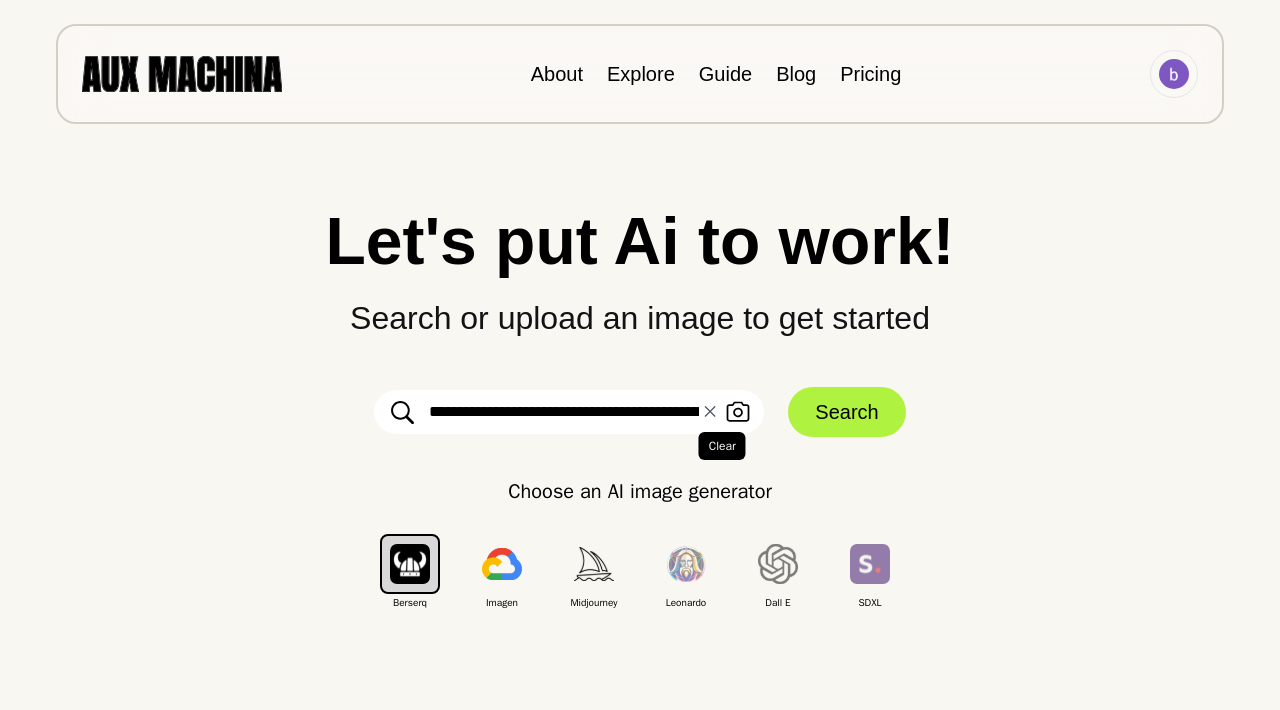 click on "✕ Clear" at bounding box center (710, 412) 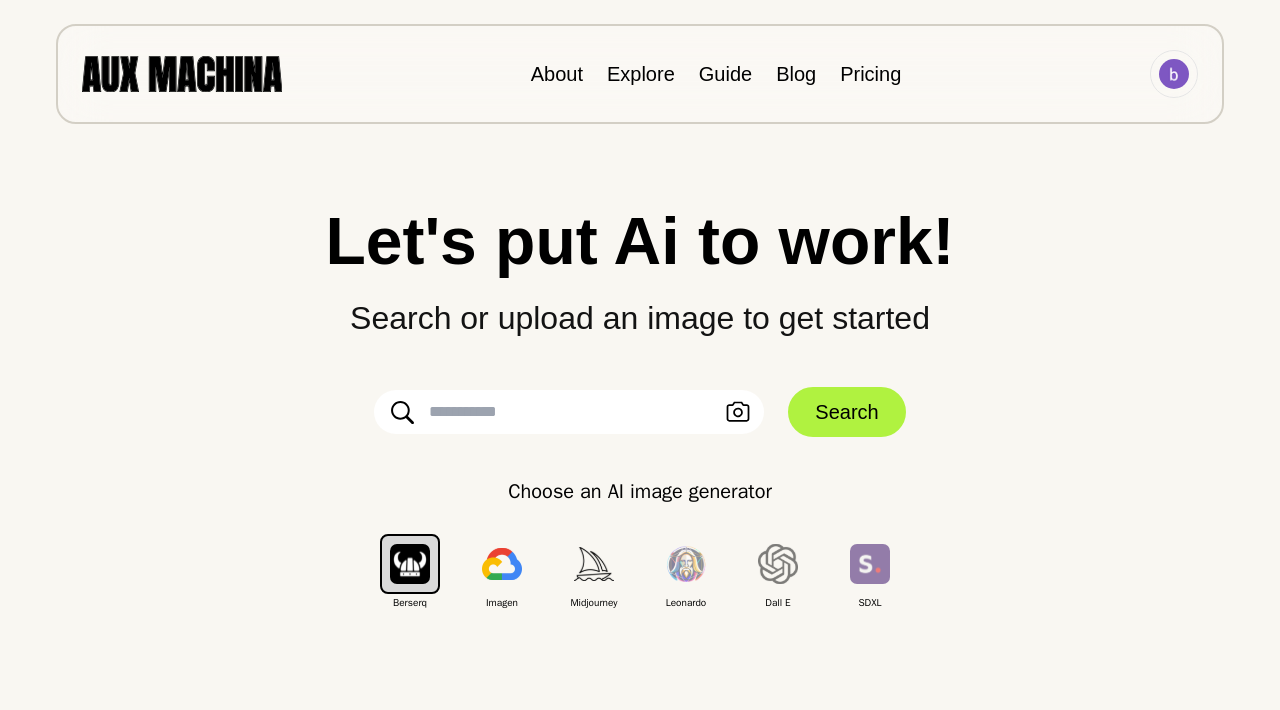 click at bounding box center (569, 412) 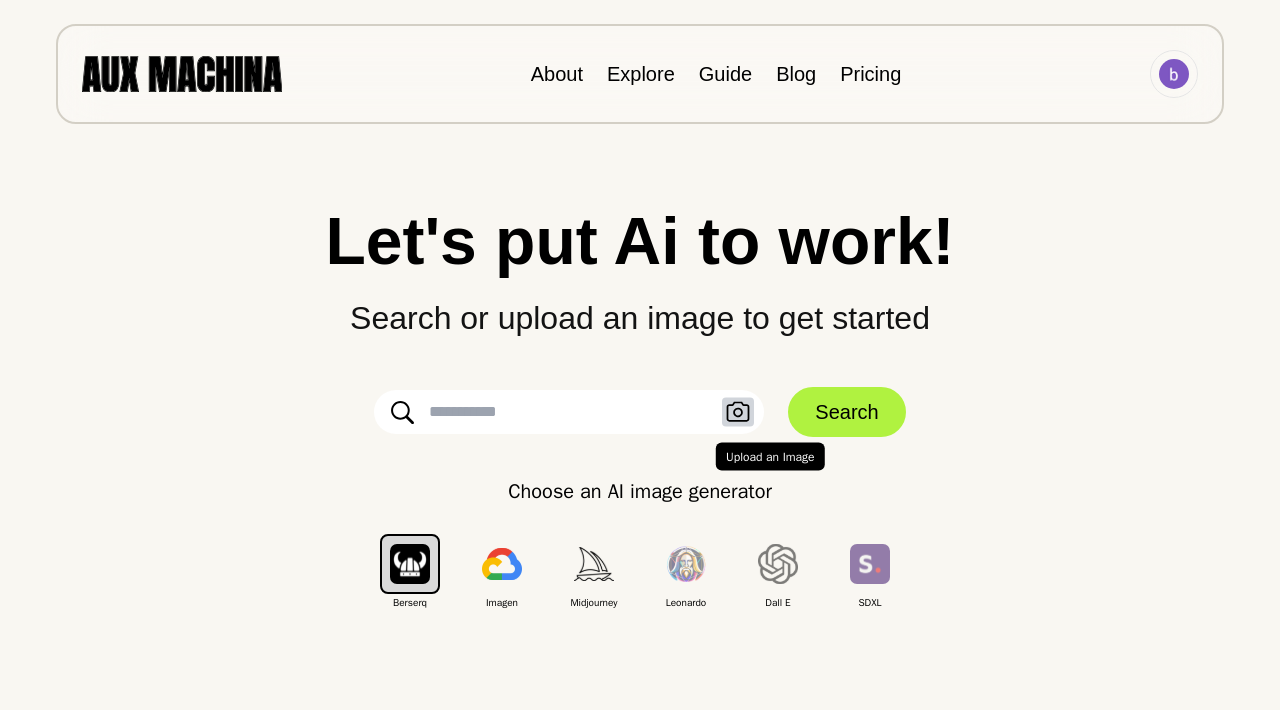 click 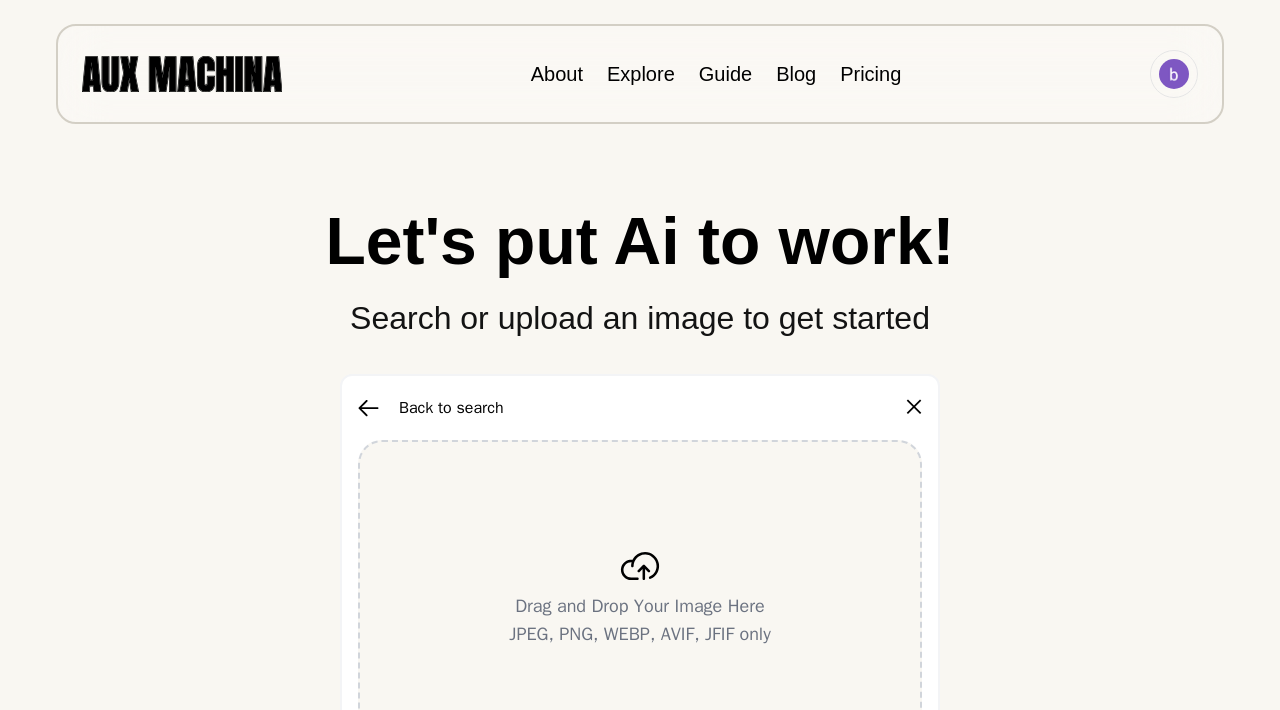 click on "Drag and Drop Your Image Here JPEG, PNG, WEBP, AVIF, JFIF only" at bounding box center (640, 600) 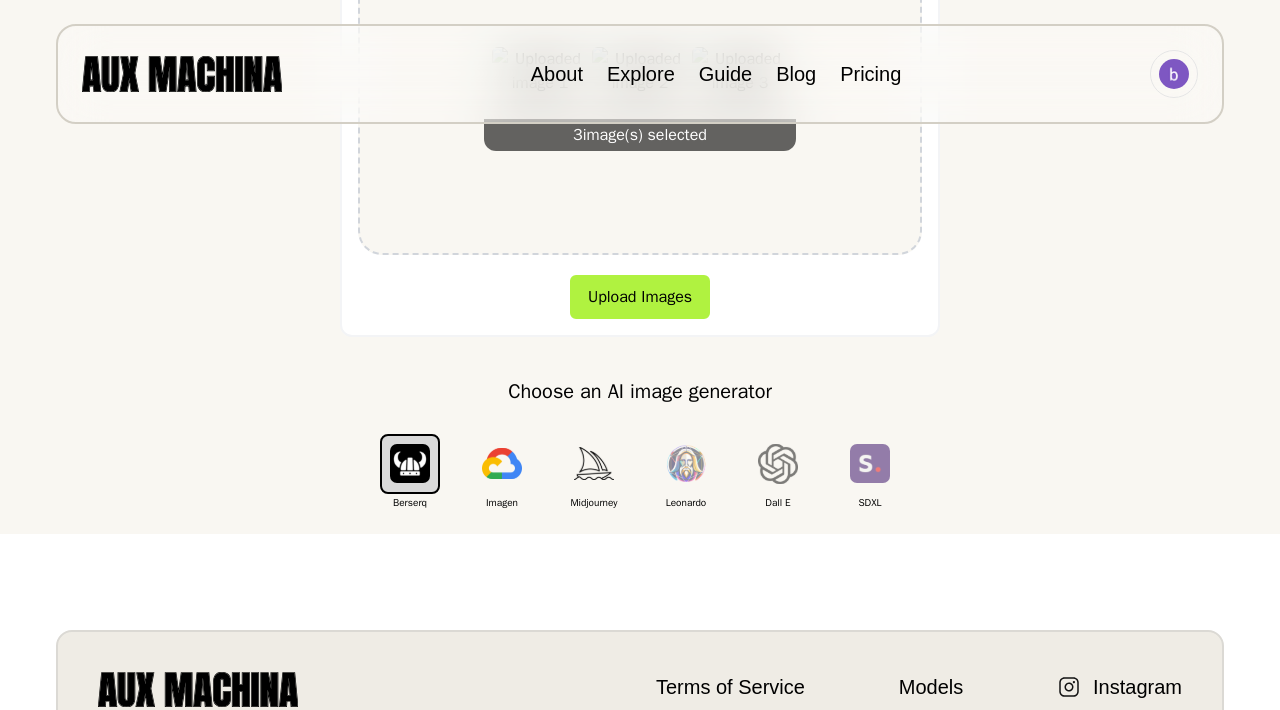 scroll, scrollTop: 509, scrollLeft: 0, axis: vertical 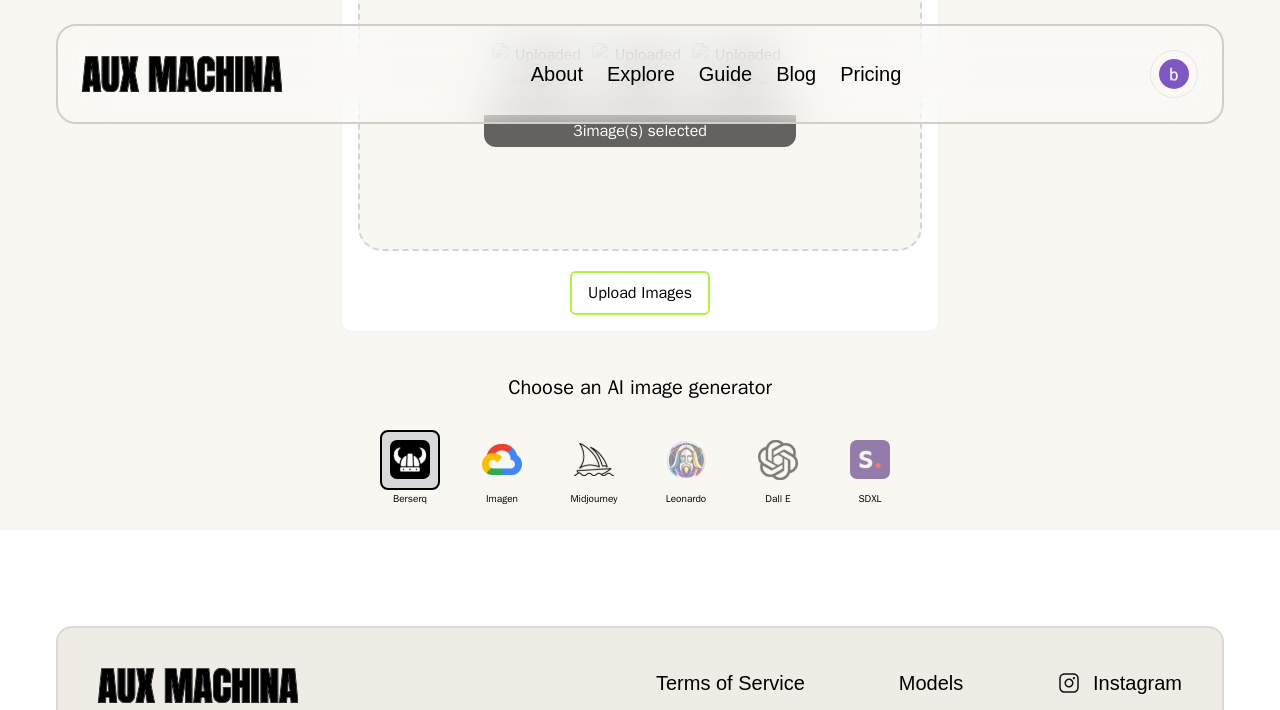 click on "Upload Images" at bounding box center (640, 293) 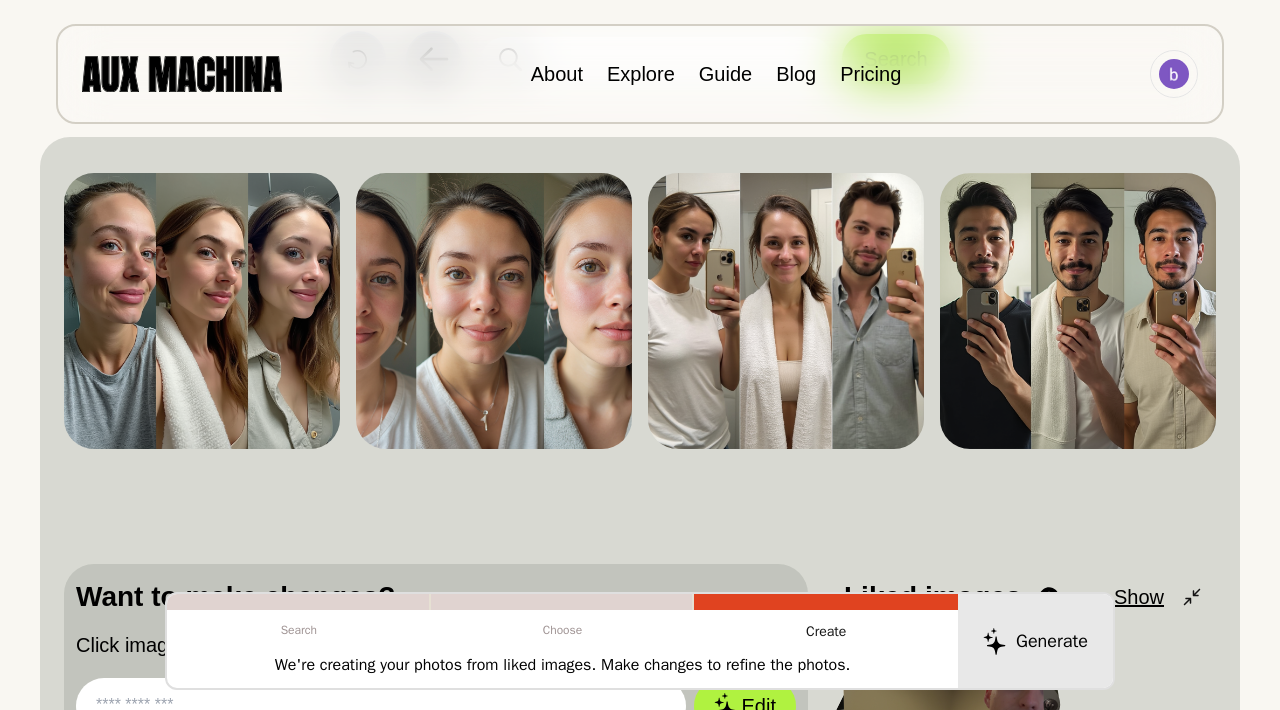 scroll, scrollTop: 138, scrollLeft: 0, axis: vertical 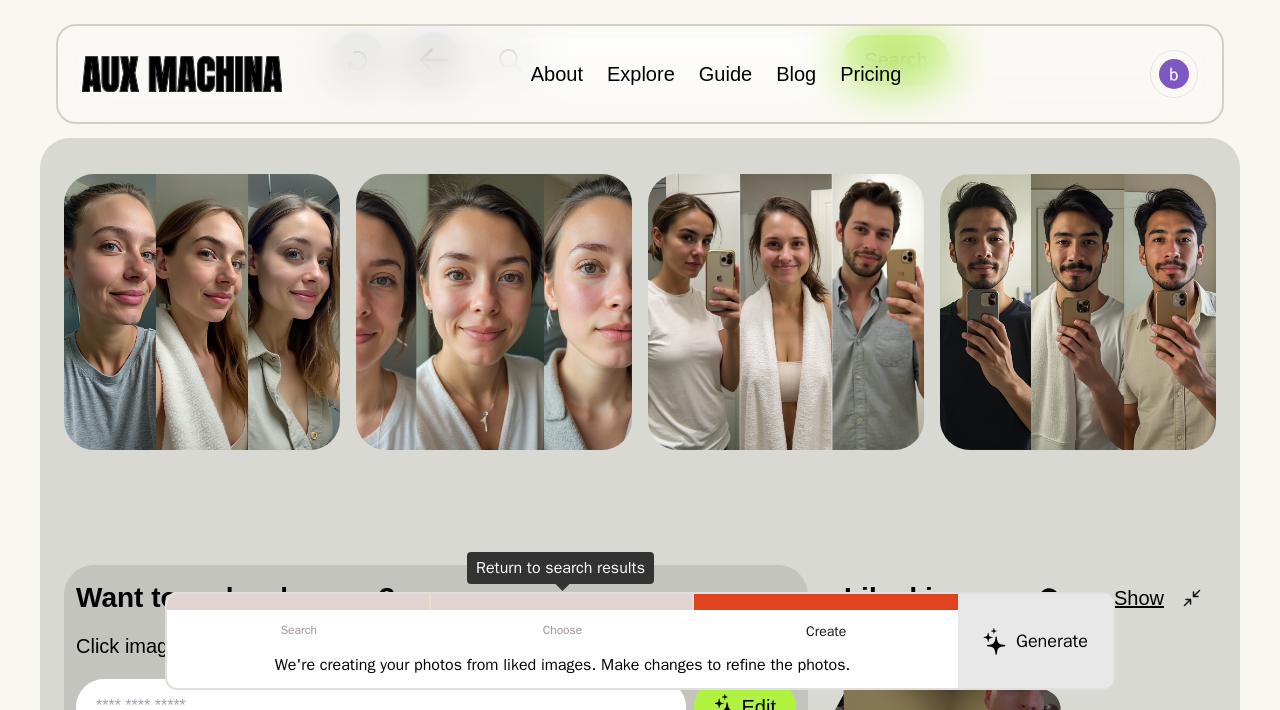 click on "Choose" at bounding box center [563, 630] 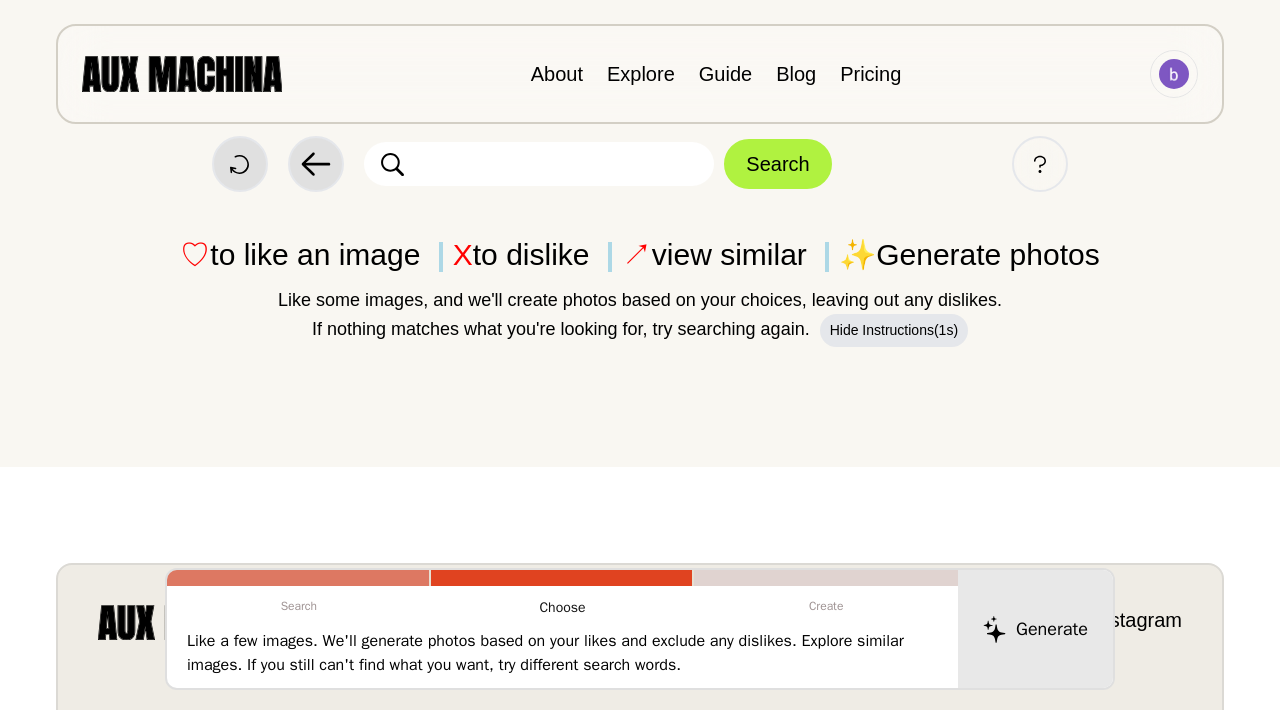 scroll, scrollTop: 0, scrollLeft: 0, axis: both 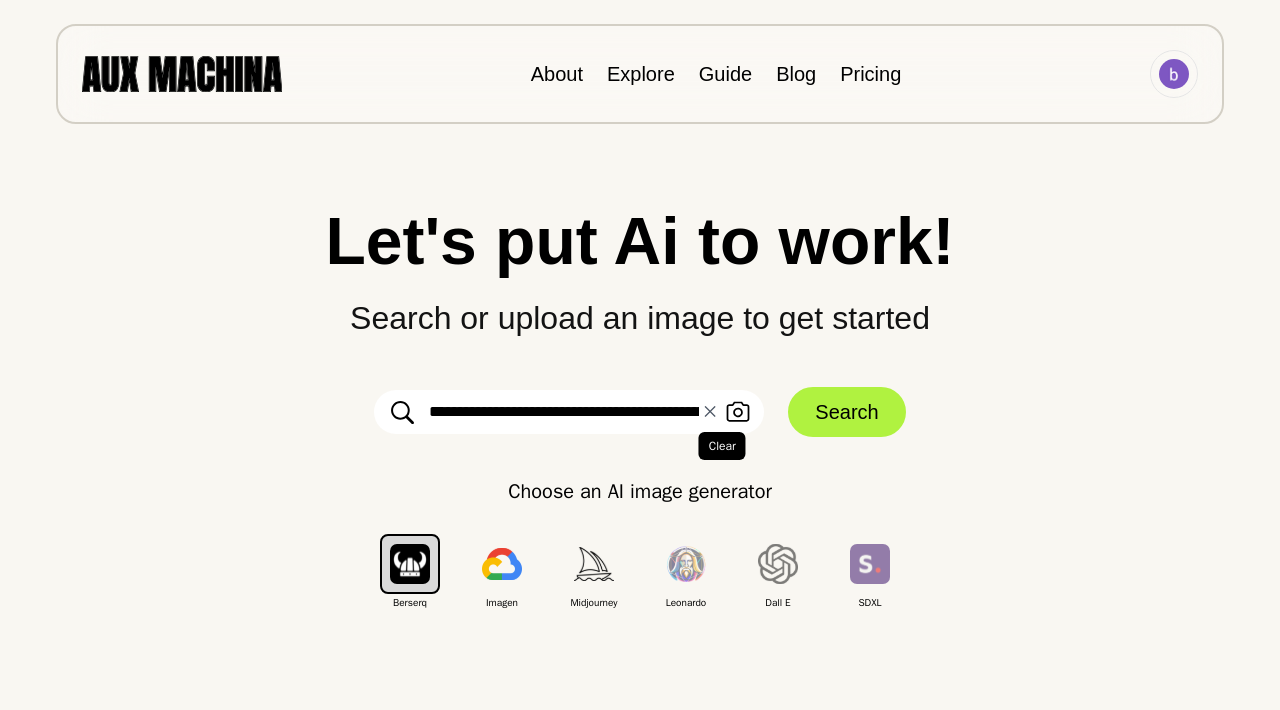 click on "✕ Clear" at bounding box center [710, 412] 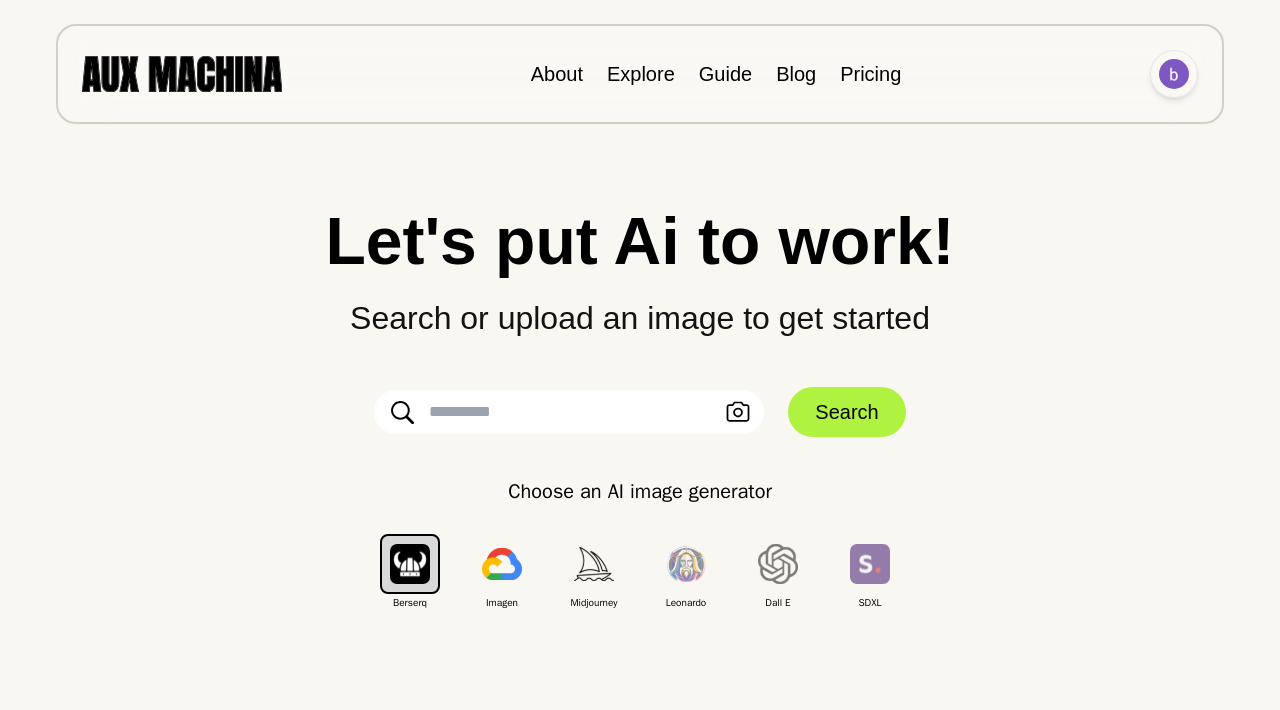 click at bounding box center [1174, 74] 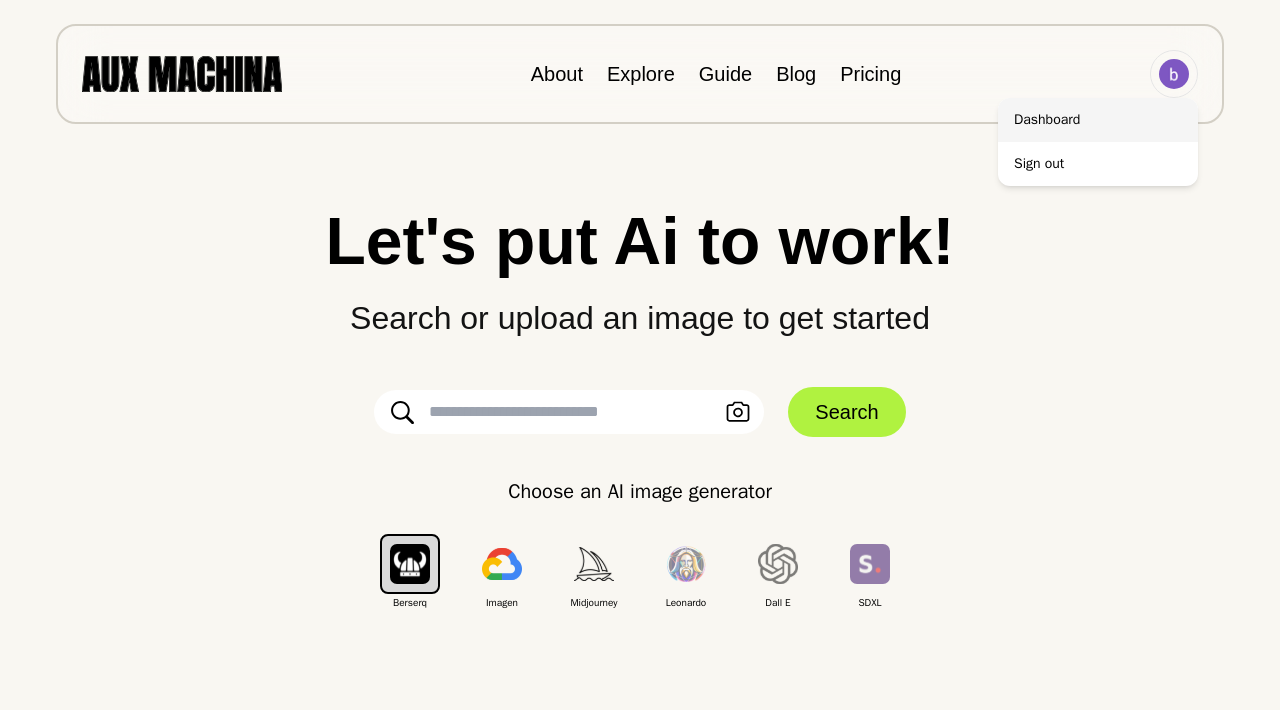 click on "Dashboard" at bounding box center [1098, 120] 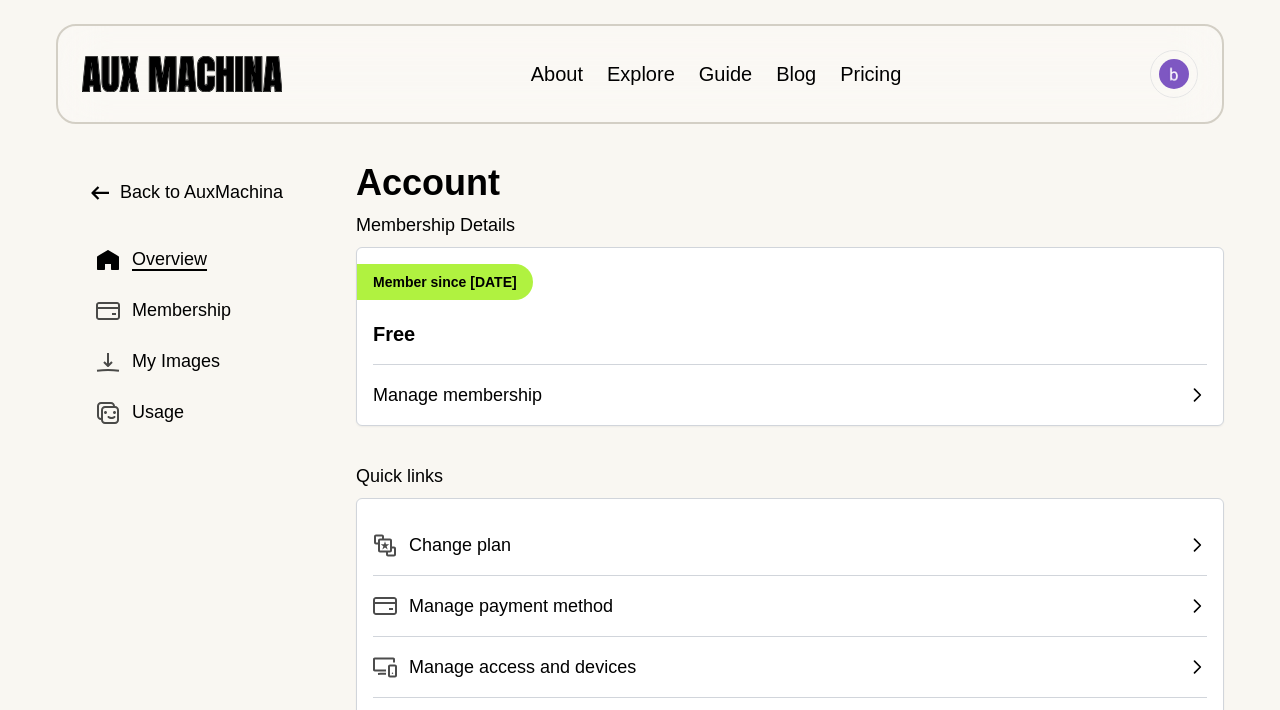 scroll, scrollTop: 12, scrollLeft: 0, axis: vertical 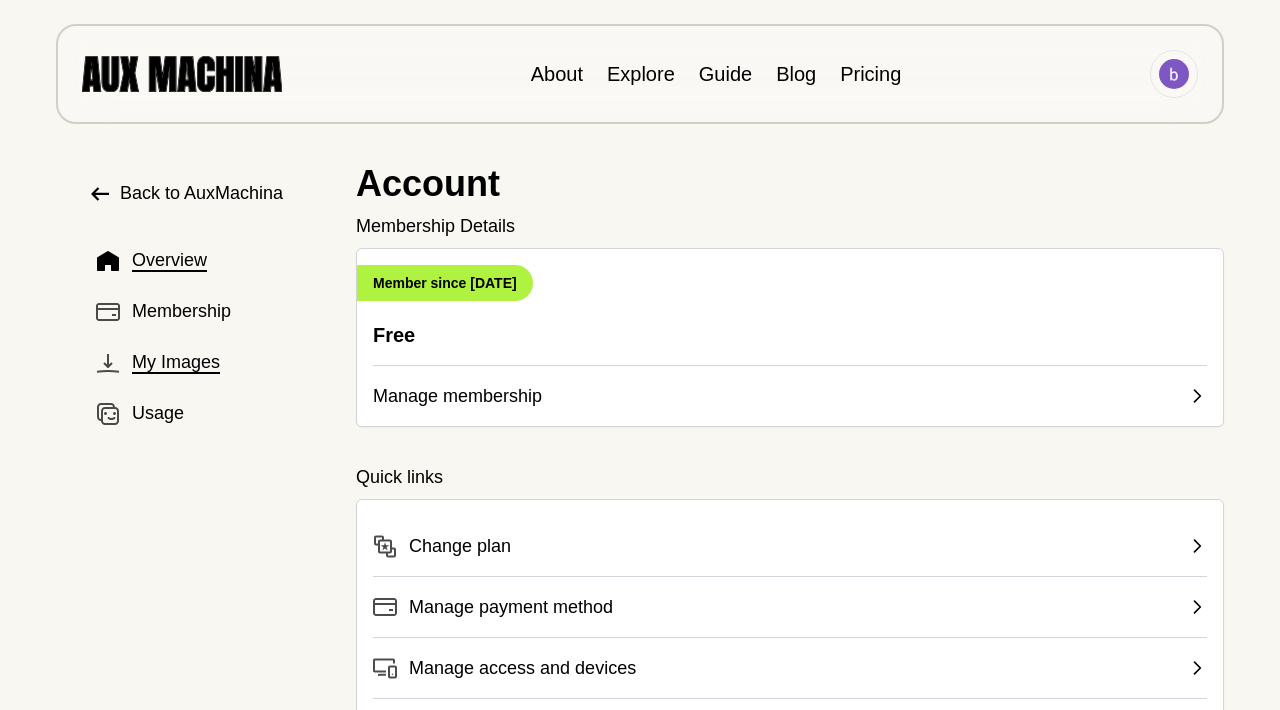 click on "My Images" at bounding box center [176, 362] 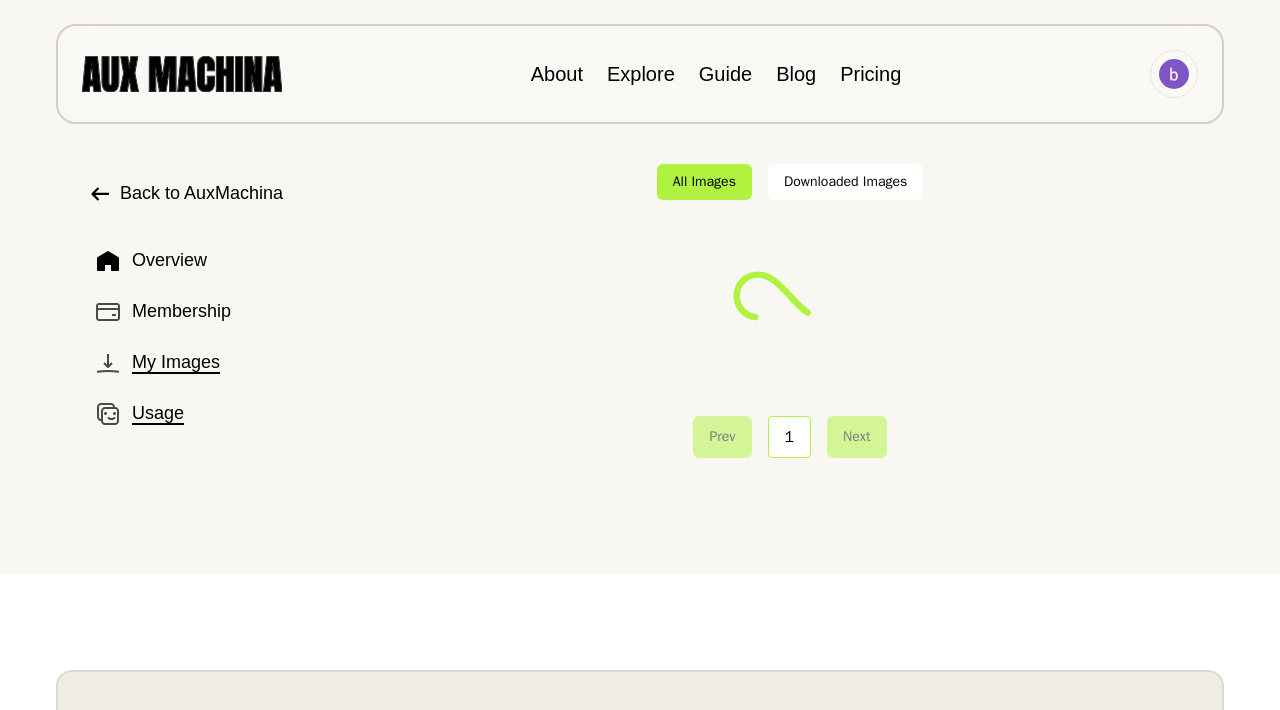 click on "Usage" at bounding box center (158, 413) 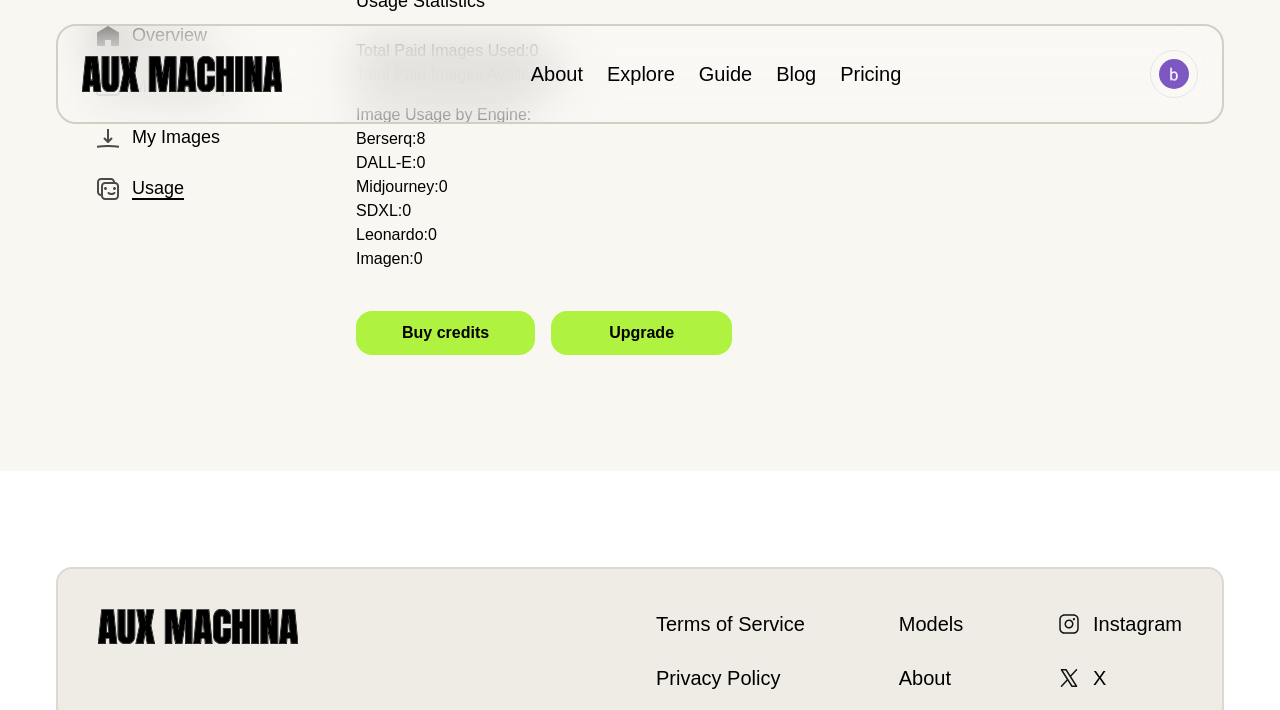 scroll, scrollTop: 0, scrollLeft: 0, axis: both 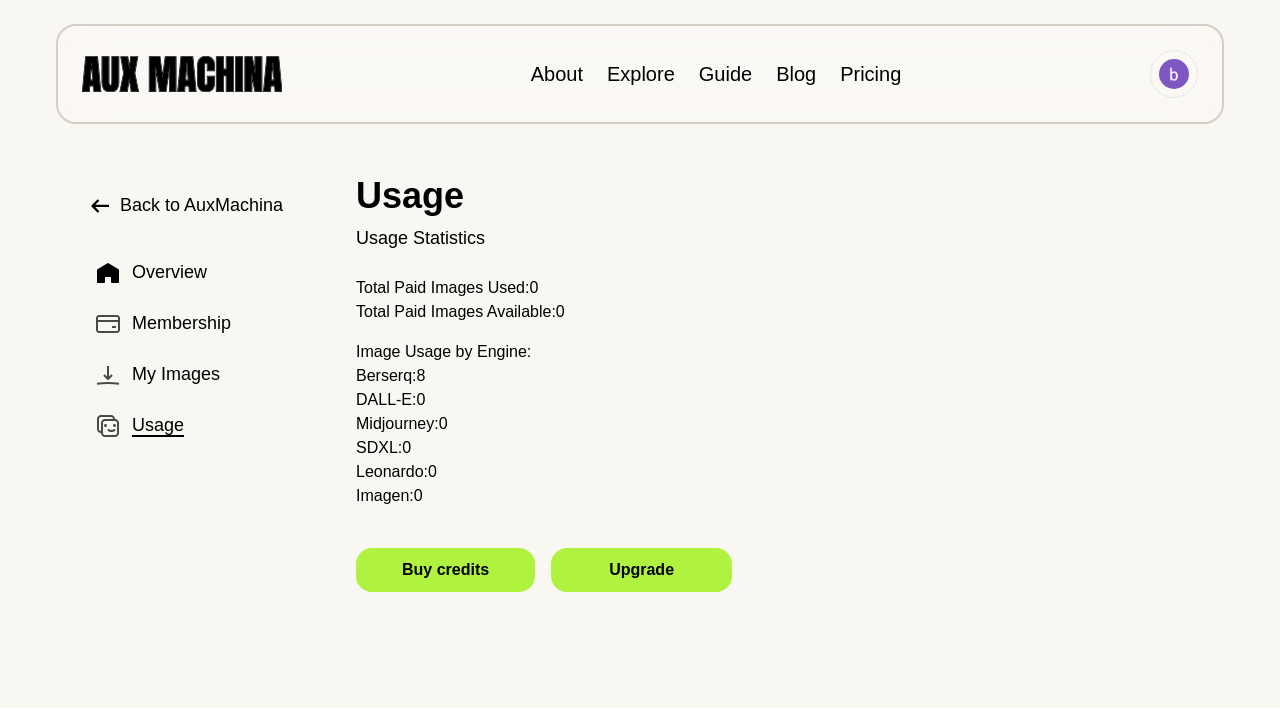click at bounding box center [182, 73] 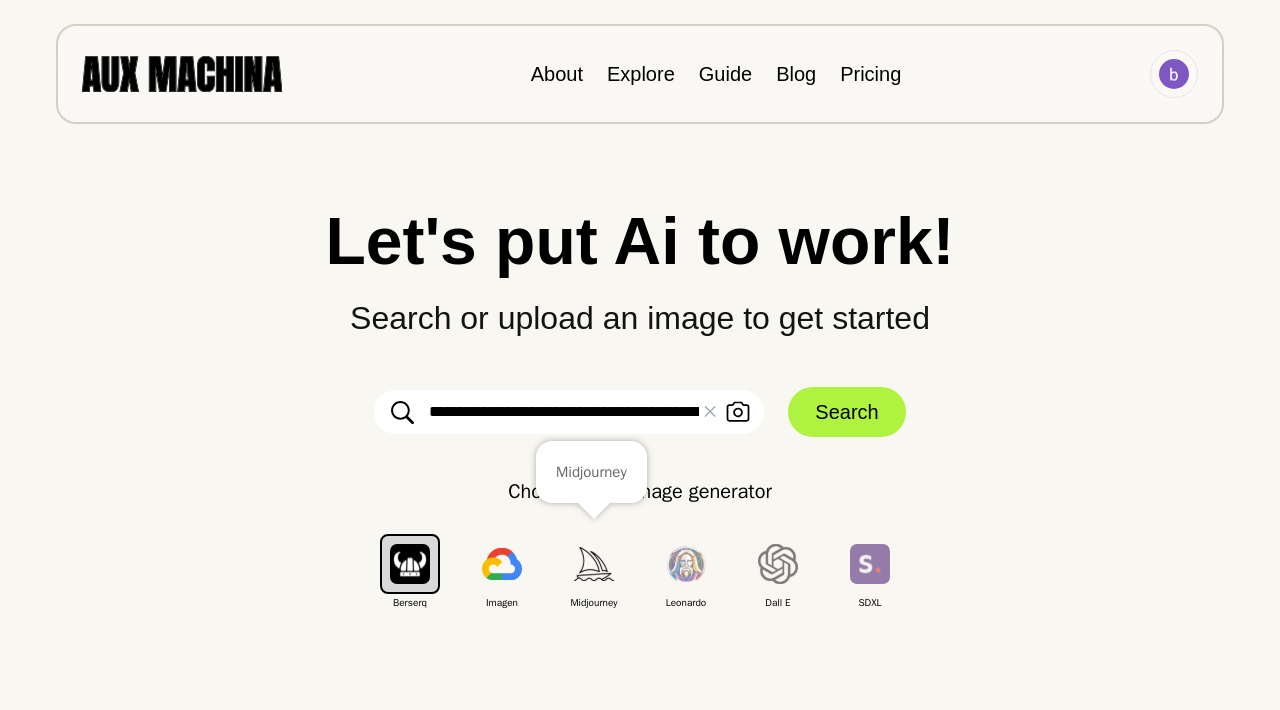 click at bounding box center [594, 564] 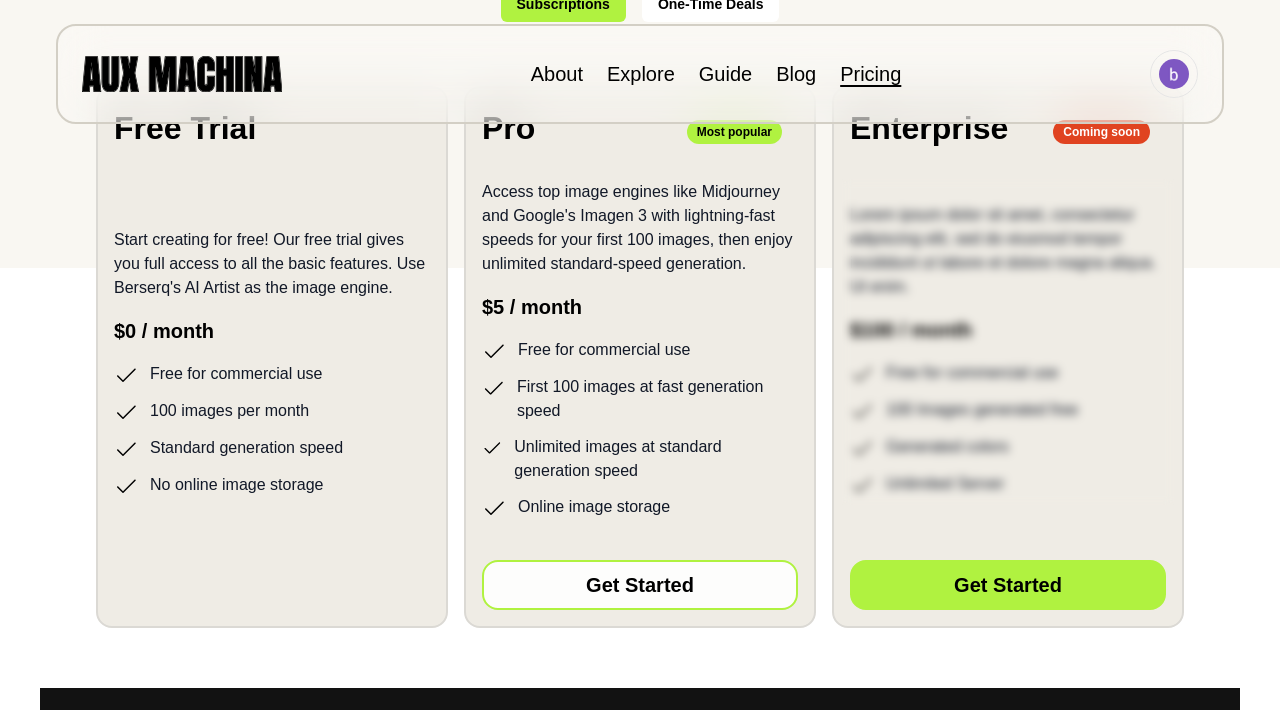 scroll, scrollTop: 440, scrollLeft: 0, axis: vertical 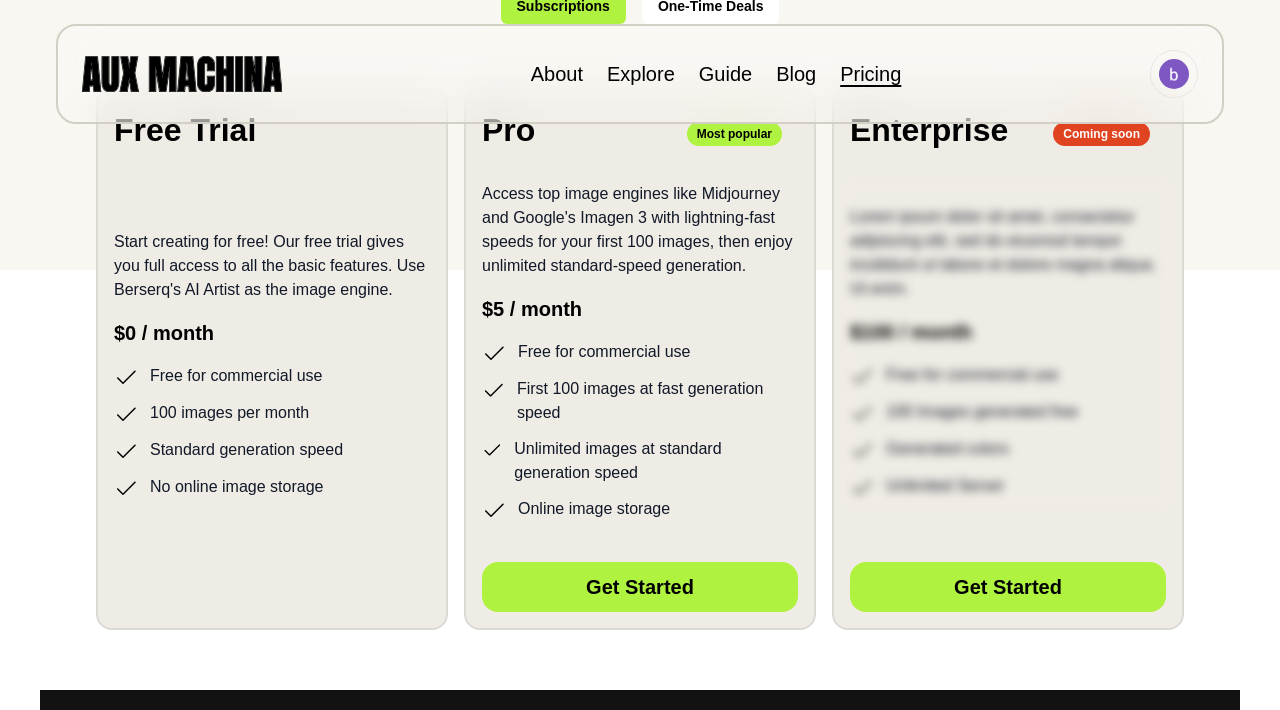 click on "Standard generation speed" at bounding box center (272, 450) 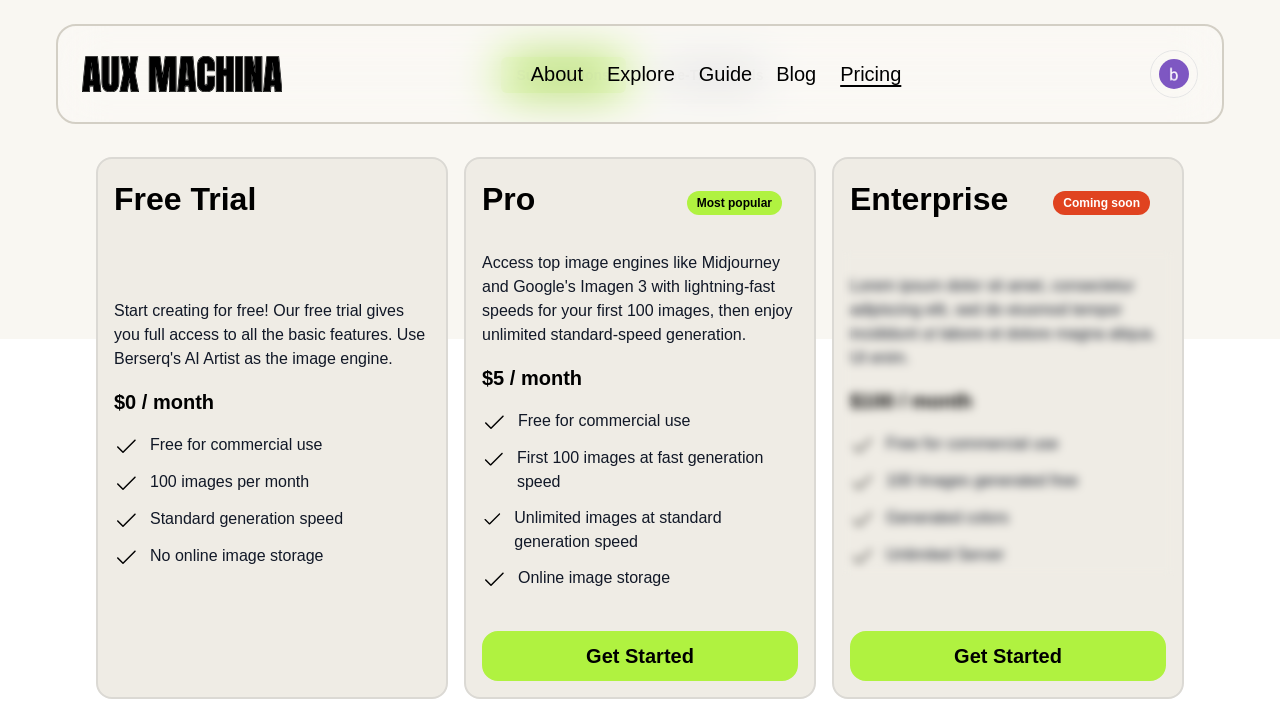 scroll, scrollTop: 375, scrollLeft: 0, axis: vertical 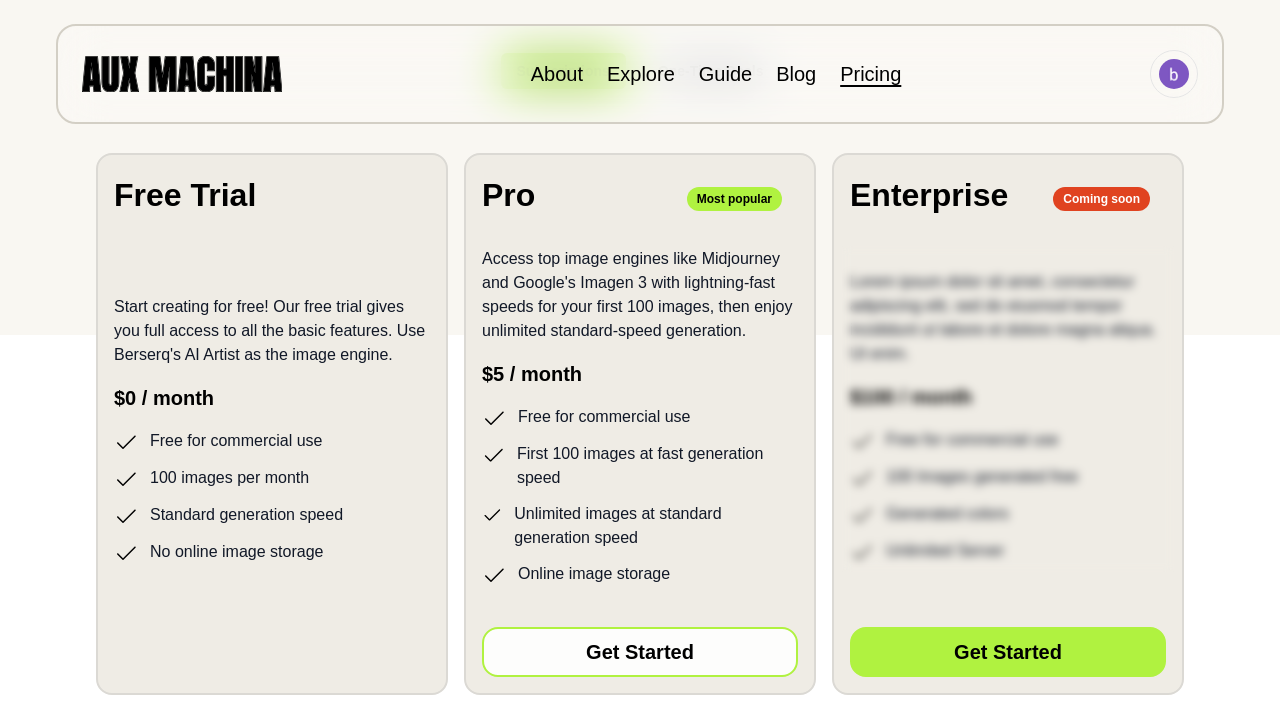 click on "Get Started" at bounding box center [640, 652] 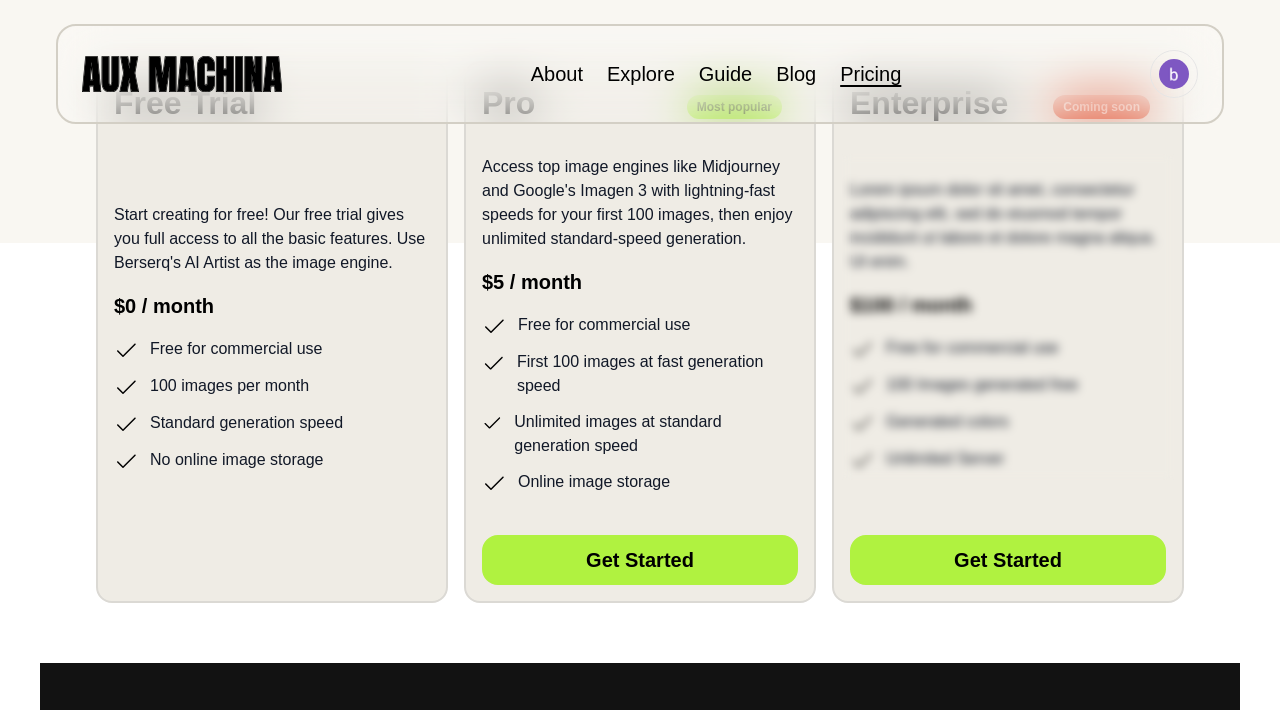 scroll, scrollTop: 471, scrollLeft: 0, axis: vertical 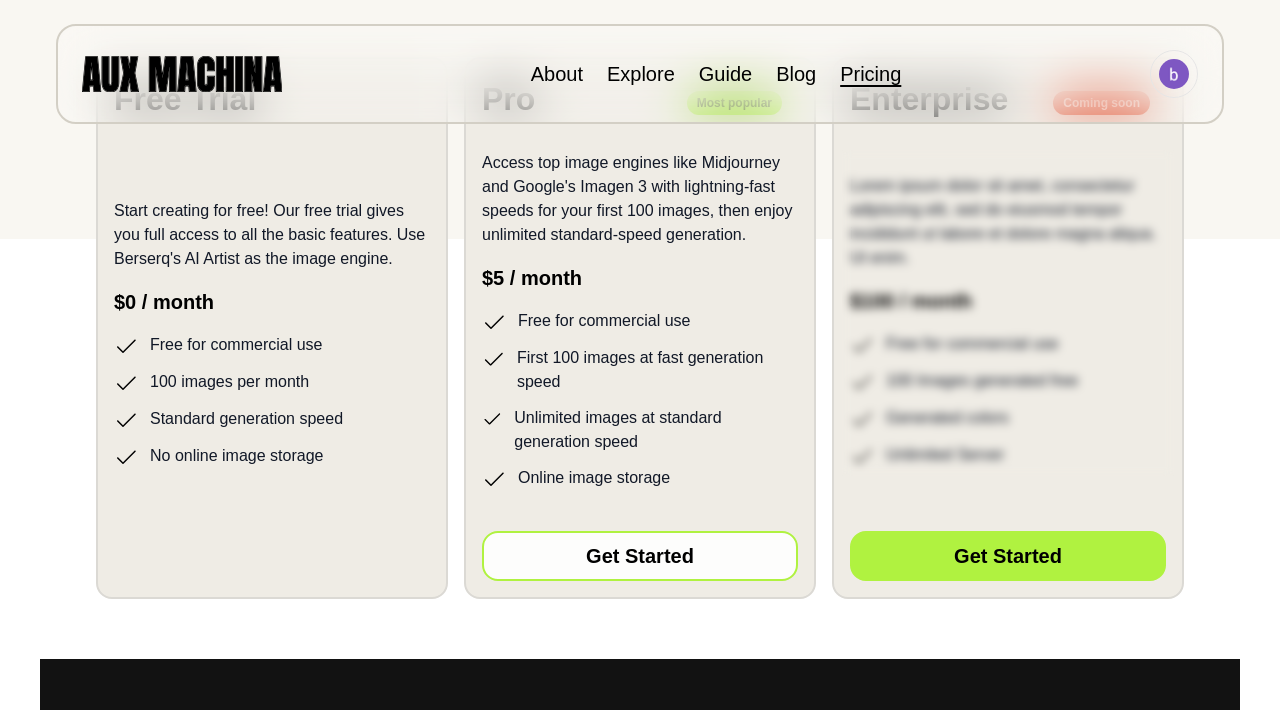 click on "Get Started" at bounding box center [640, 556] 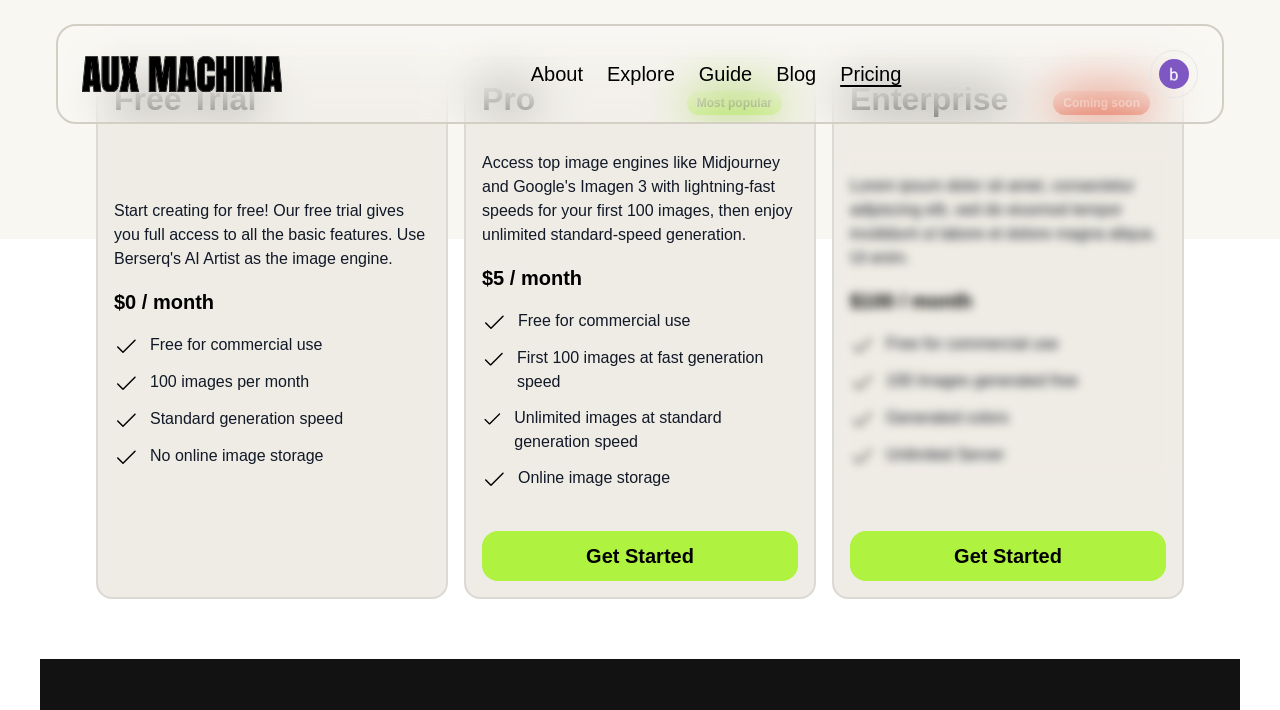 scroll, scrollTop: 472, scrollLeft: 0, axis: vertical 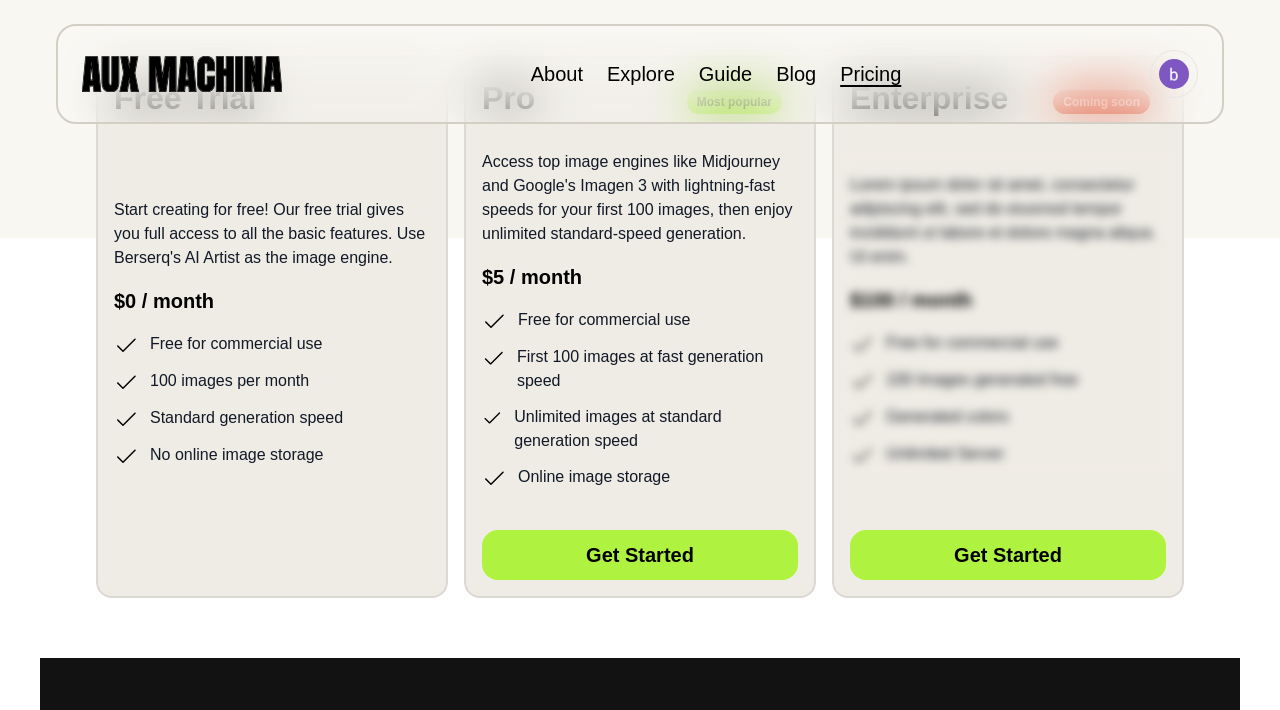 click on "Pricing" at bounding box center [870, 74] 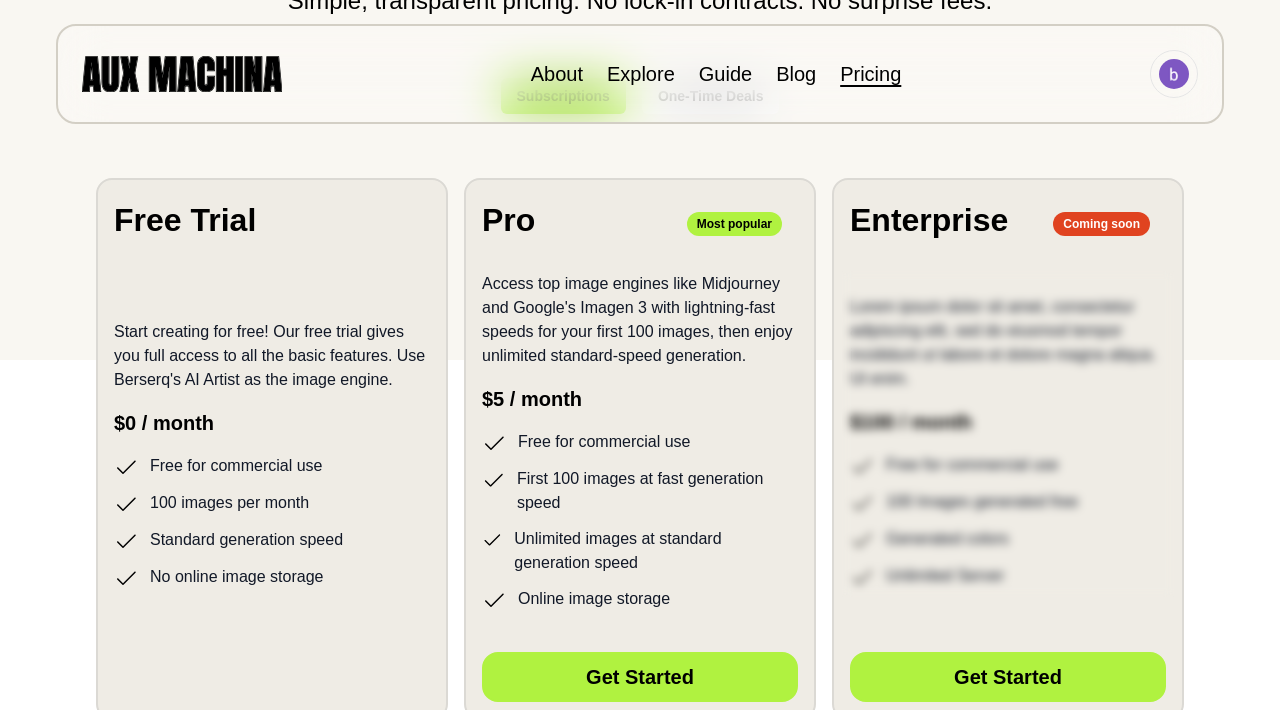 scroll, scrollTop: 364, scrollLeft: 0, axis: vertical 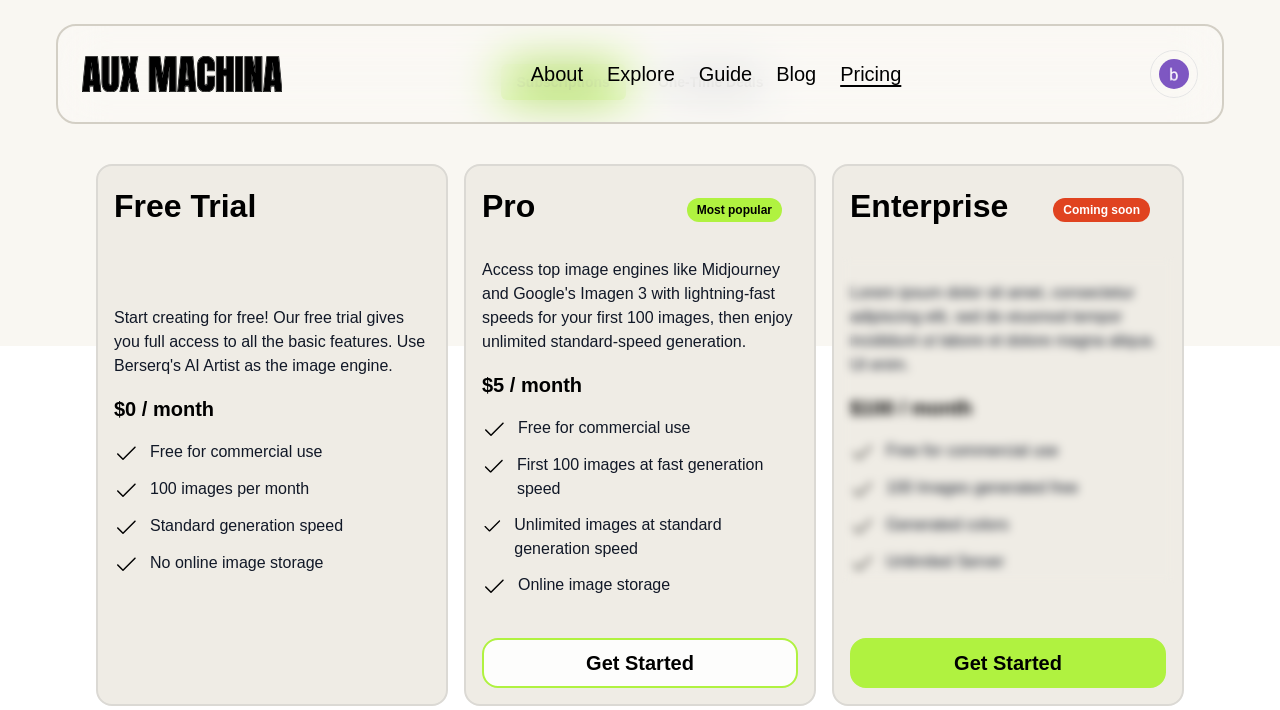 click on "Get Started" at bounding box center (640, 663) 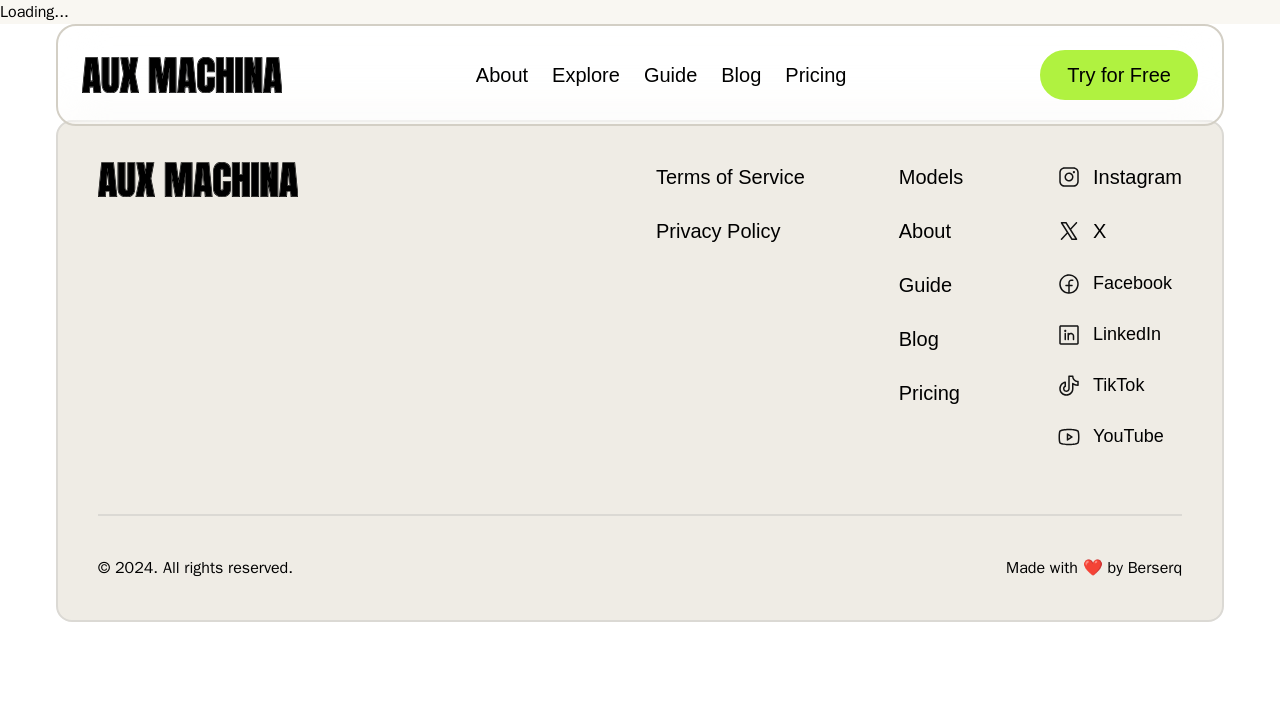 scroll, scrollTop: 0, scrollLeft: 0, axis: both 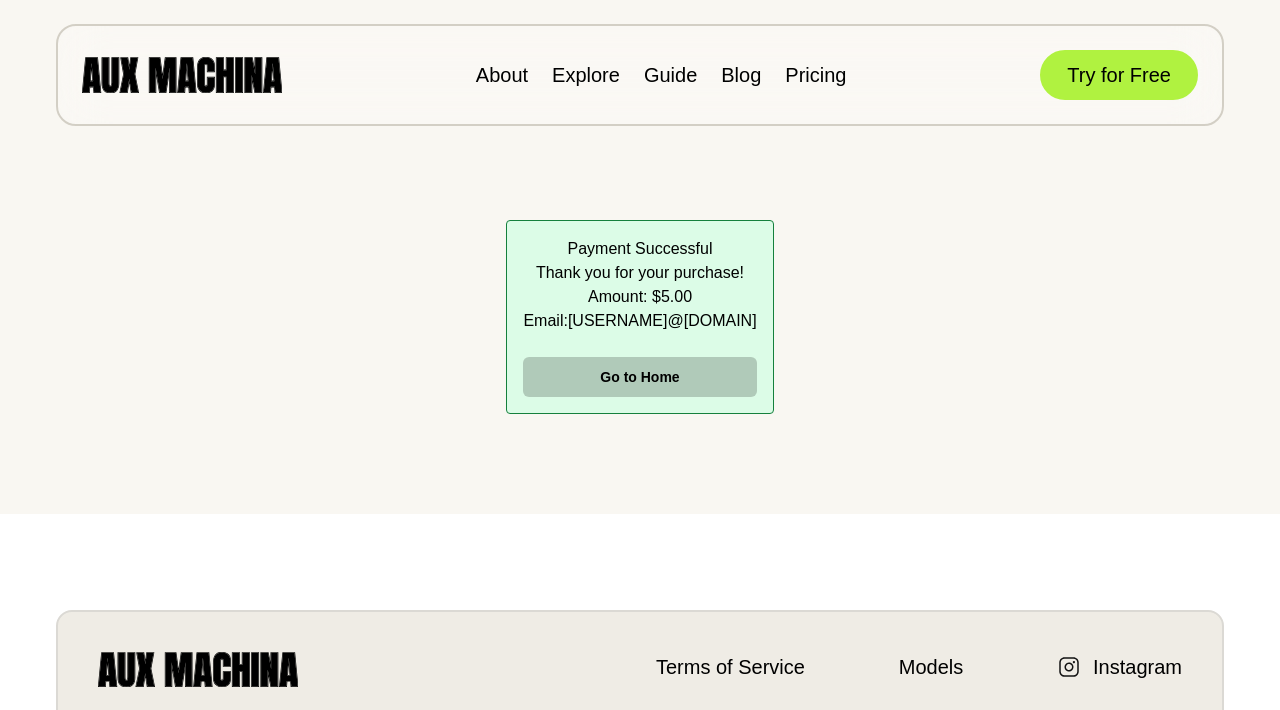 click on "Go to Home" at bounding box center [639, 377] 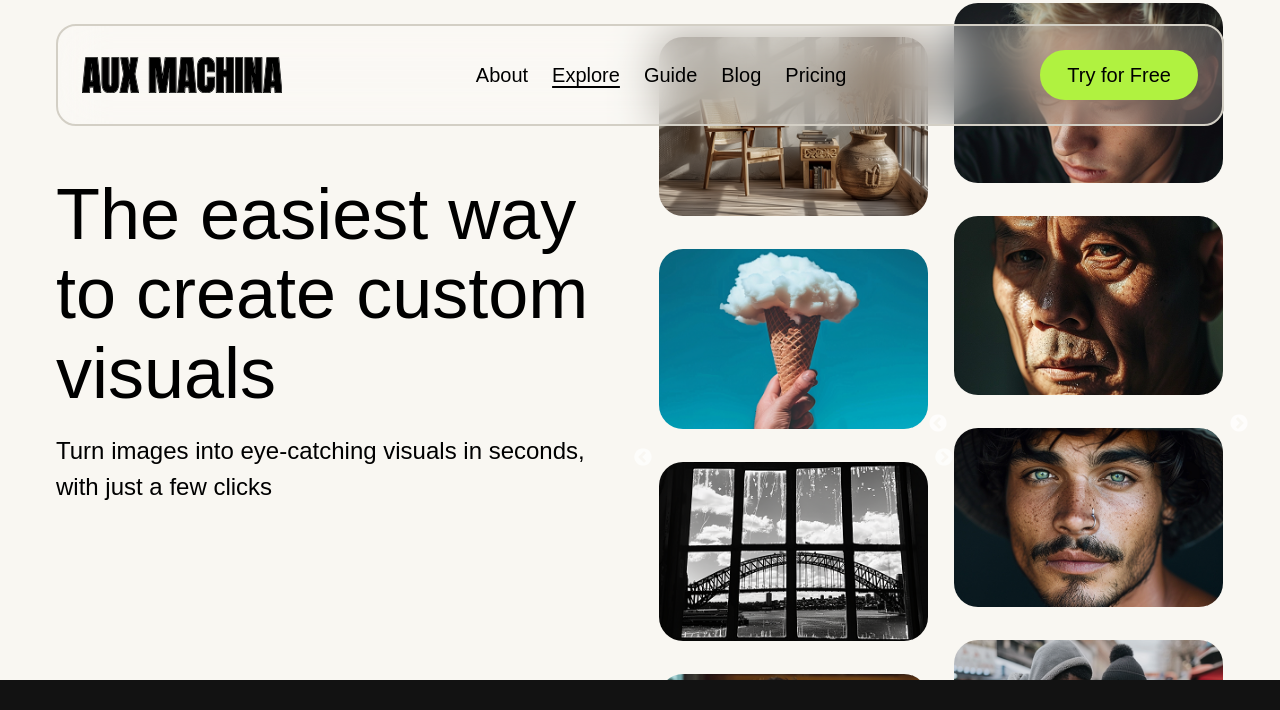 click on "Explore" at bounding box center [586, 75] 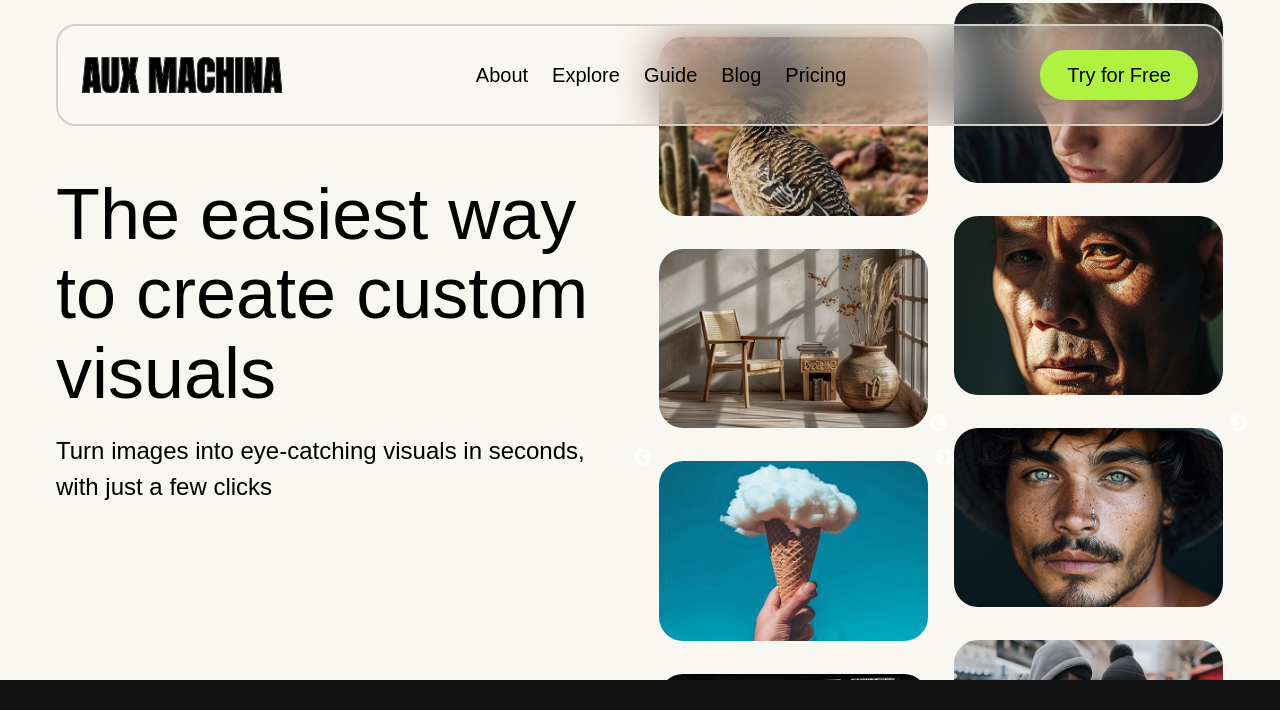 scroll, scrollTop: 0, scrollLeft: 0, axis: both 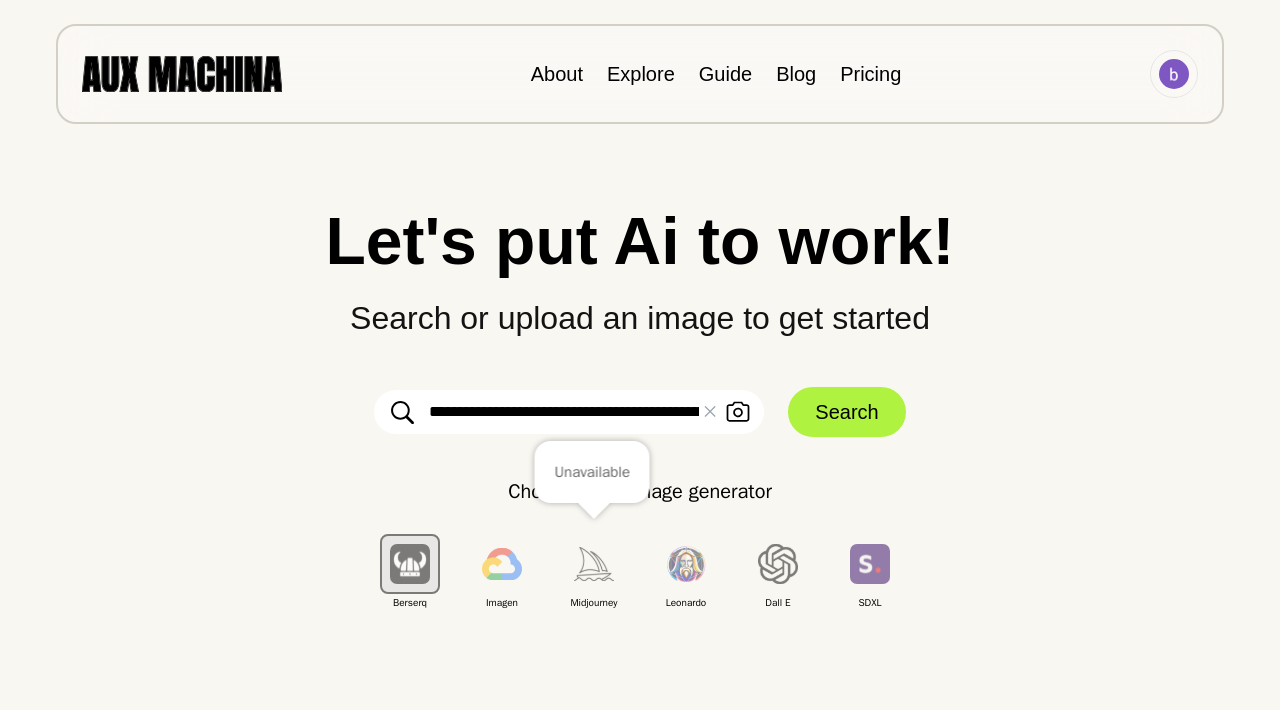 click at bounding box center [594, 563] 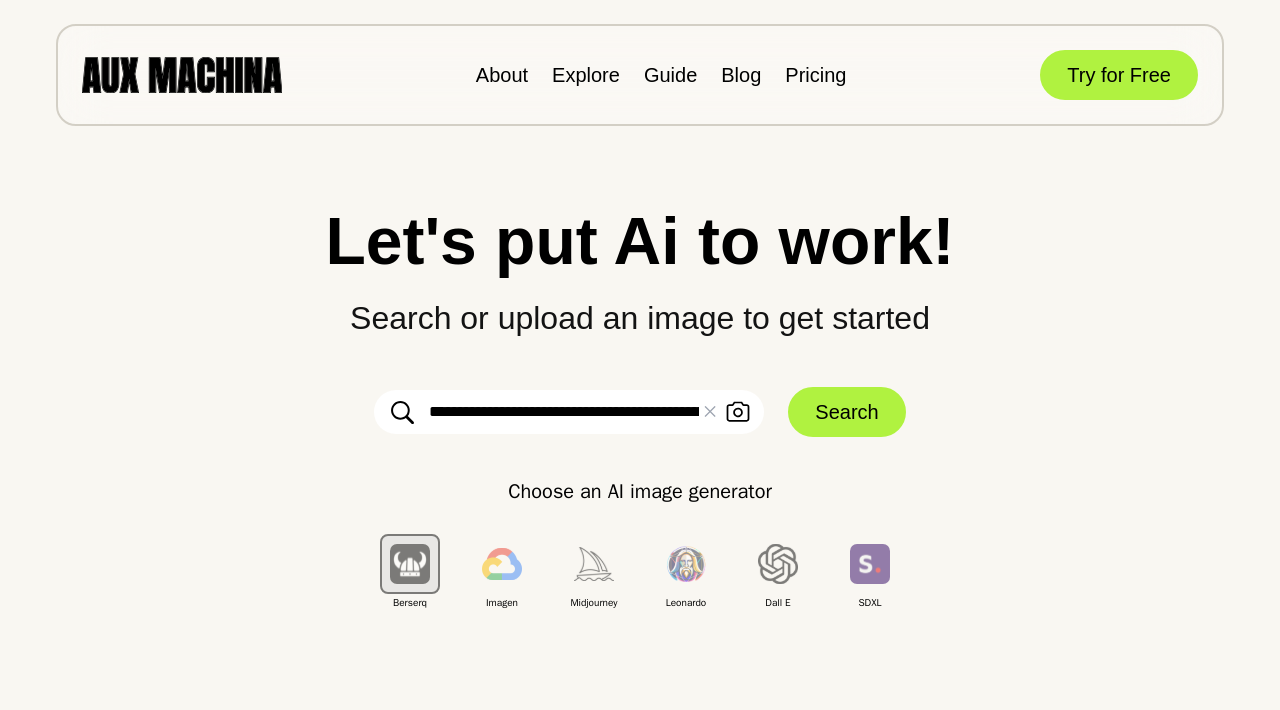 scroll, scrollTop: 0, scrollLeft: 0, axis: both 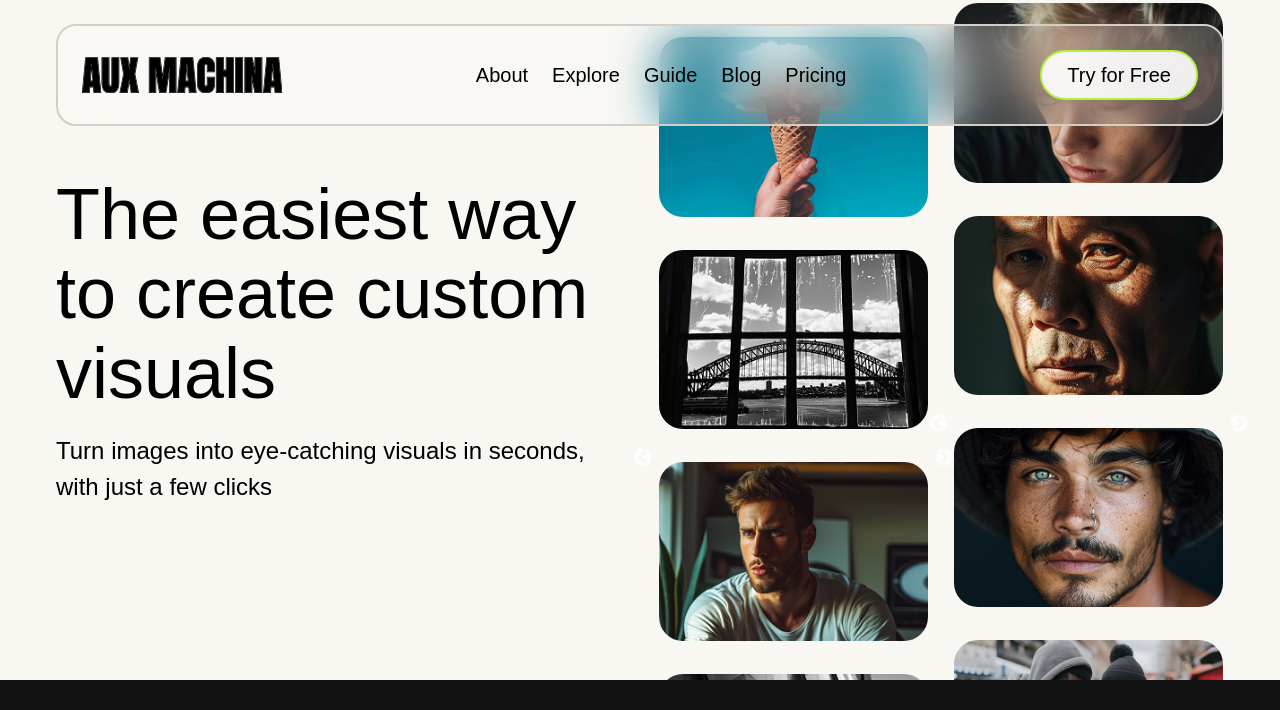 click on "Try for Free" at bounding box center (1119, 75) 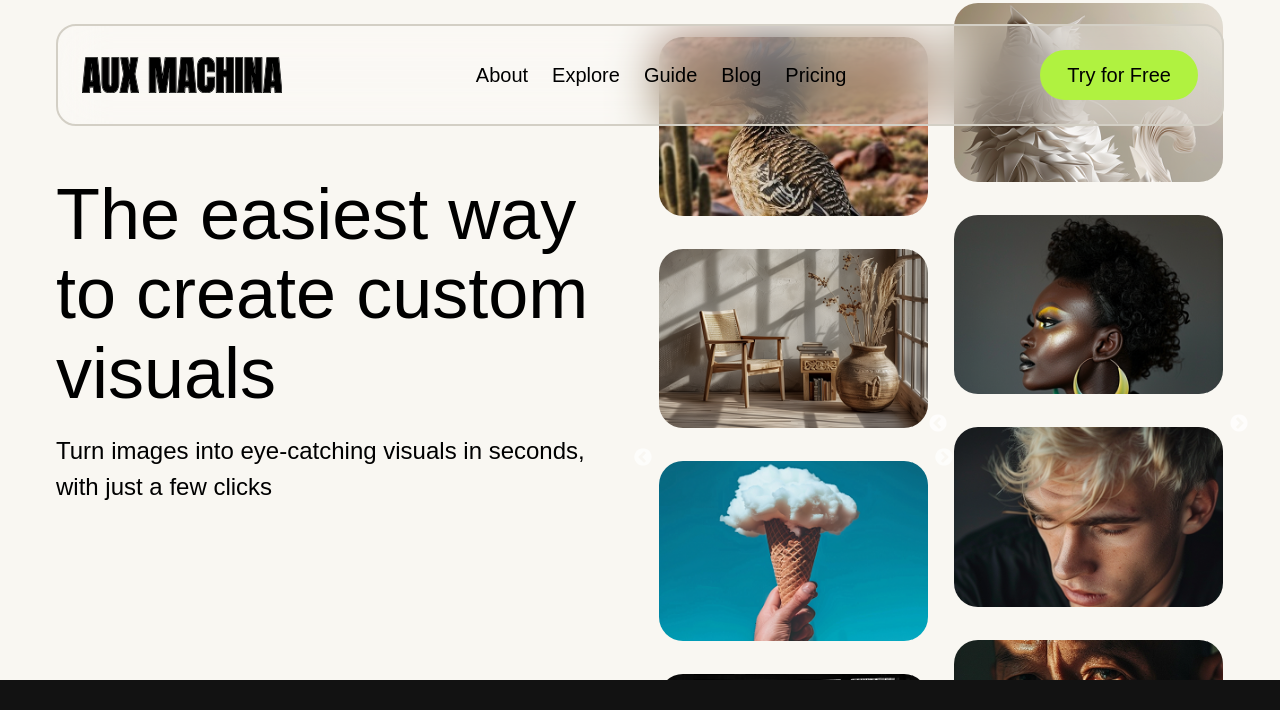 scroll, scrollTop: 0, scrollLeft: 0, axis: both 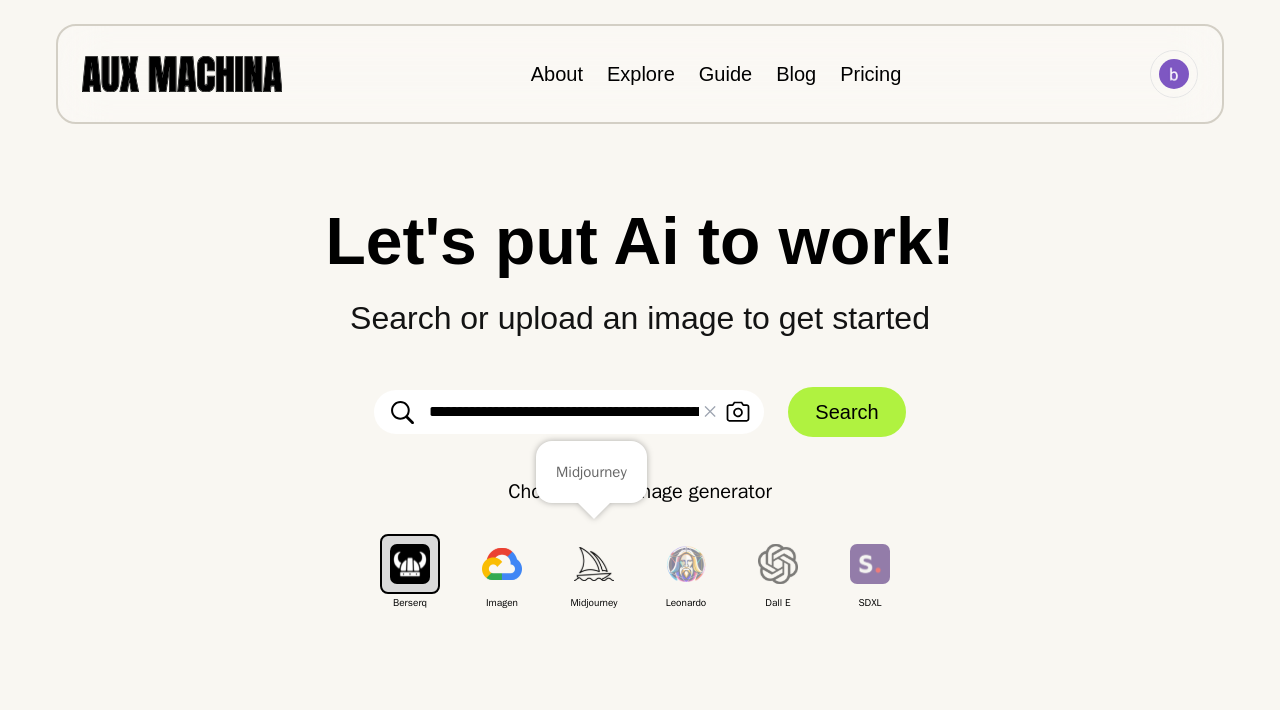 click at bounding box center (594, 564) 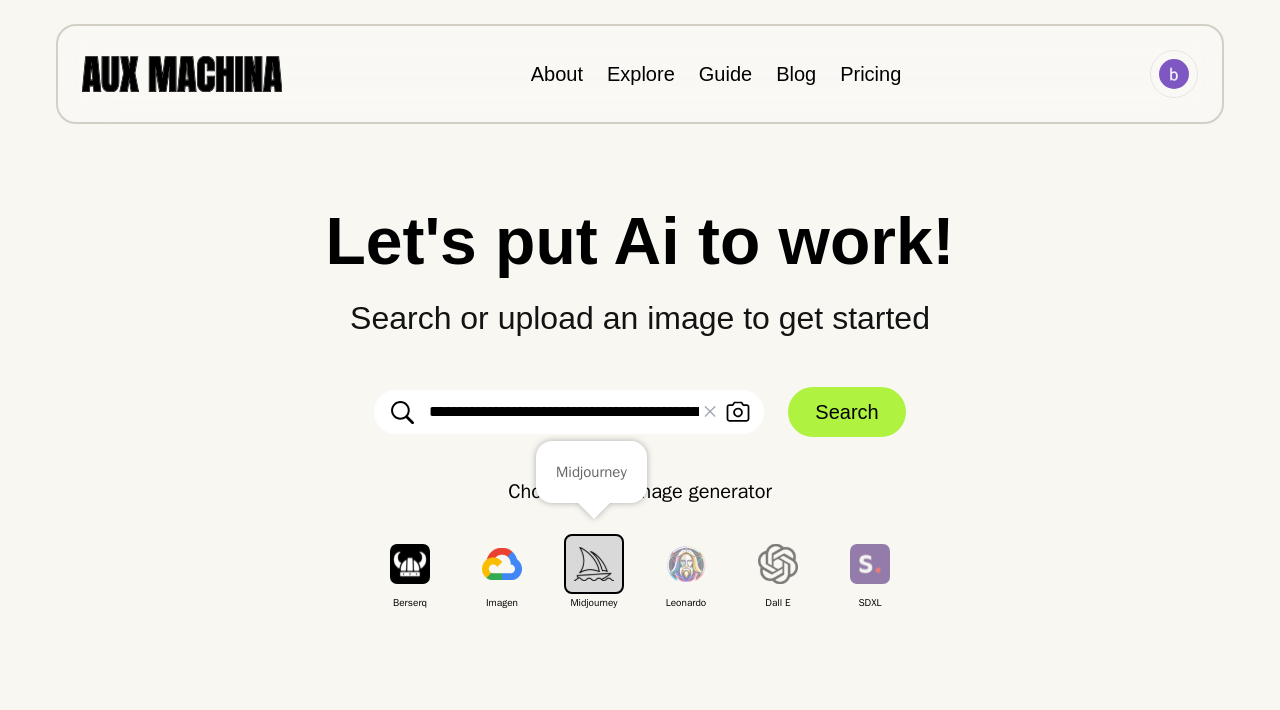 click at bounding box center (594, 563) 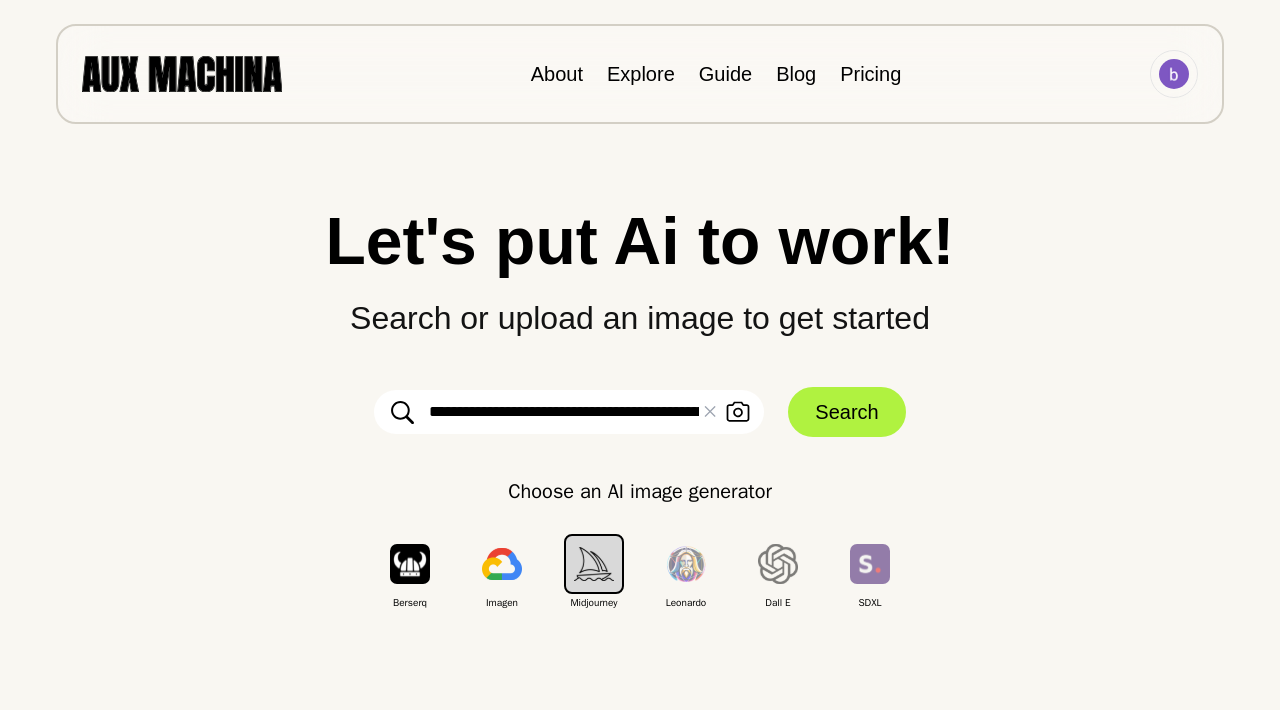 click on "**********" at bounding box center (569, 412) 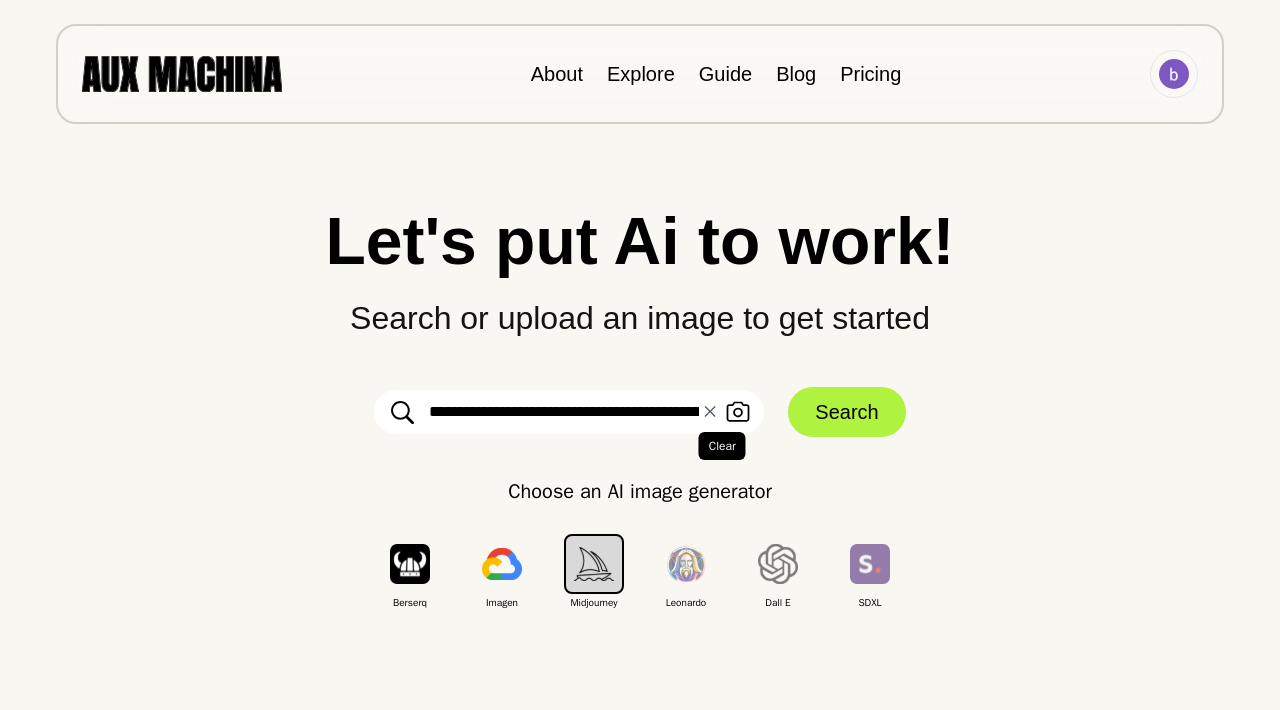 click on "✕ Clear" at bounding box center [710, 412] 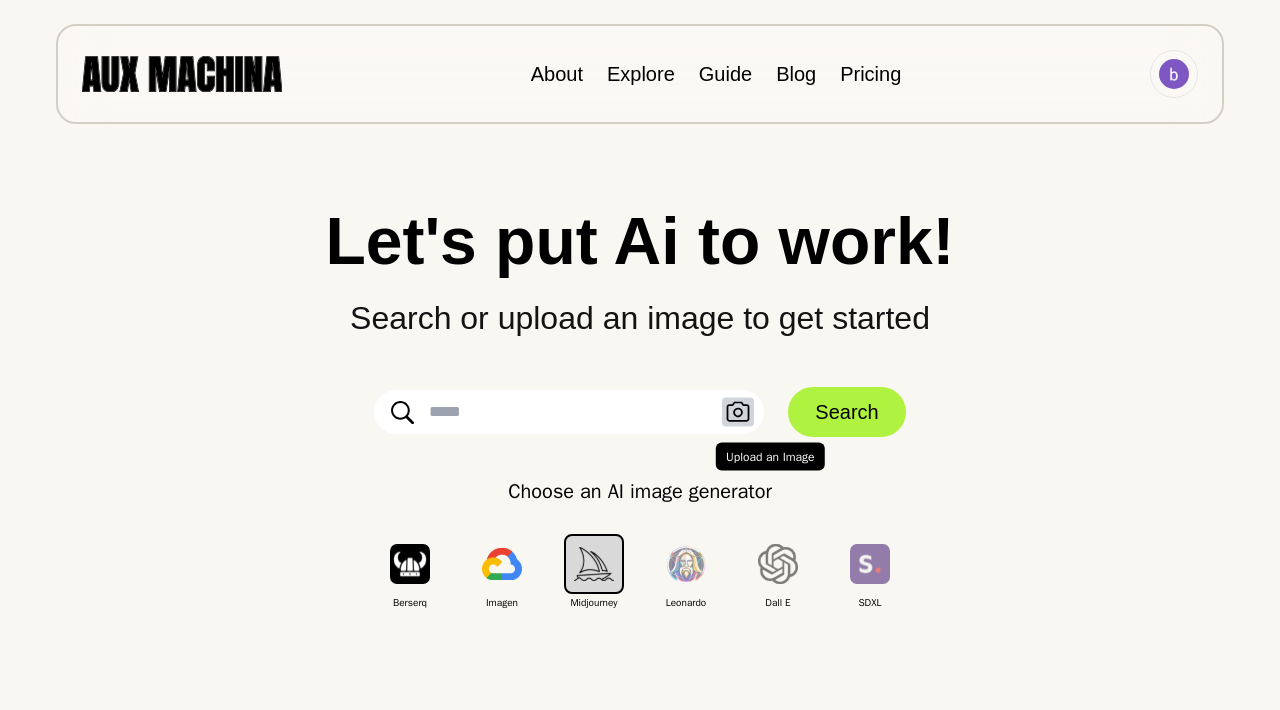 click 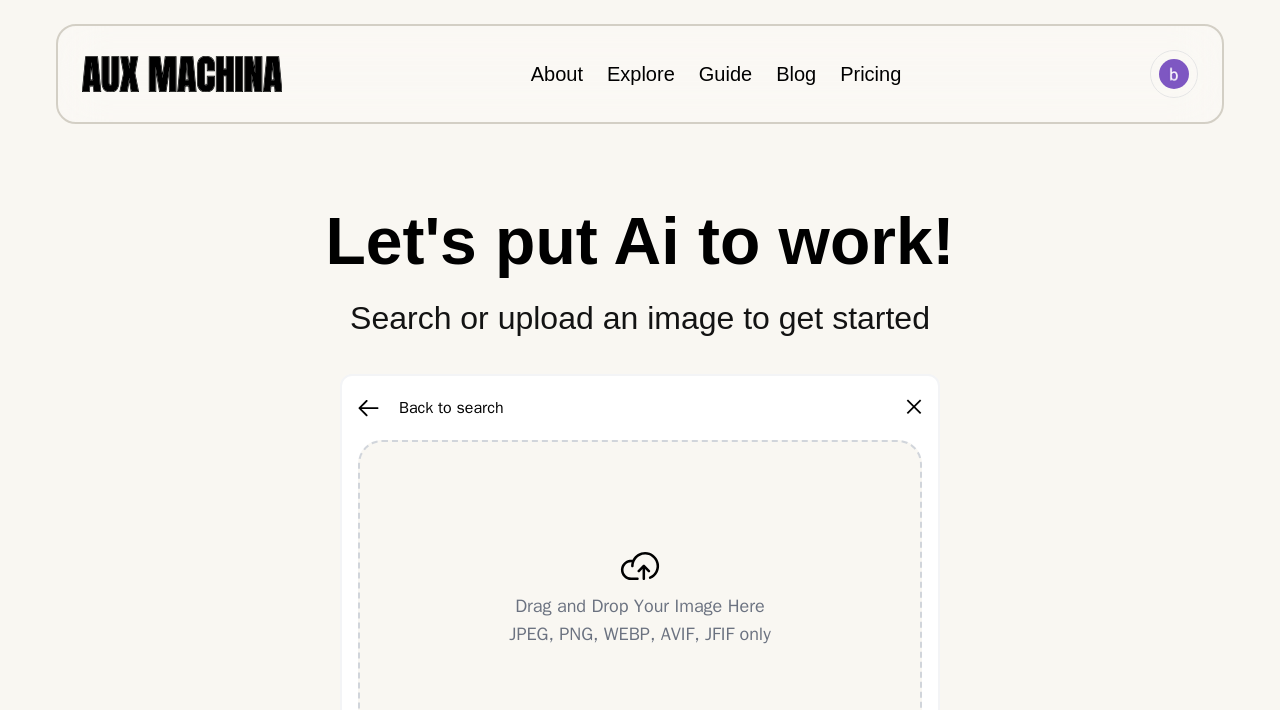 click 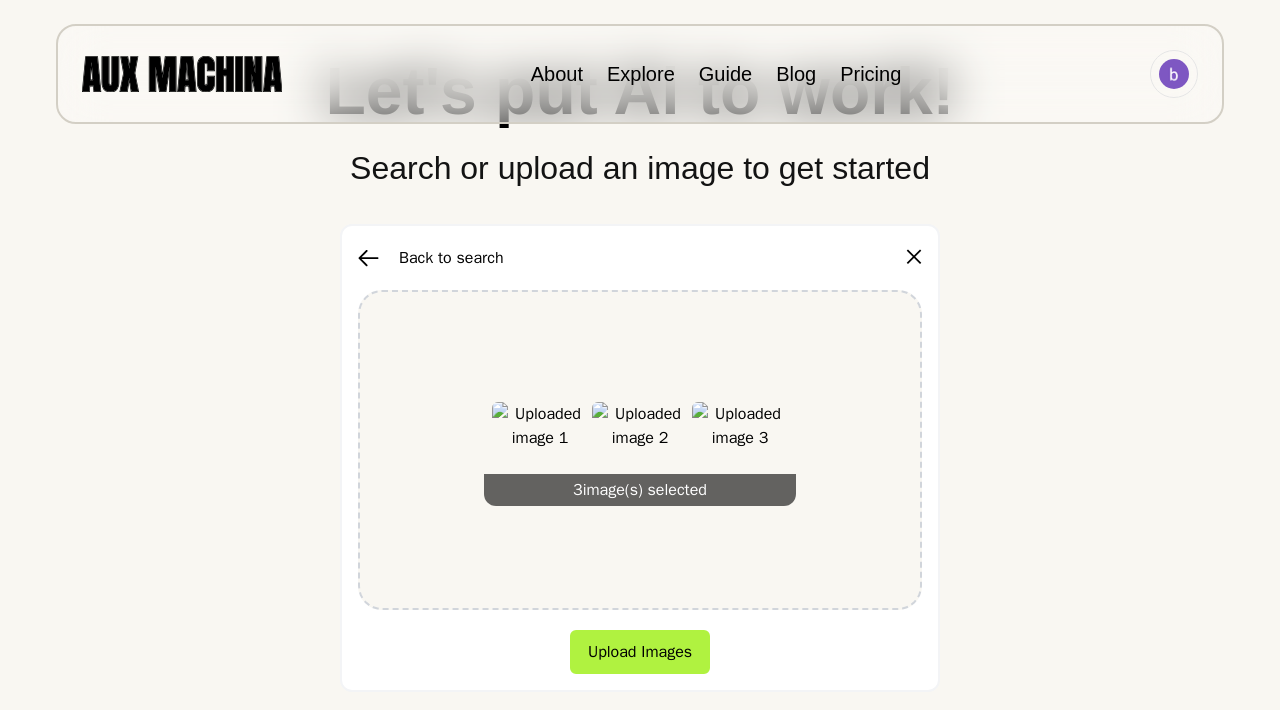 scroll, scrollTop: 134, scrollLeft: 0, axis: vertical 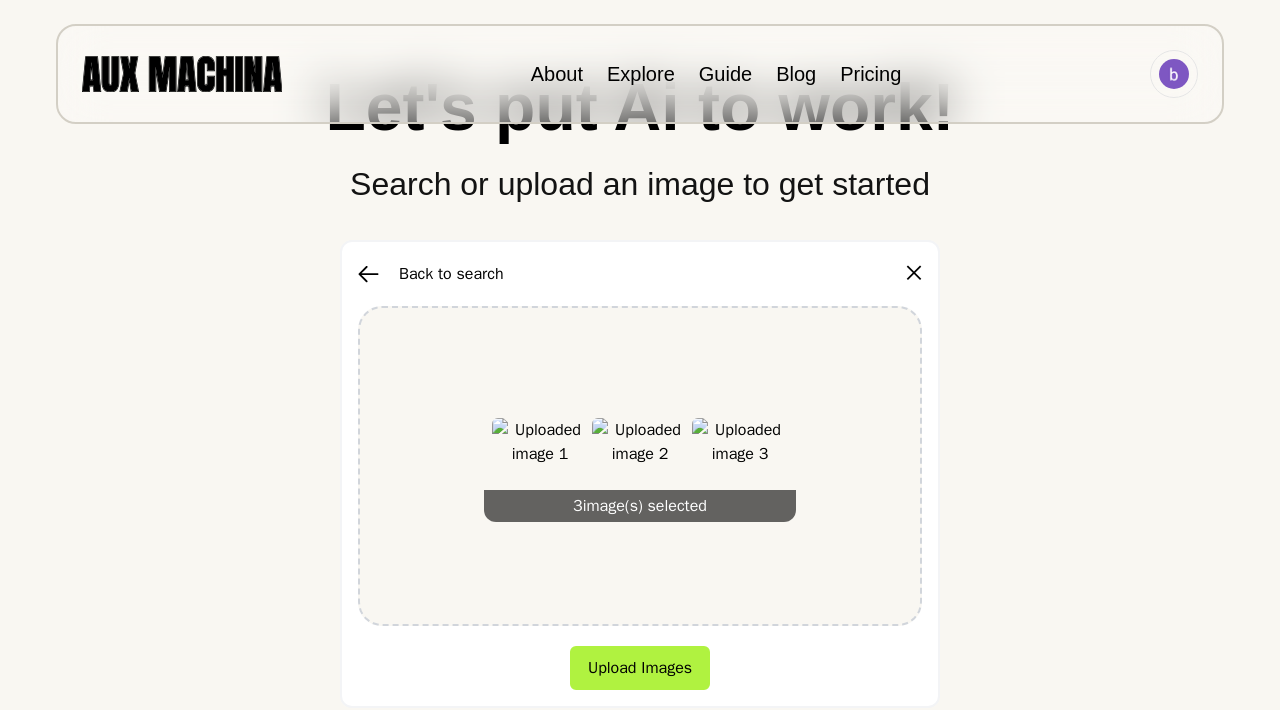 click 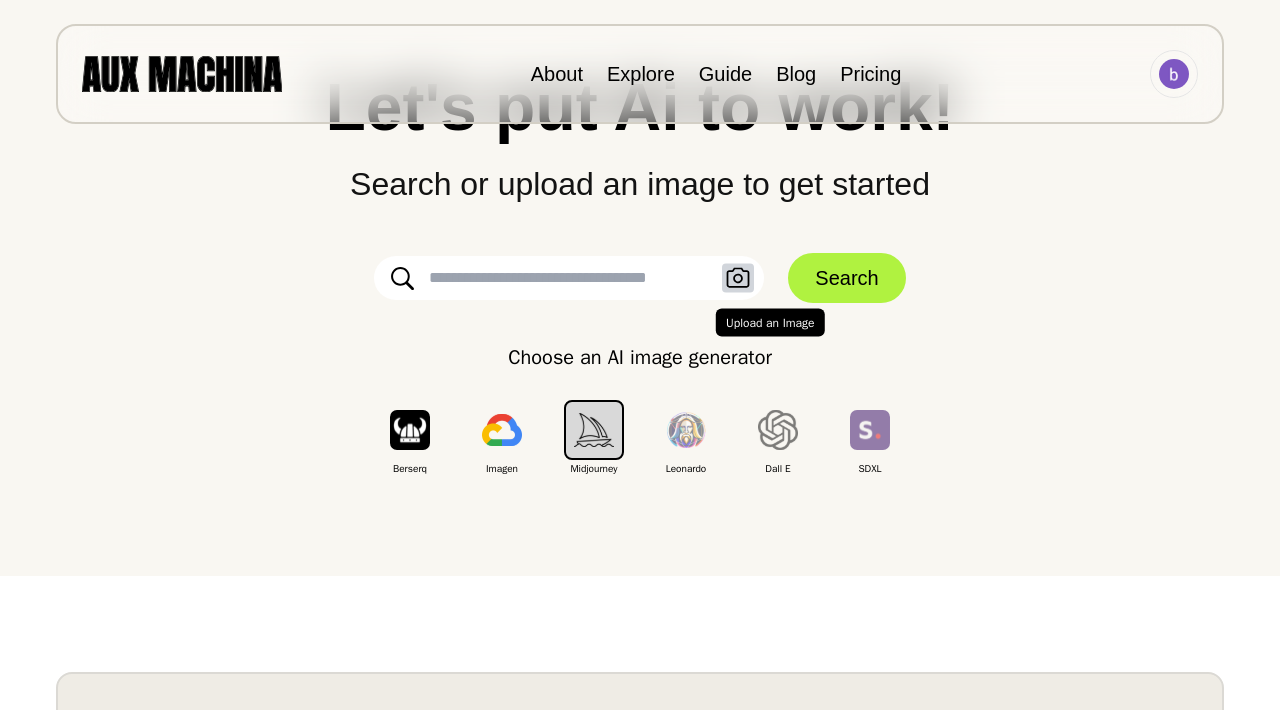 click 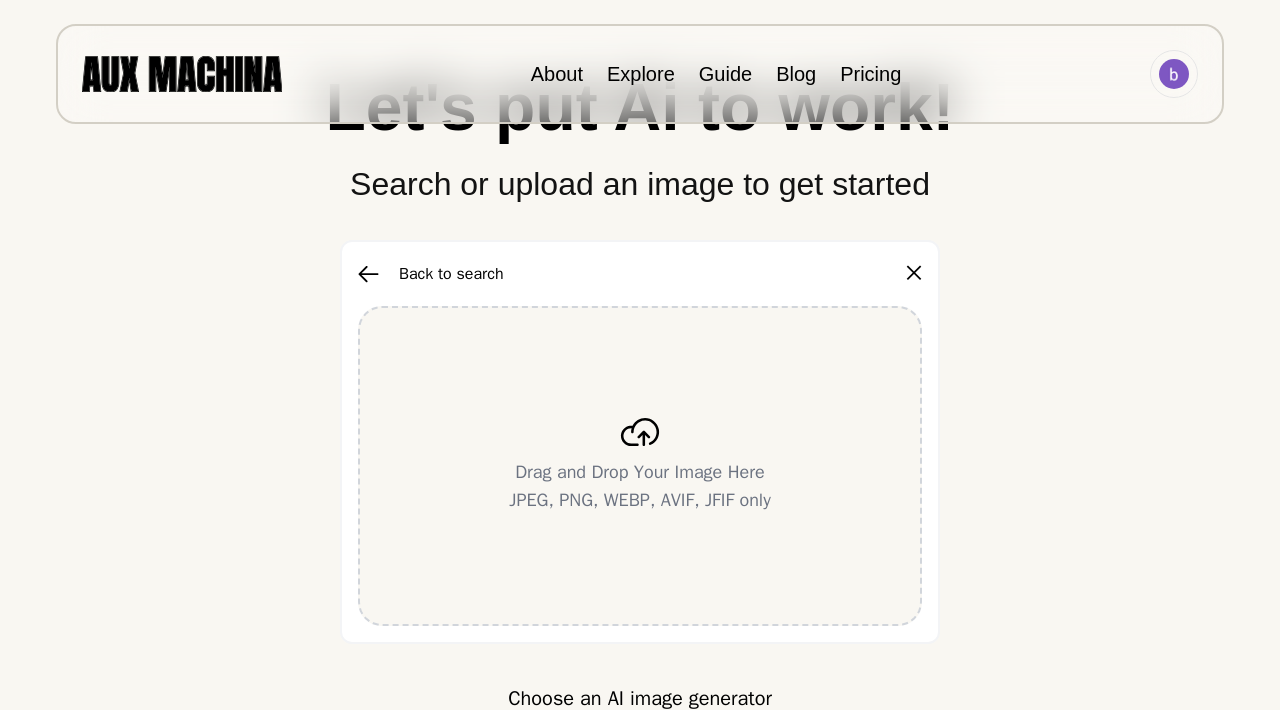 click on "Drag and Drop Your Image Here" at bounding box center (640, 472) 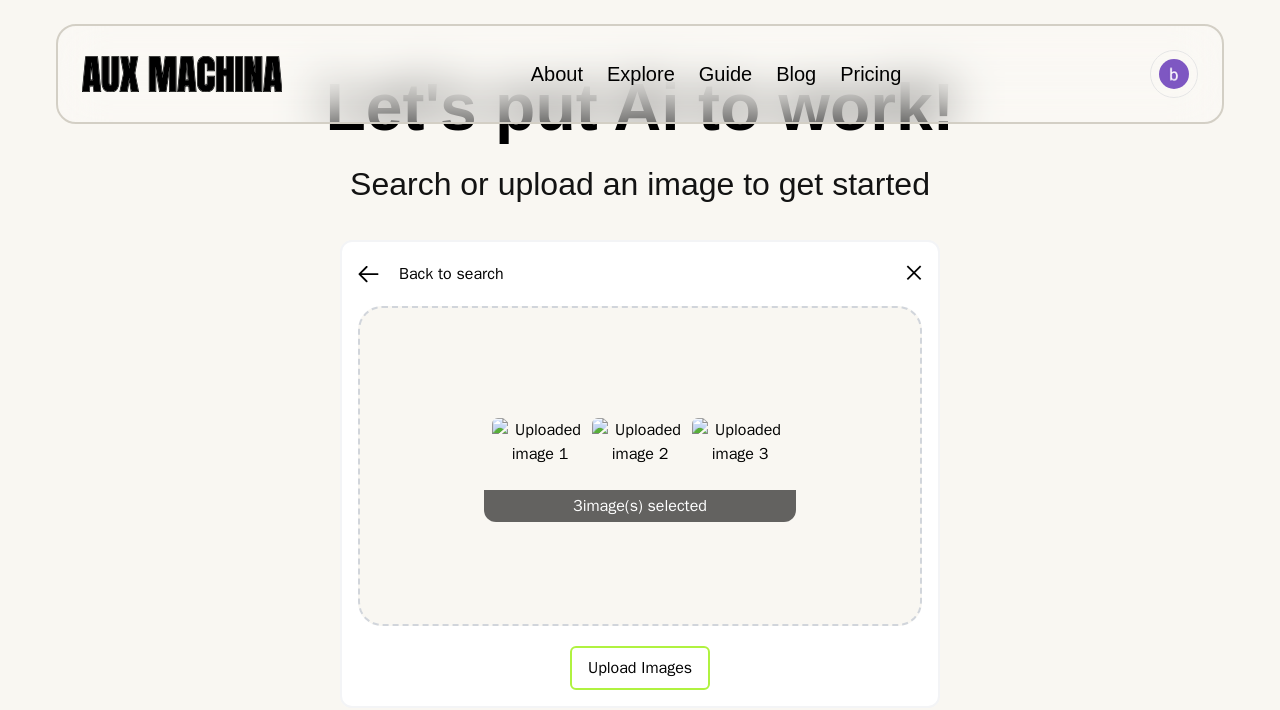 click on "Upload Images" at bounding box center [640, 668] 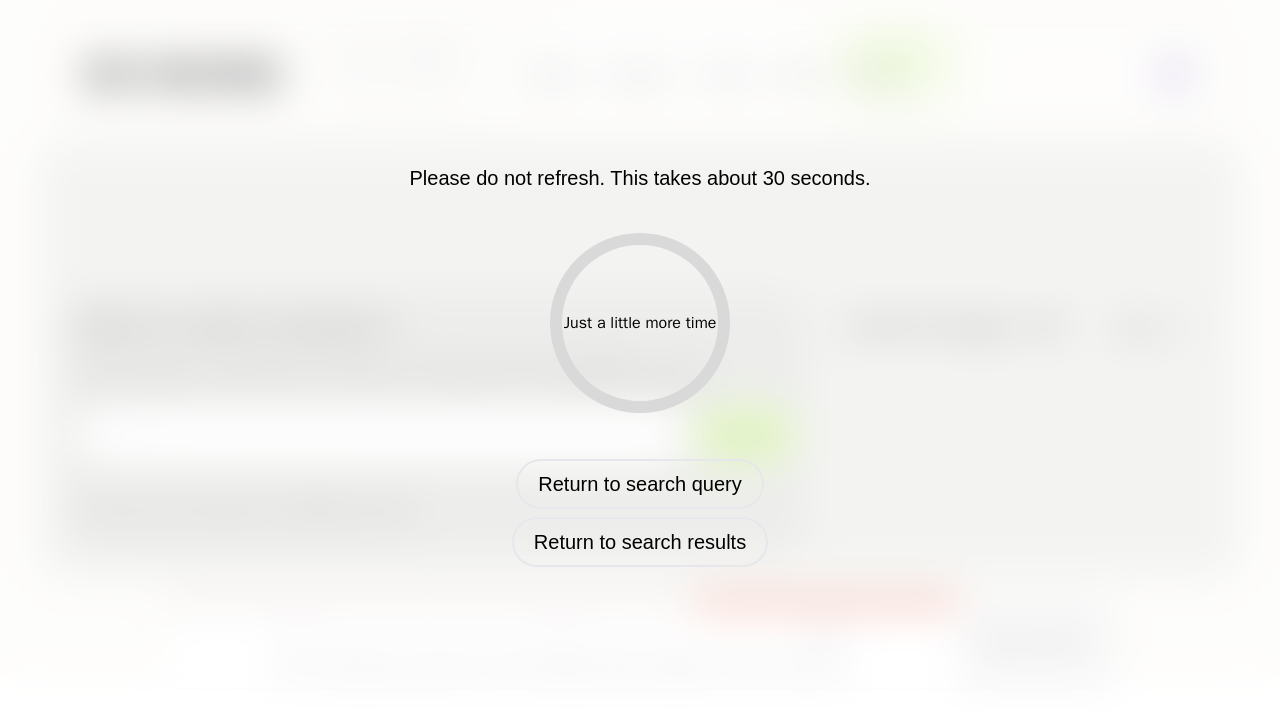 click on "Please do not refresh. This takes about 30 seconds. Just a little more time Return to search query Return to search results" at bounding box center (640, 355) 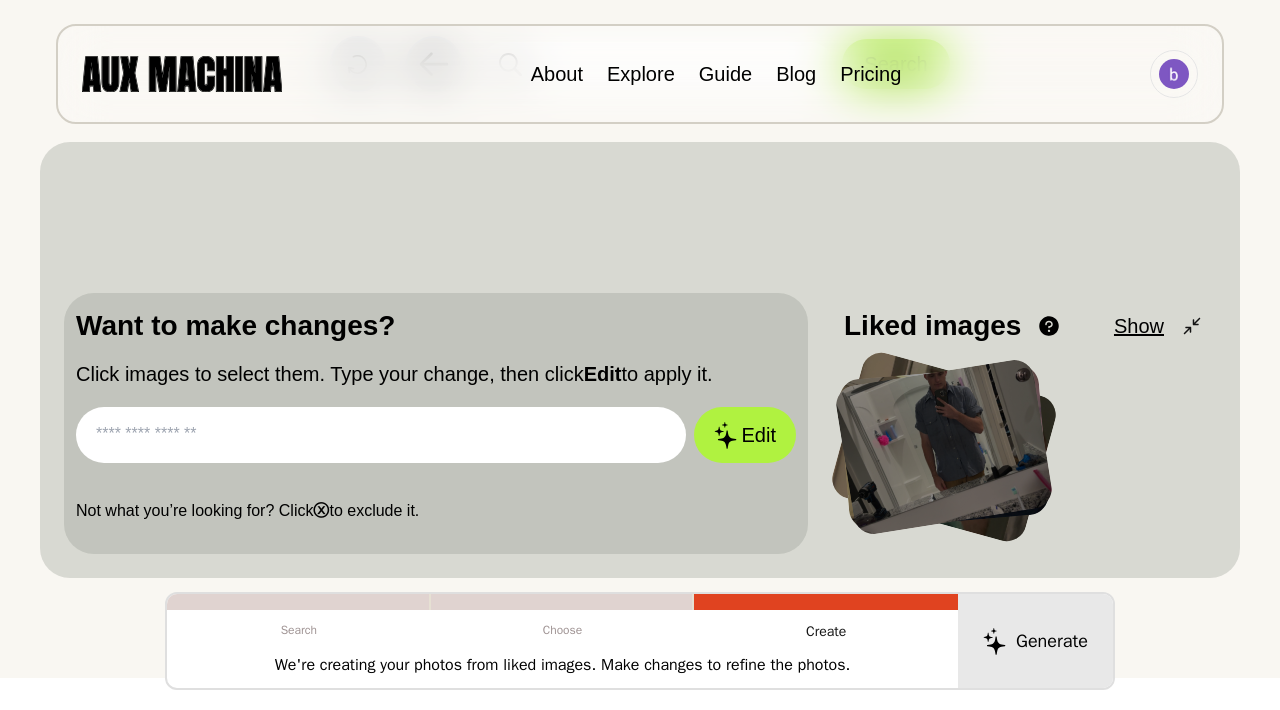 click at bounding box center (381, 435) 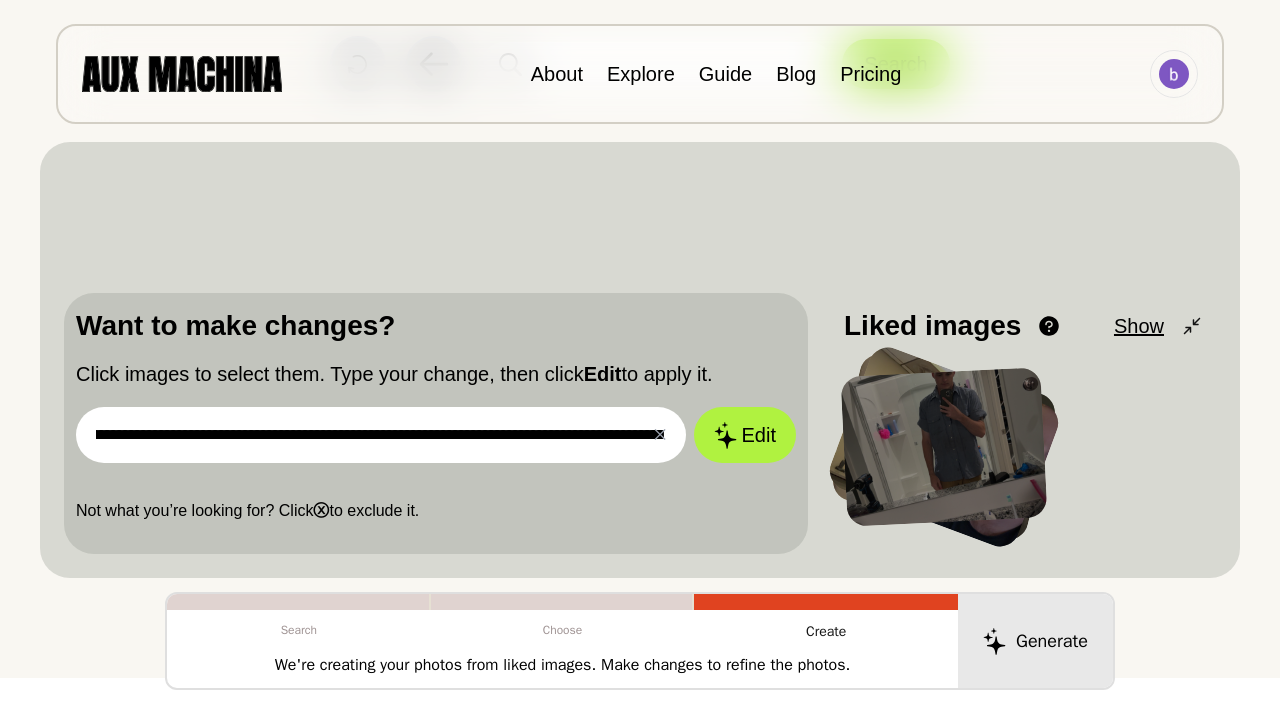 scroll, scrollTop: 0, scrollLeft: 323, axis: horizontal 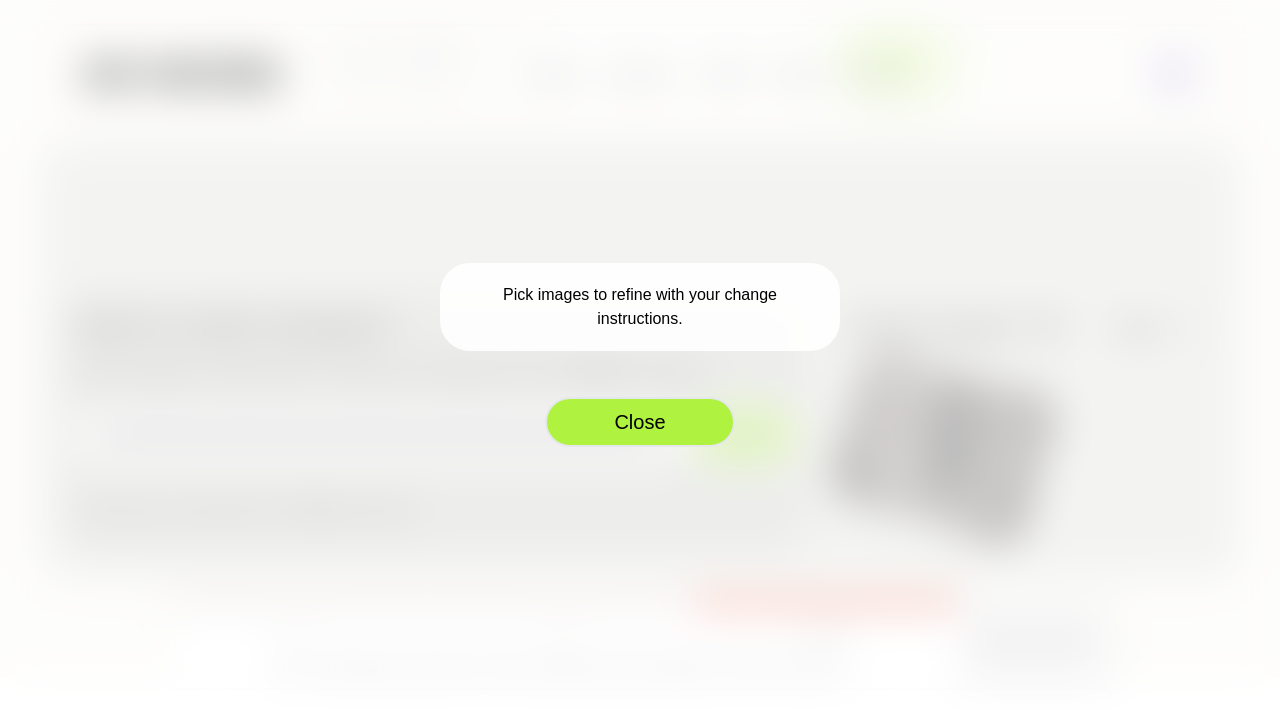 click on "Close" at bounding box center (640, 422) 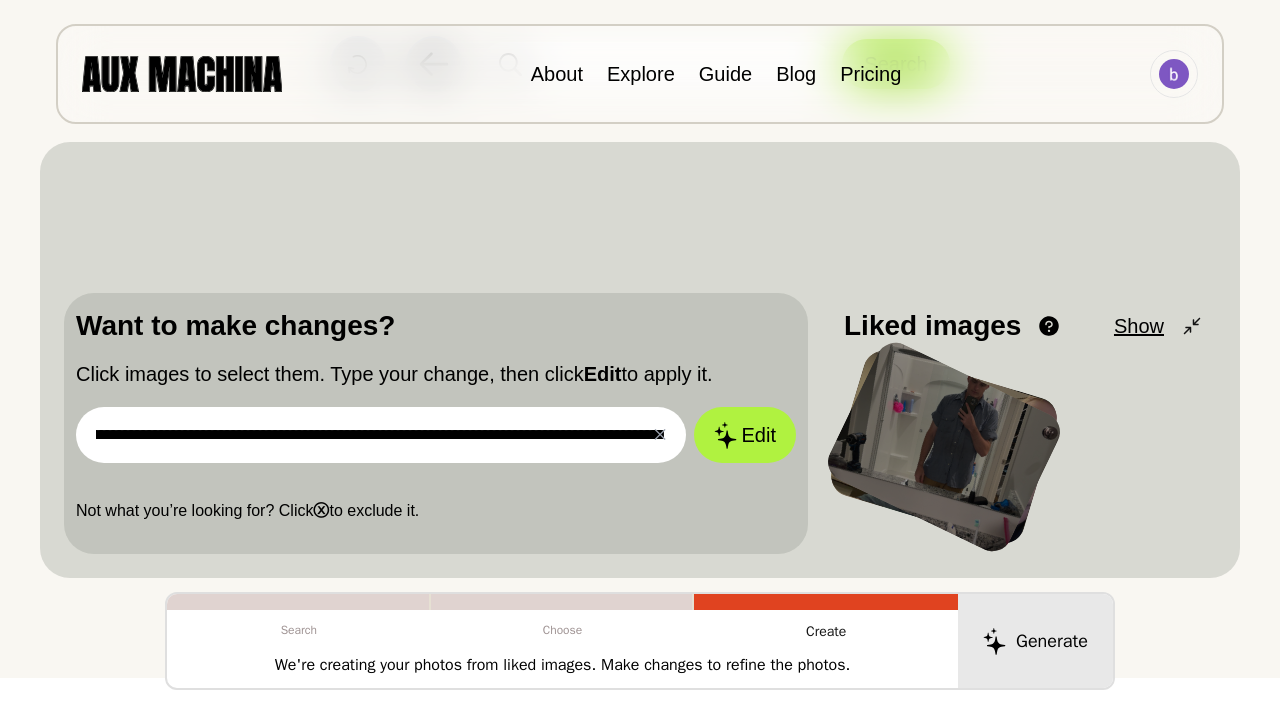 scroll, scrollTop: 0, scrollLeft: 0, axis: both 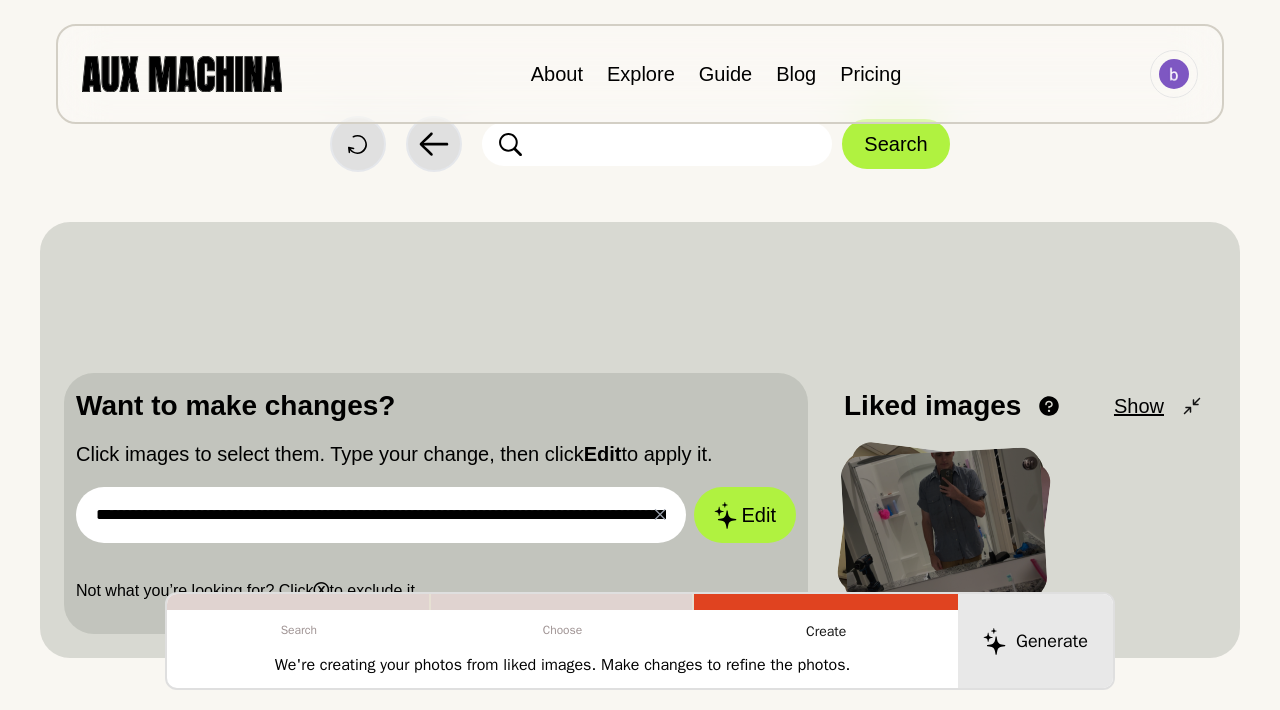click on "Show" at bounding box center [1139, 406] 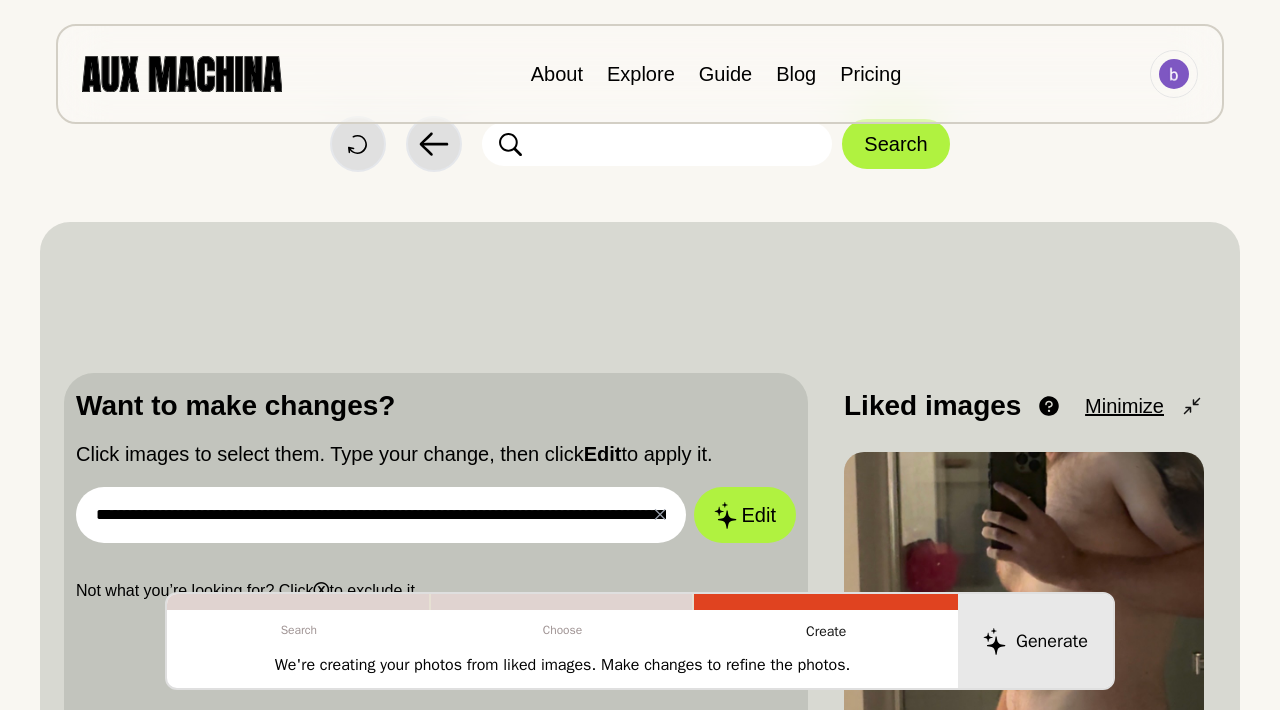 click on "Minimize" at bounding box center (1124, 406) 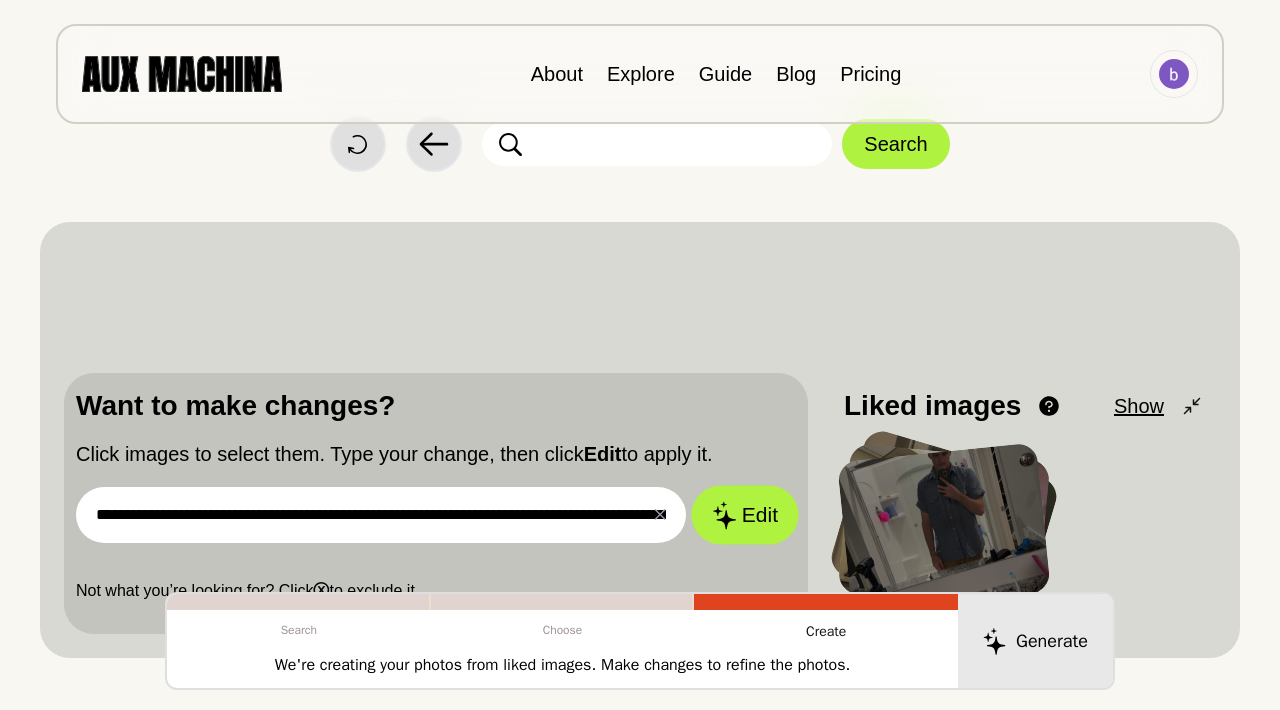 click on "Edit" at bounding box center (745, 515) 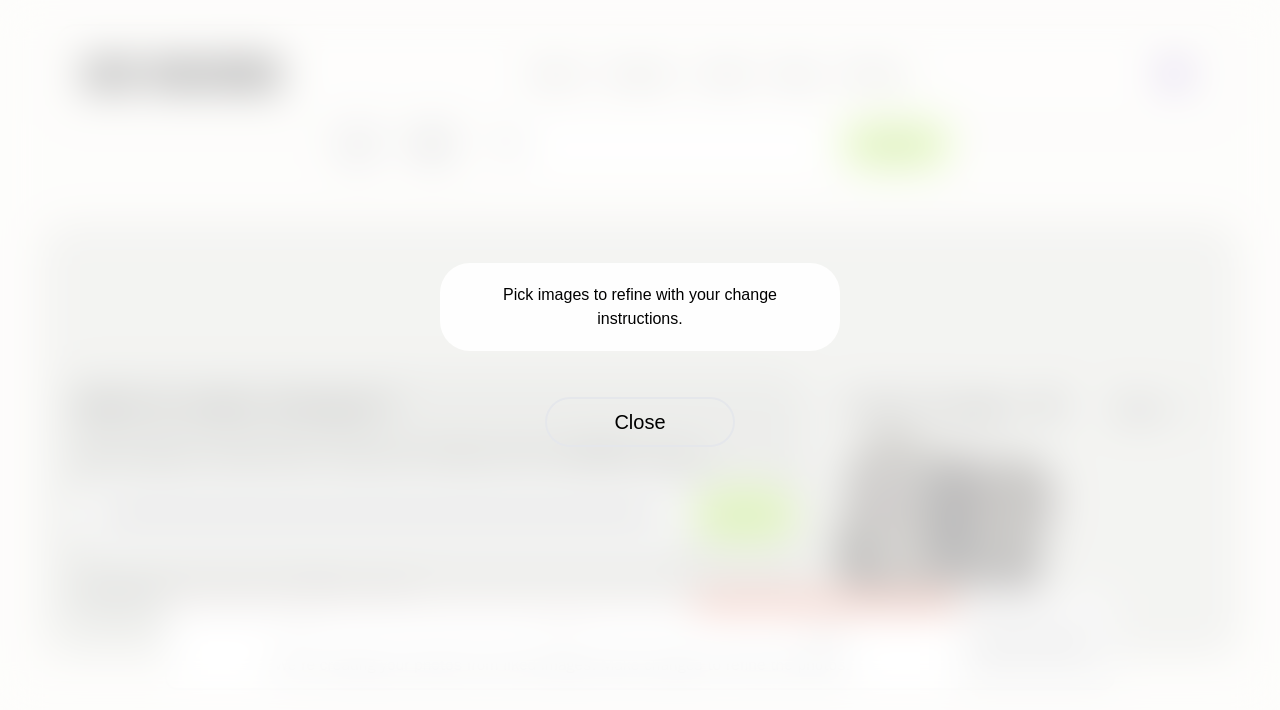 click on "Pick images to refine with your change instructions." at bounding box center (640, 307) 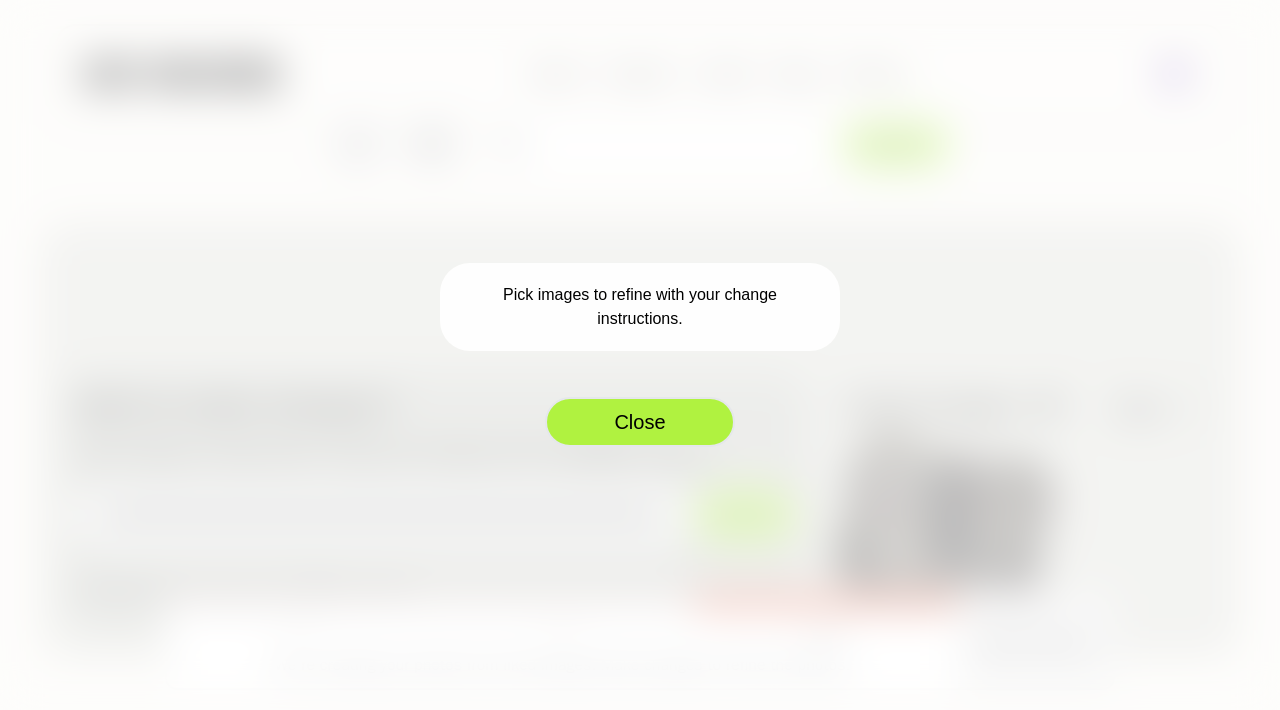 click on "Close" at bounding box center [640, 422] 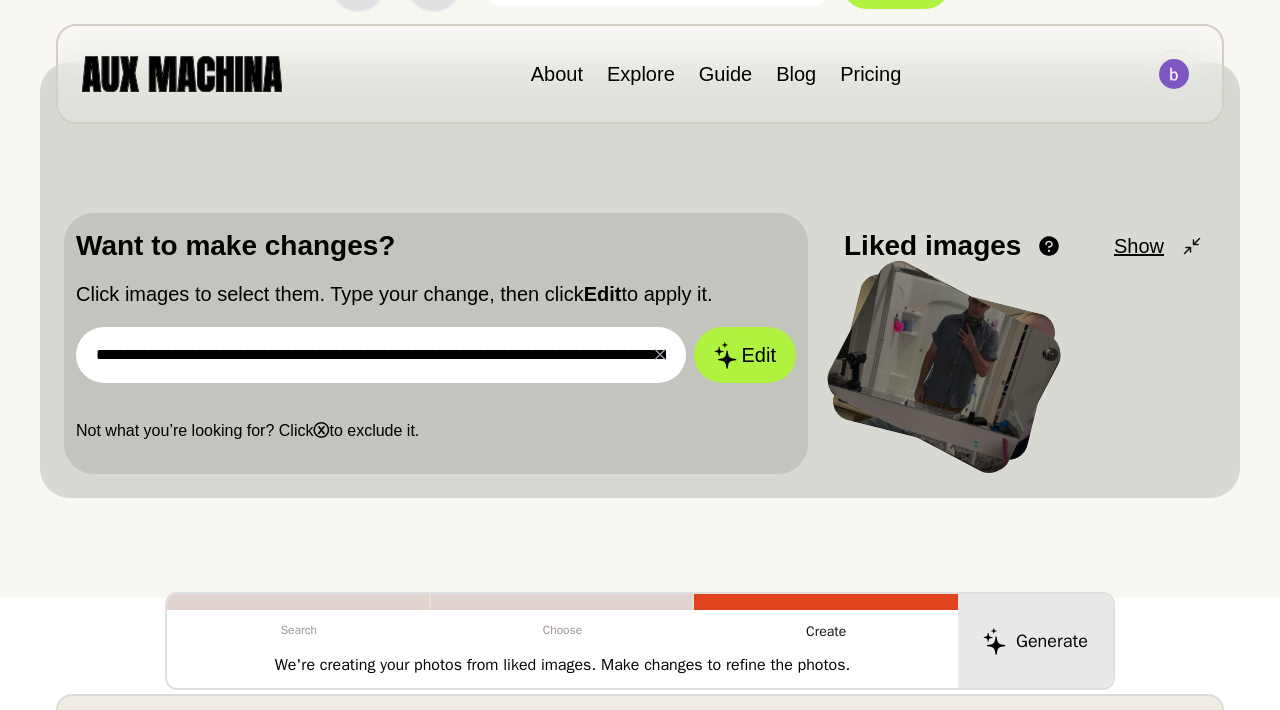 scroll, scrollTop: 210, scrollLeft: 0, axis: vertical 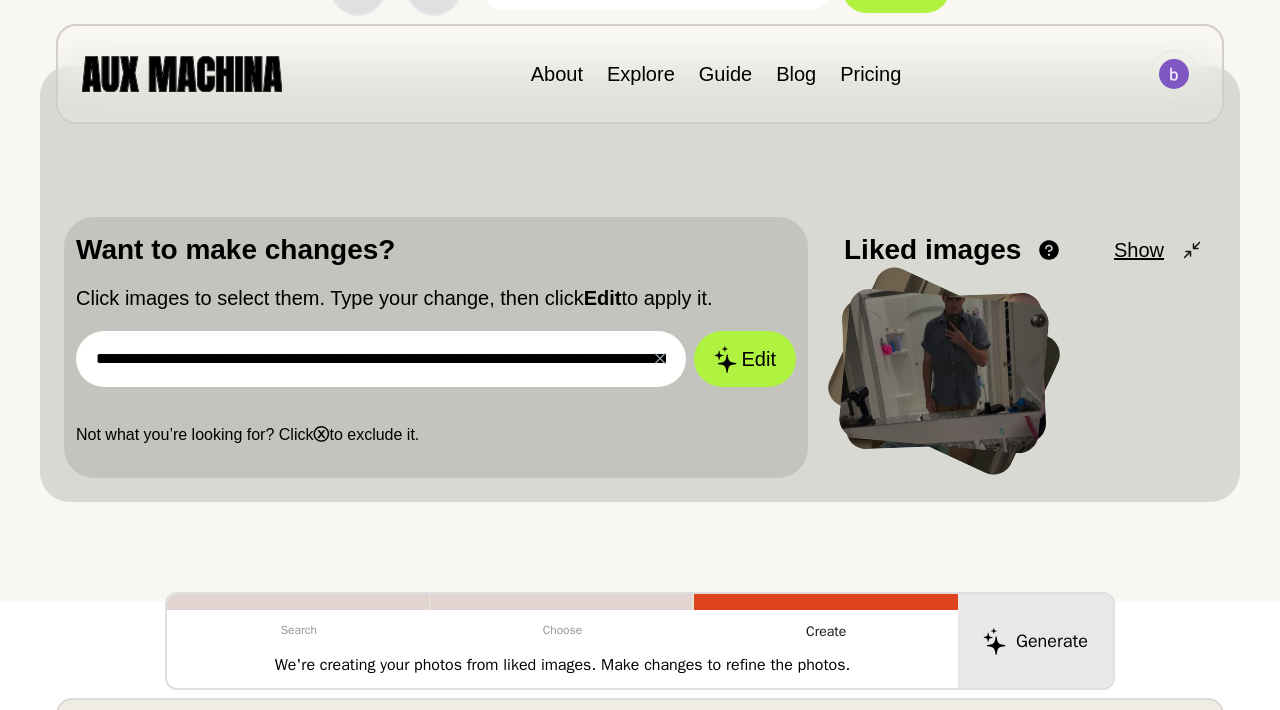 click on "**********" at bounding box center (381, 359) 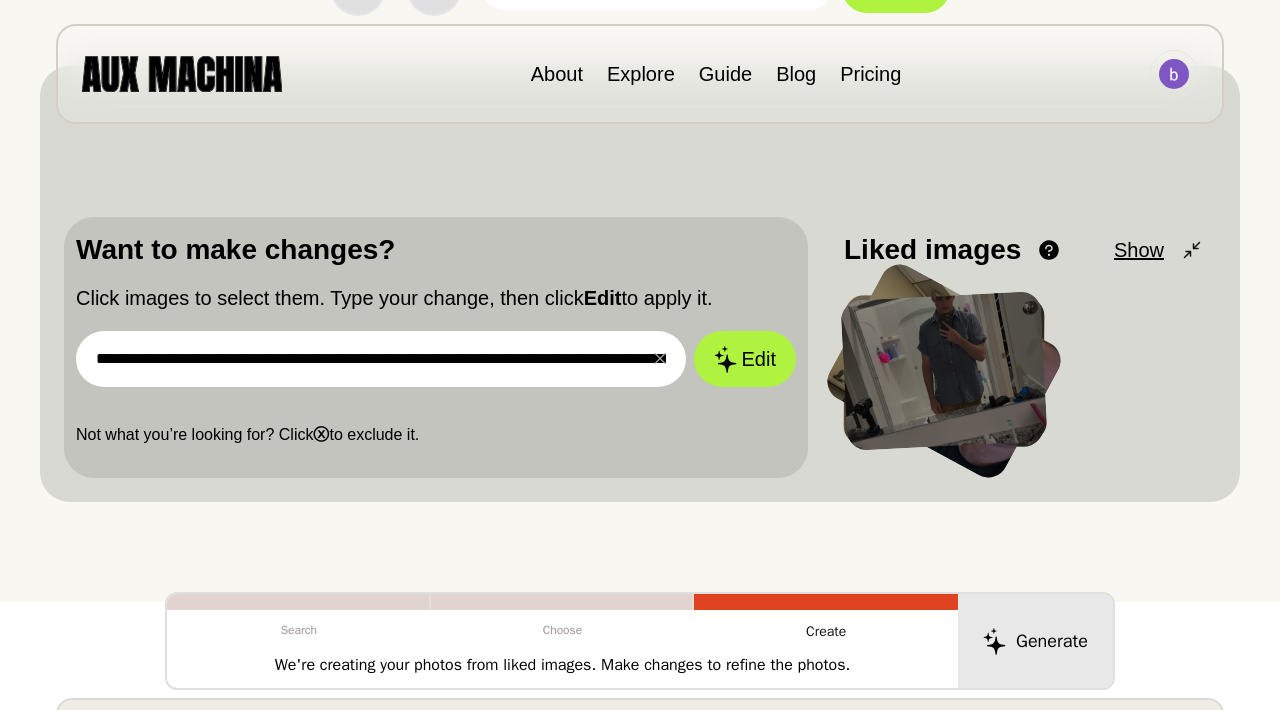 scroll, scrollTop: 0, scrollLeft: 289, axis: horizontal 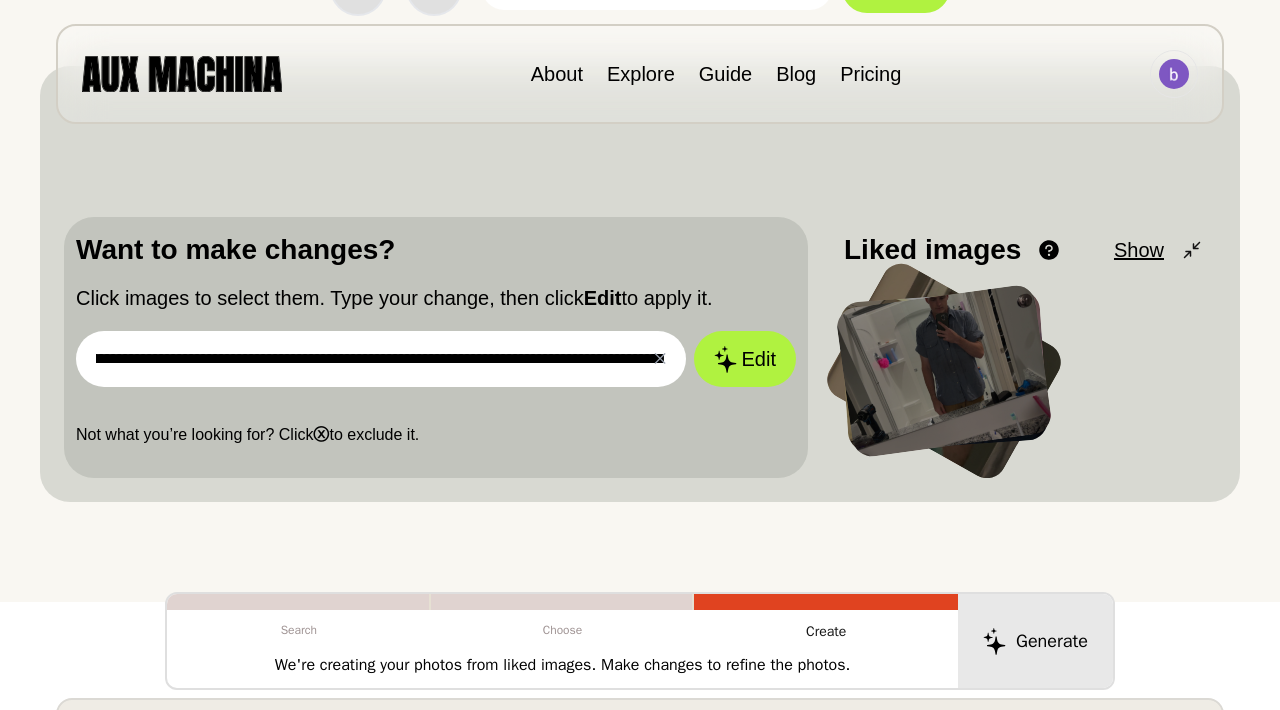 click at bounding box center [944, 371] 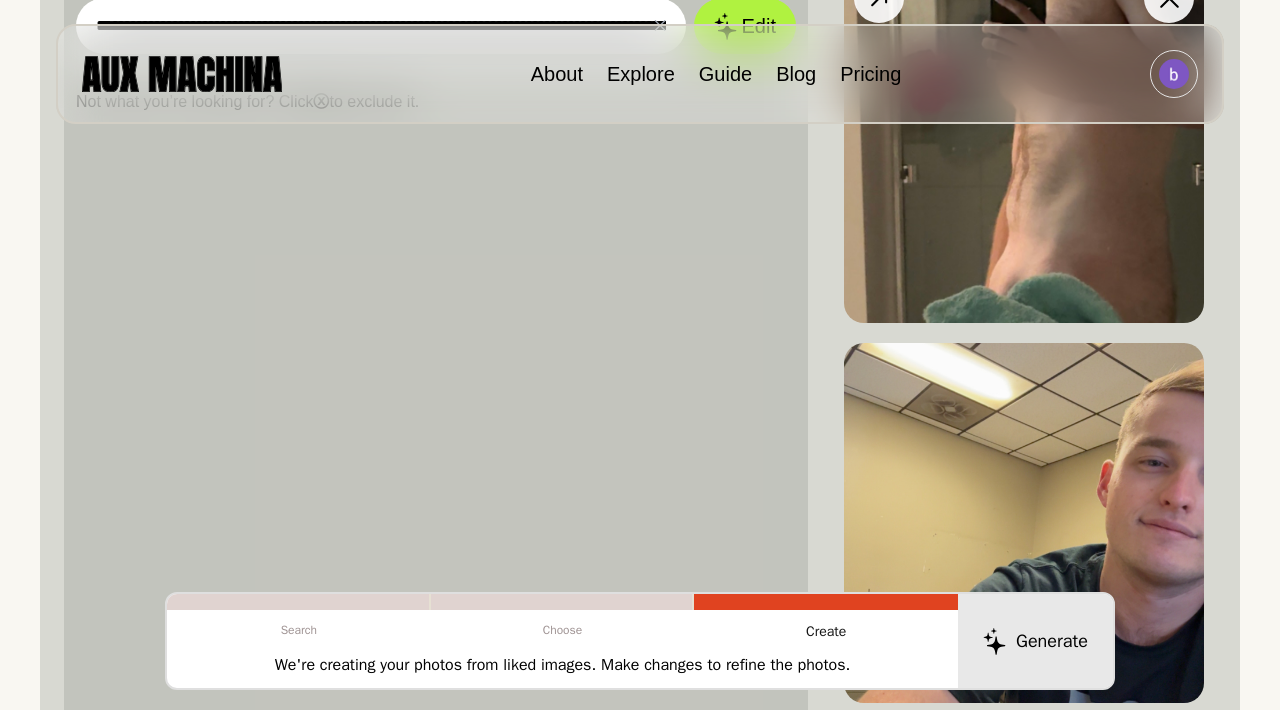 scroll, scrollTop: 546, scrollLeft: 0, axis: vertical 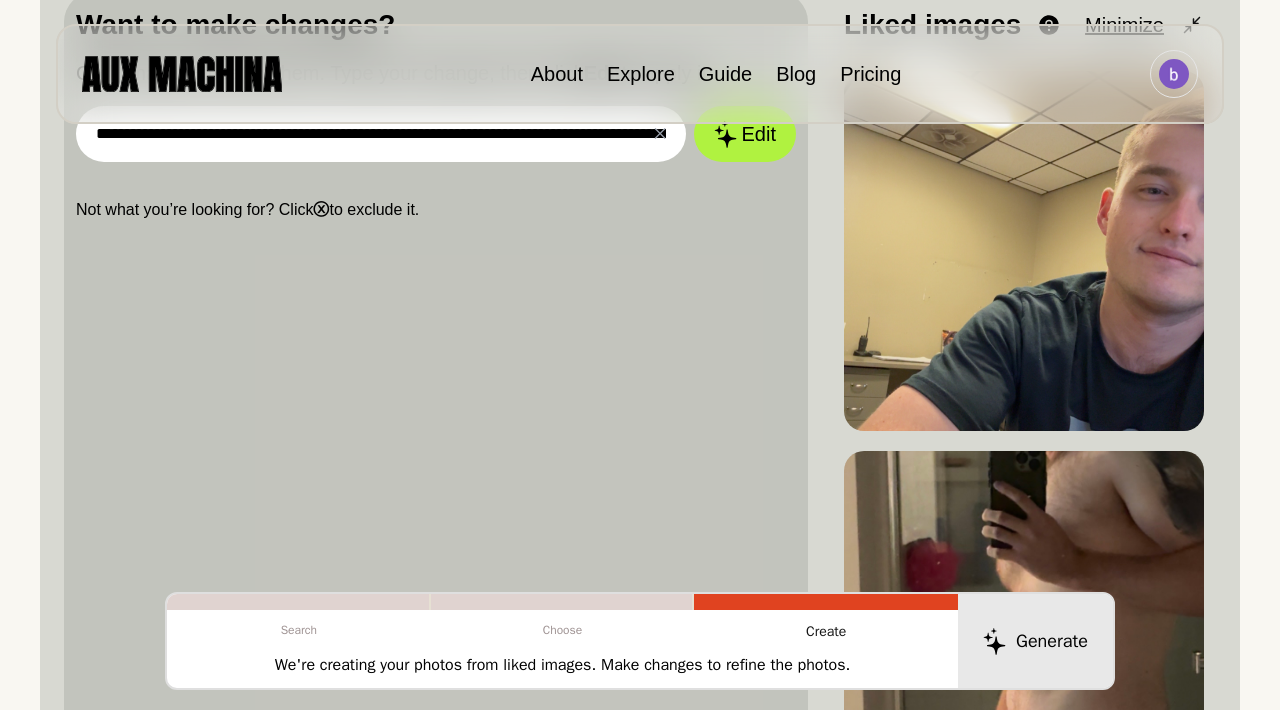 drag, startPoint x: 987, startPoint y: 421, endPoint x: 946, endPoint y: 111, distance: 312.69952 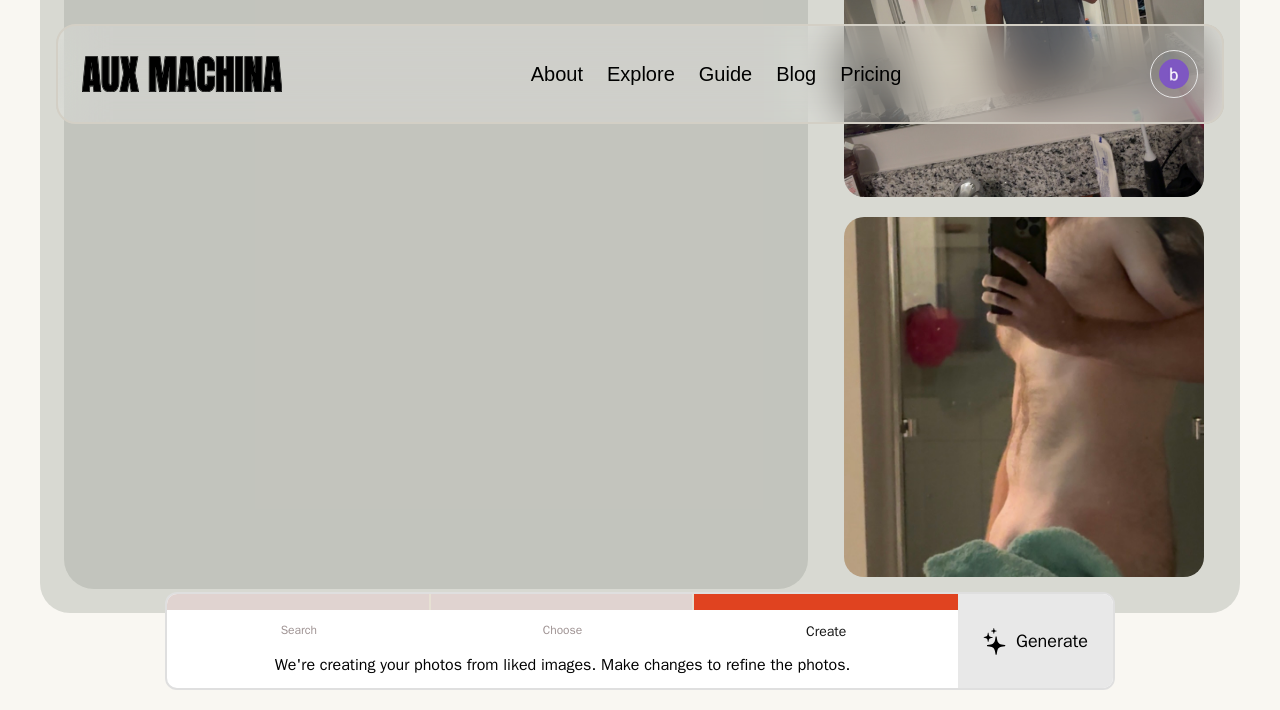 drag, startPoint x: 962, startPoint y: 274, endPoint x: 940, endPoint y: 674, distance: 400.60455 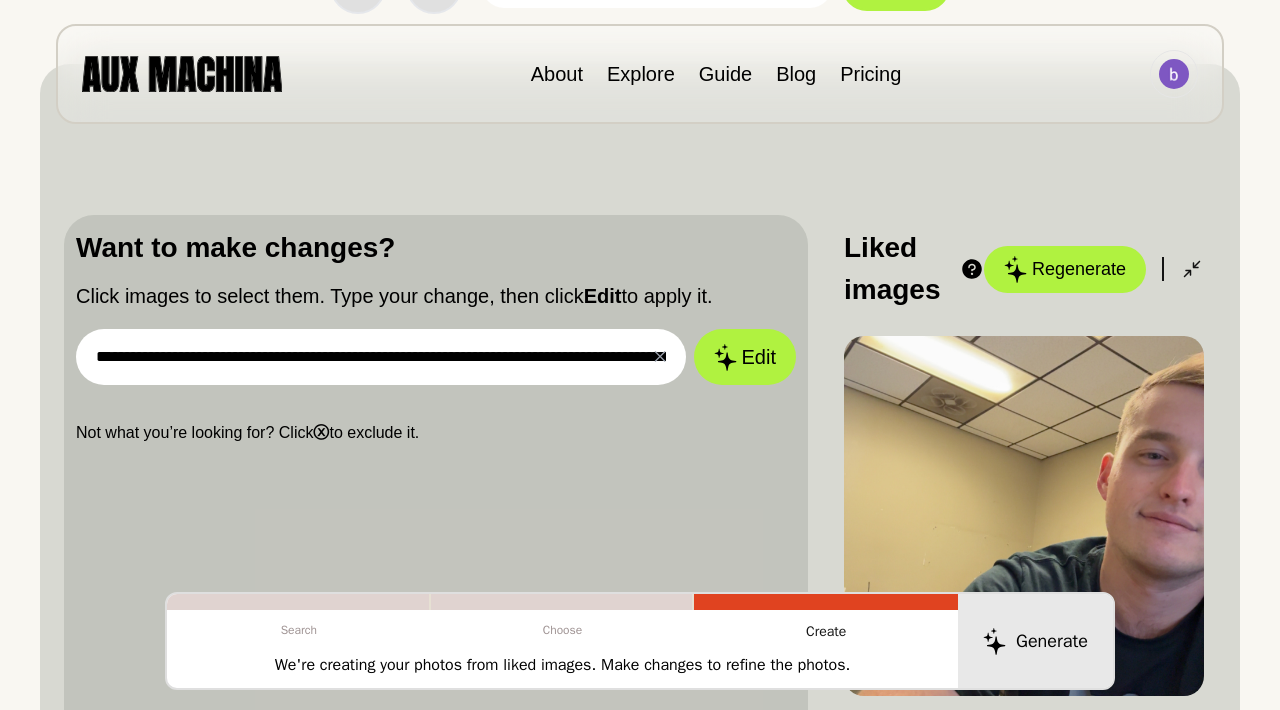 scroll, scrollTop: 185, scrollLeft: 0, axis: vertical 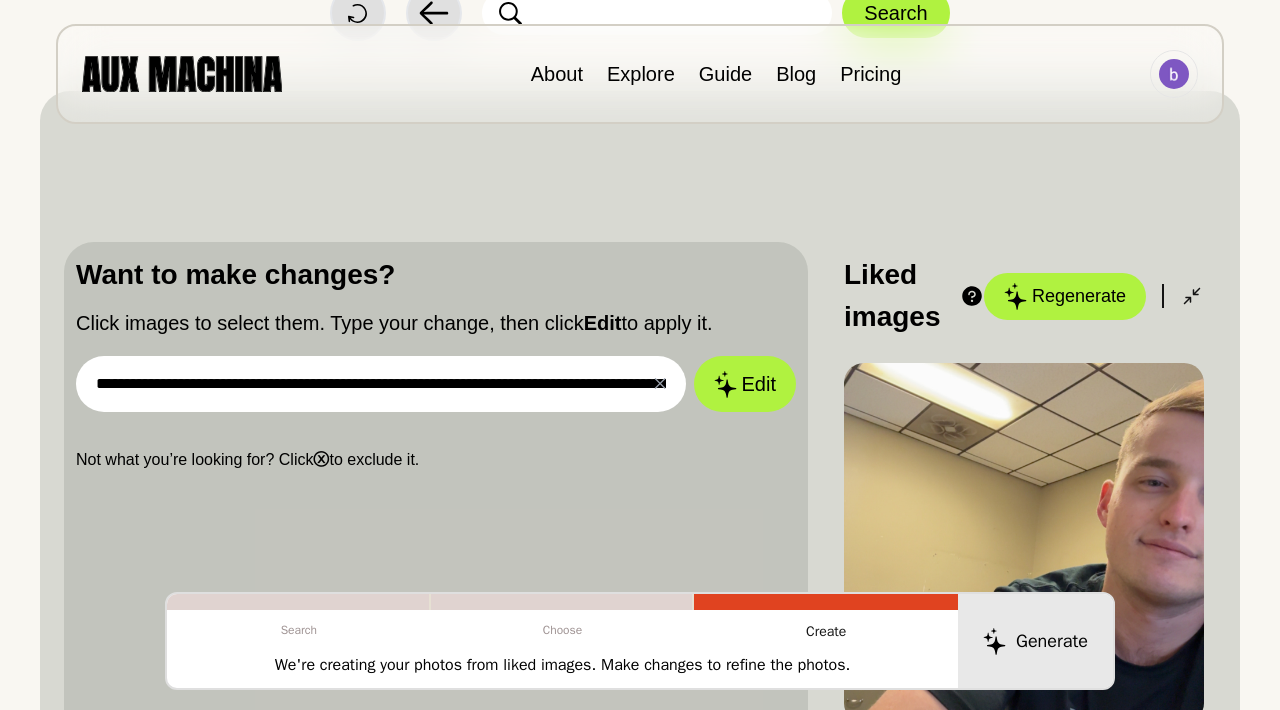 click on "Regenerate" at bounding box center (1065, 296) 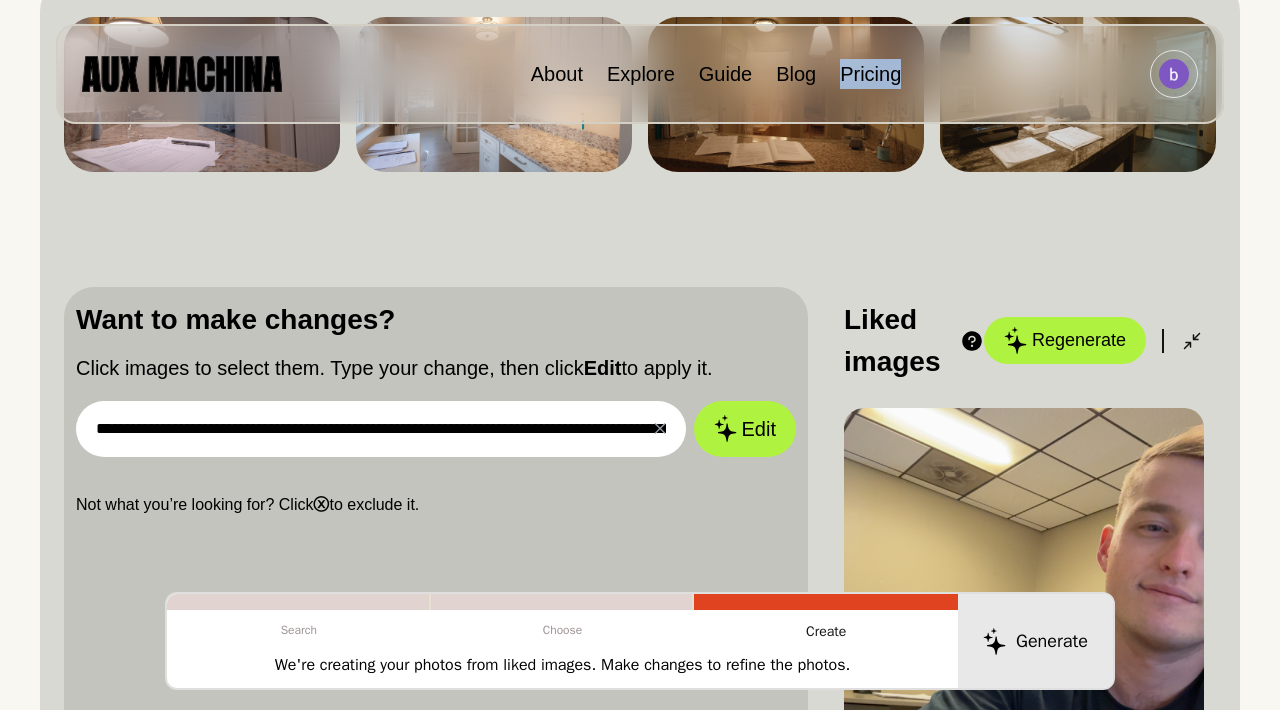 scroll, scrollTop: 262, scrollLeft: 0, axis: vertical 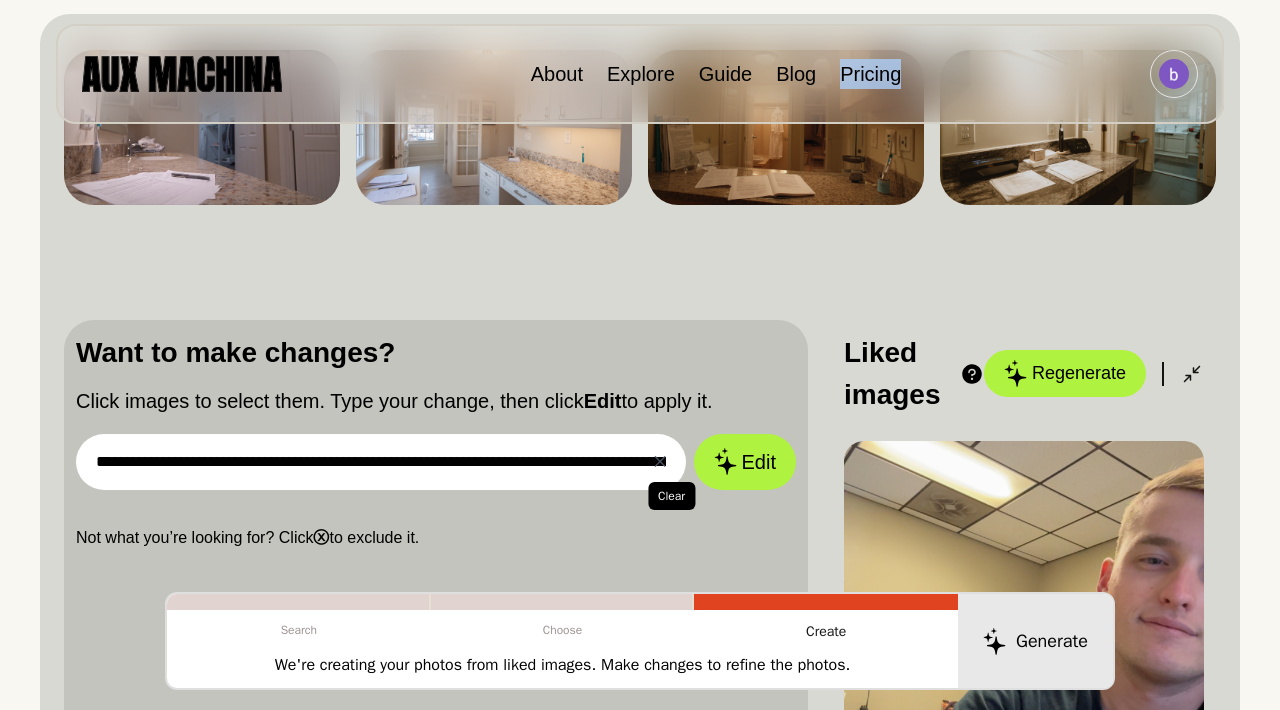 click on "✕ Clear" at bounding box center [660, 462] 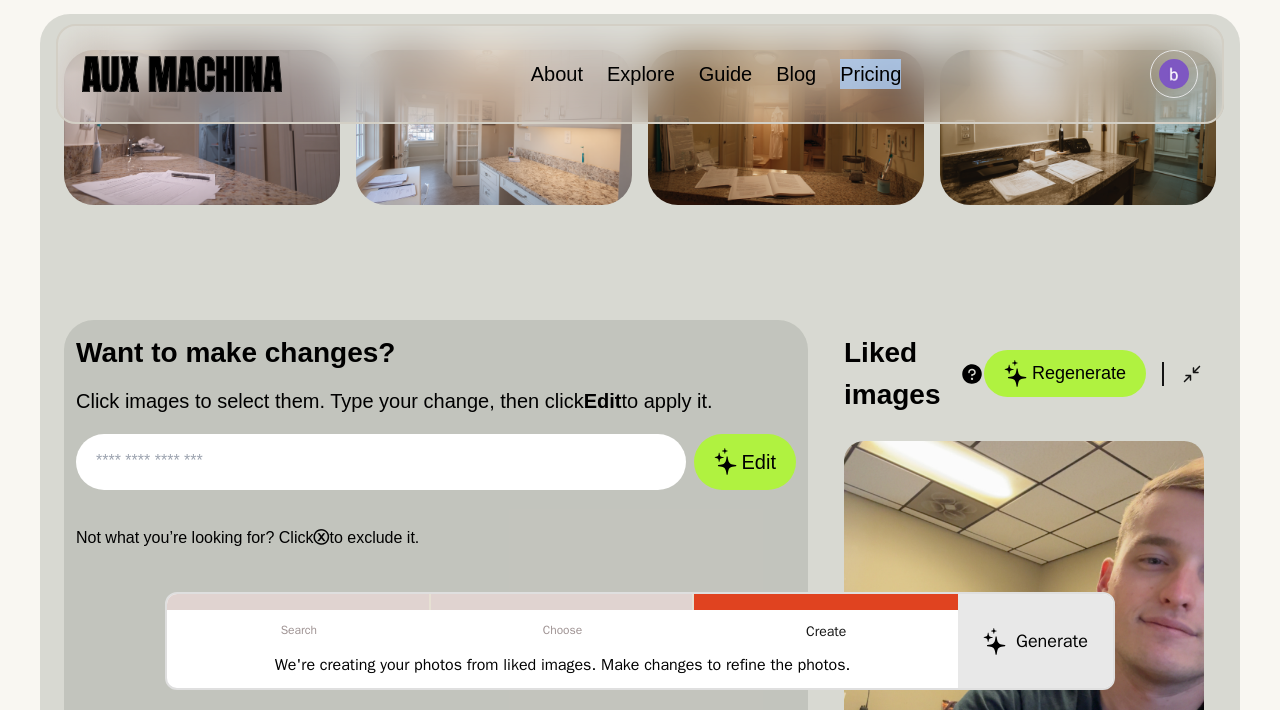 click at bounding box center [381, 462] 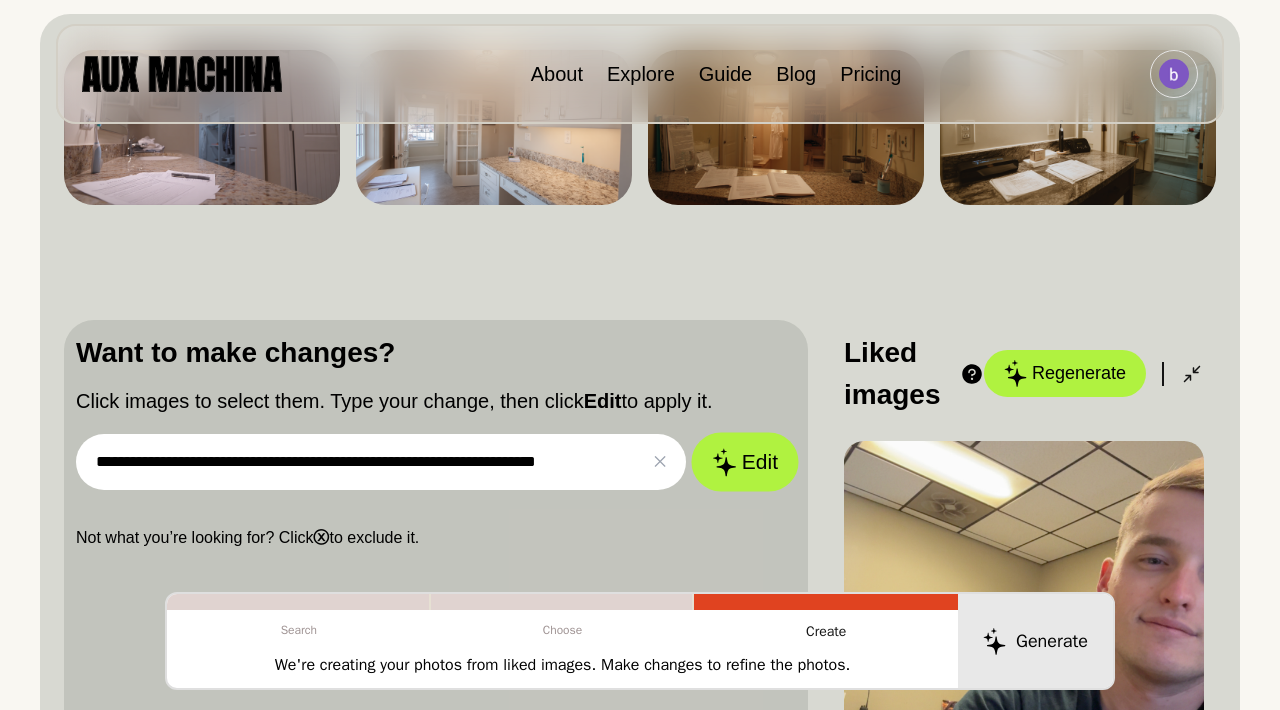 type on "**********" 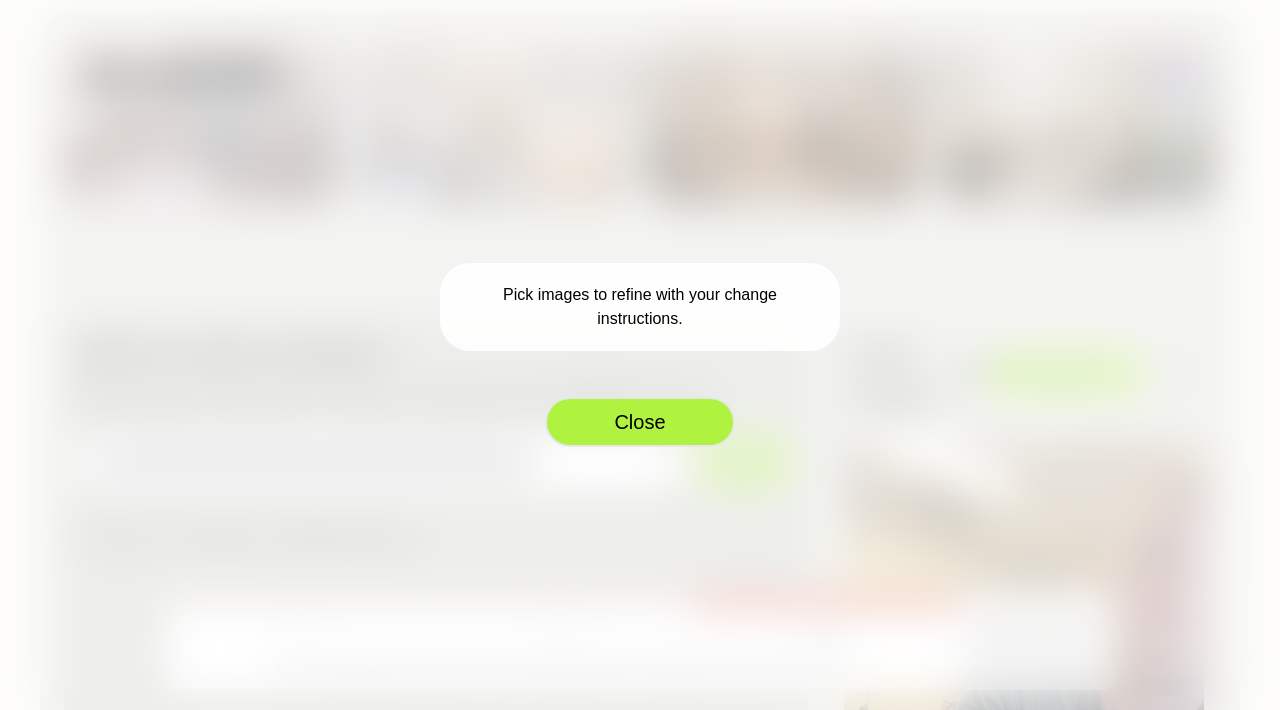 click on "Close" at bounding box center (640, 422) 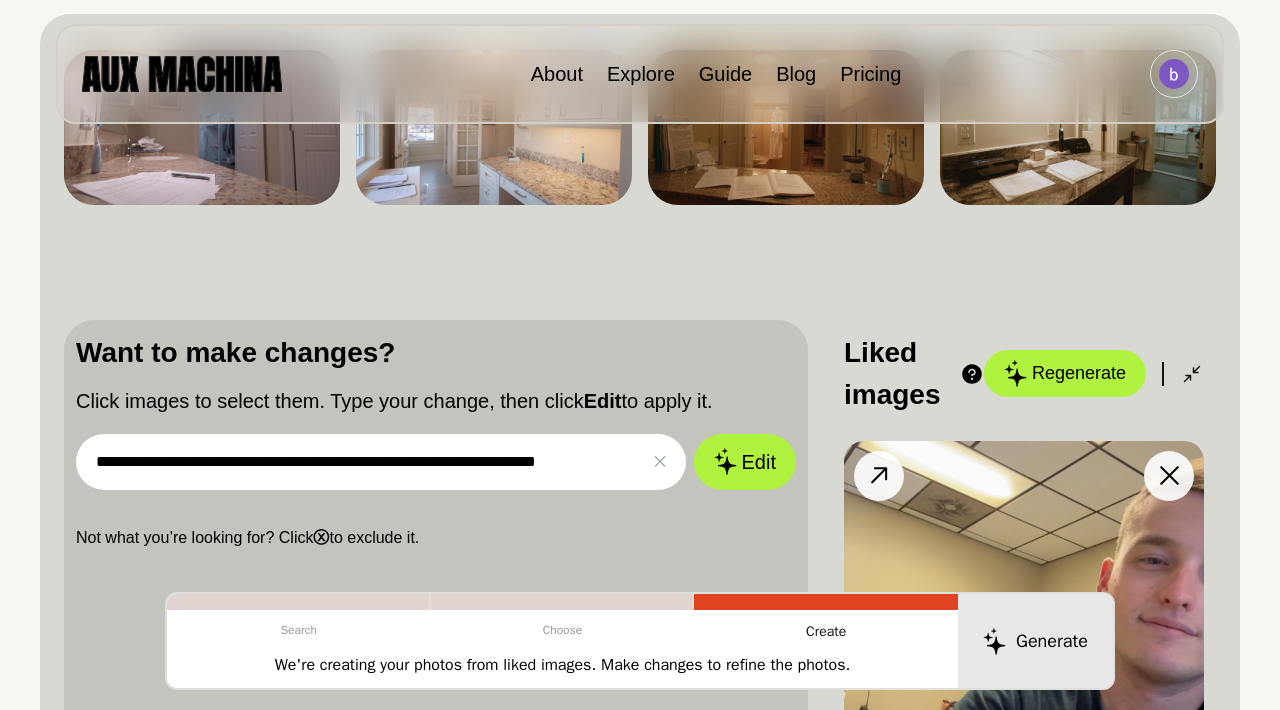 click 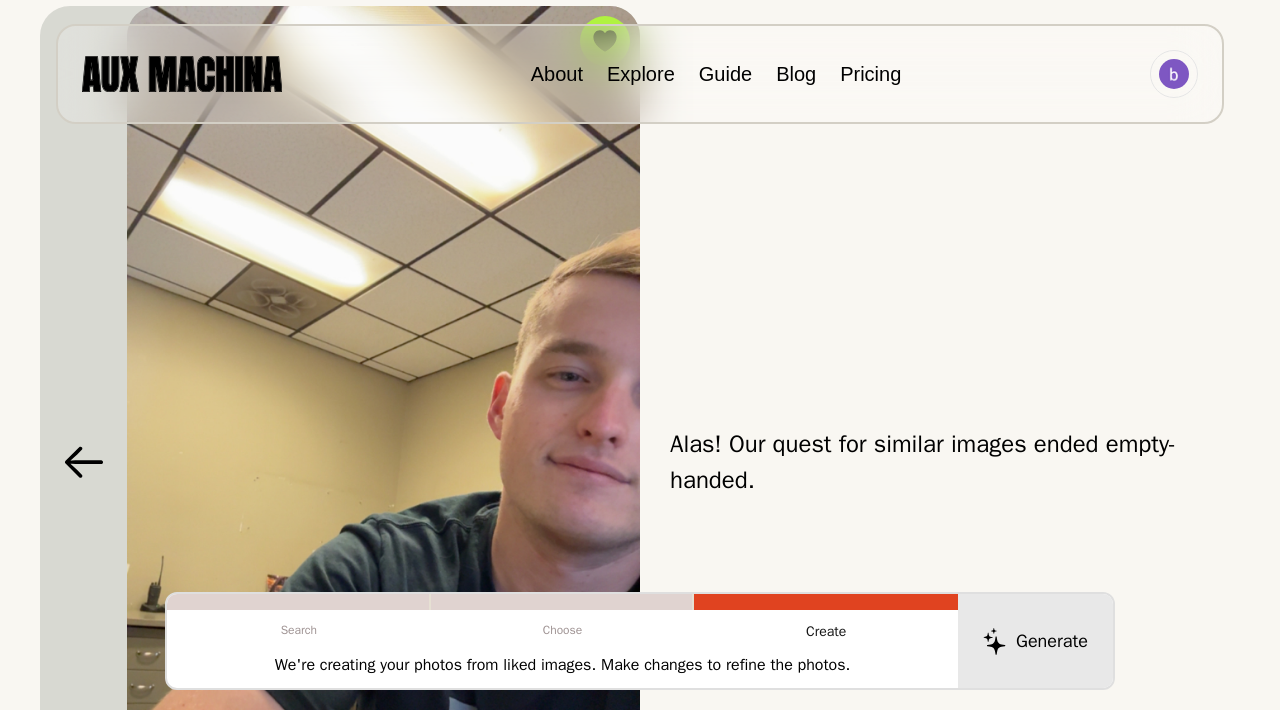 scroll, scrollTop: 286, scrollLeft: 0, axis: vertical 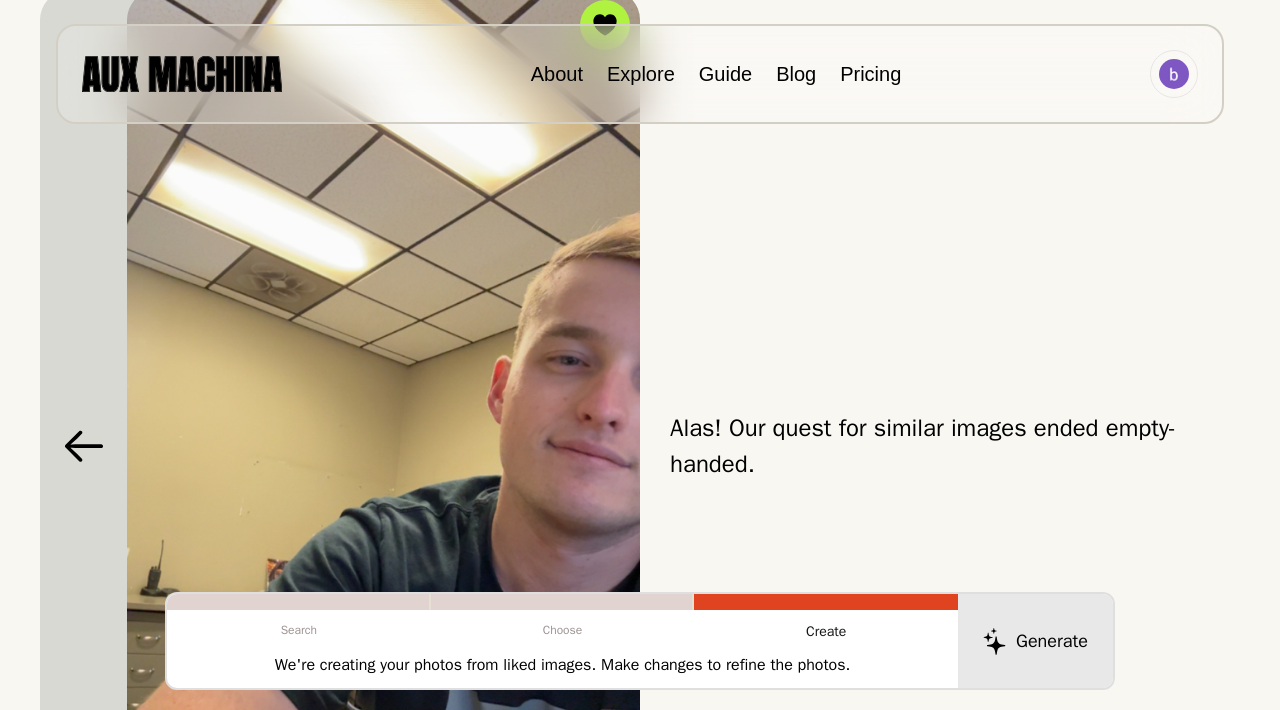 click 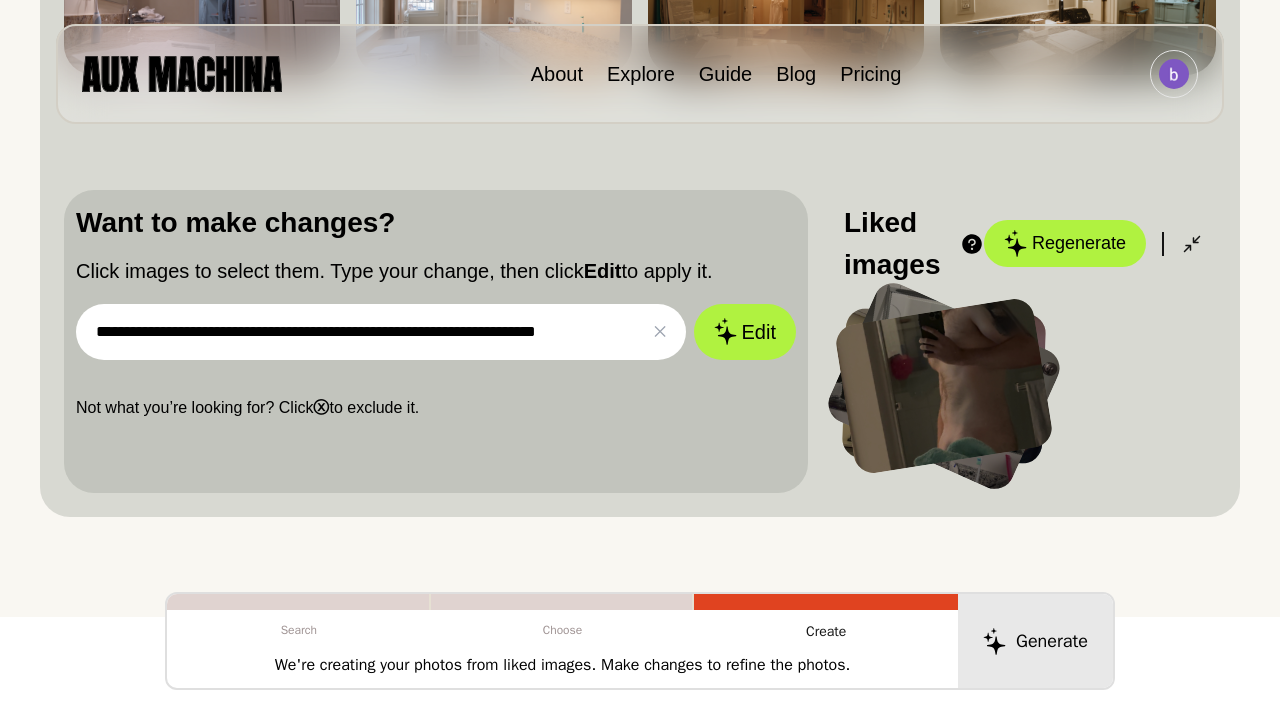 scroll, scrollTop: 398, scrollLeft: 0, axis: vertical 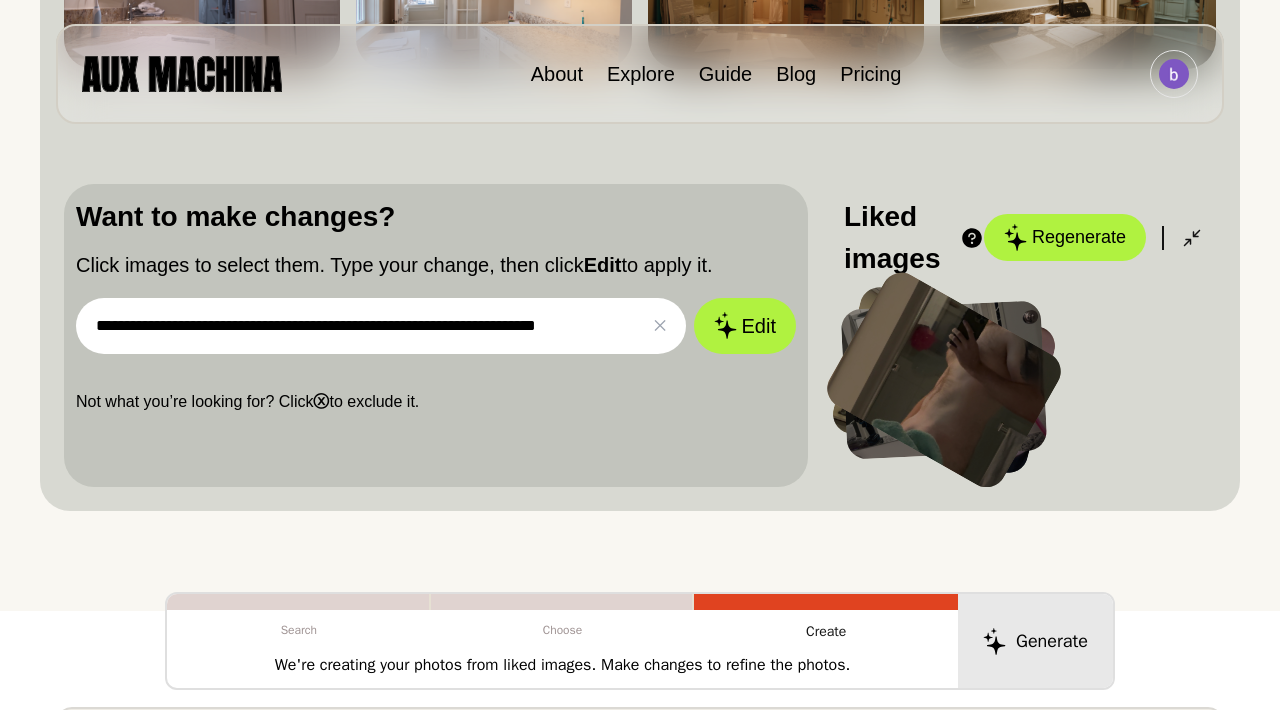 drag, startPoint x: 613, startPoint y: 329, endPoint x: 157, endPoint y: 293, distance: 457.41885 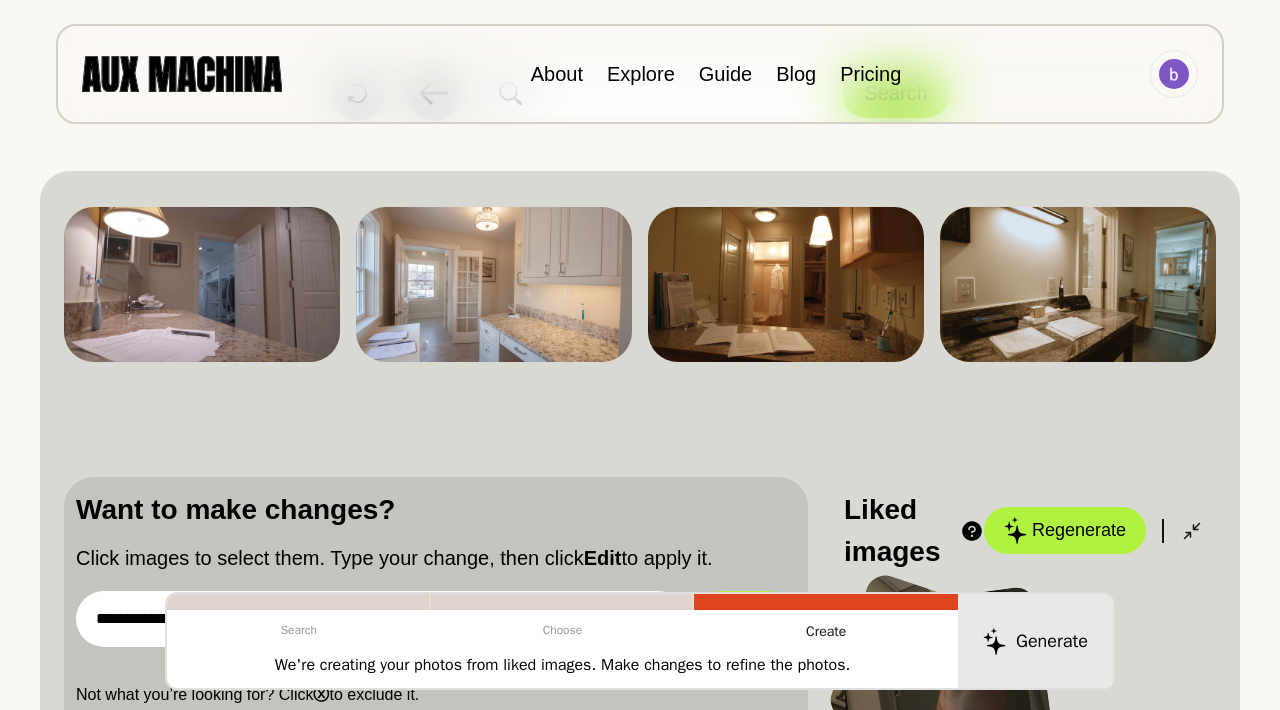 scroll, scrollTop: 0, scrollLeft: 0, axis: both 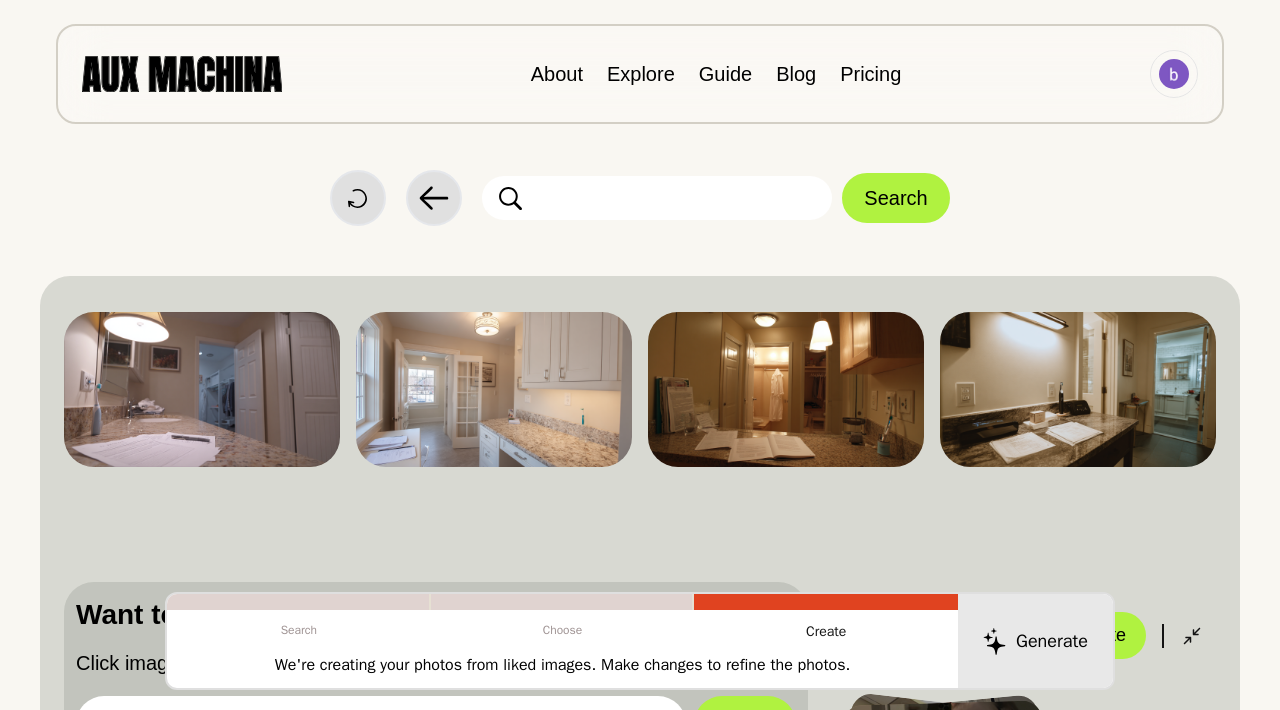 click at bounding box center (182, 73) 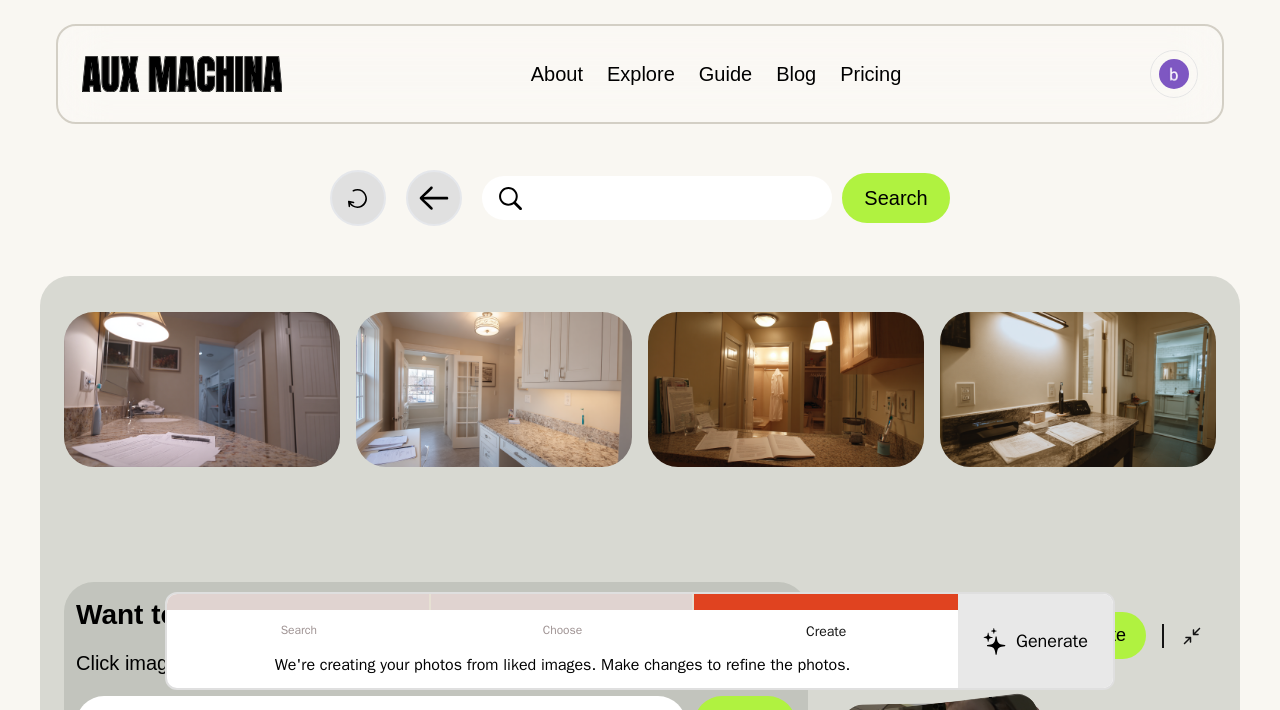 click at bounding box center (657, 198) 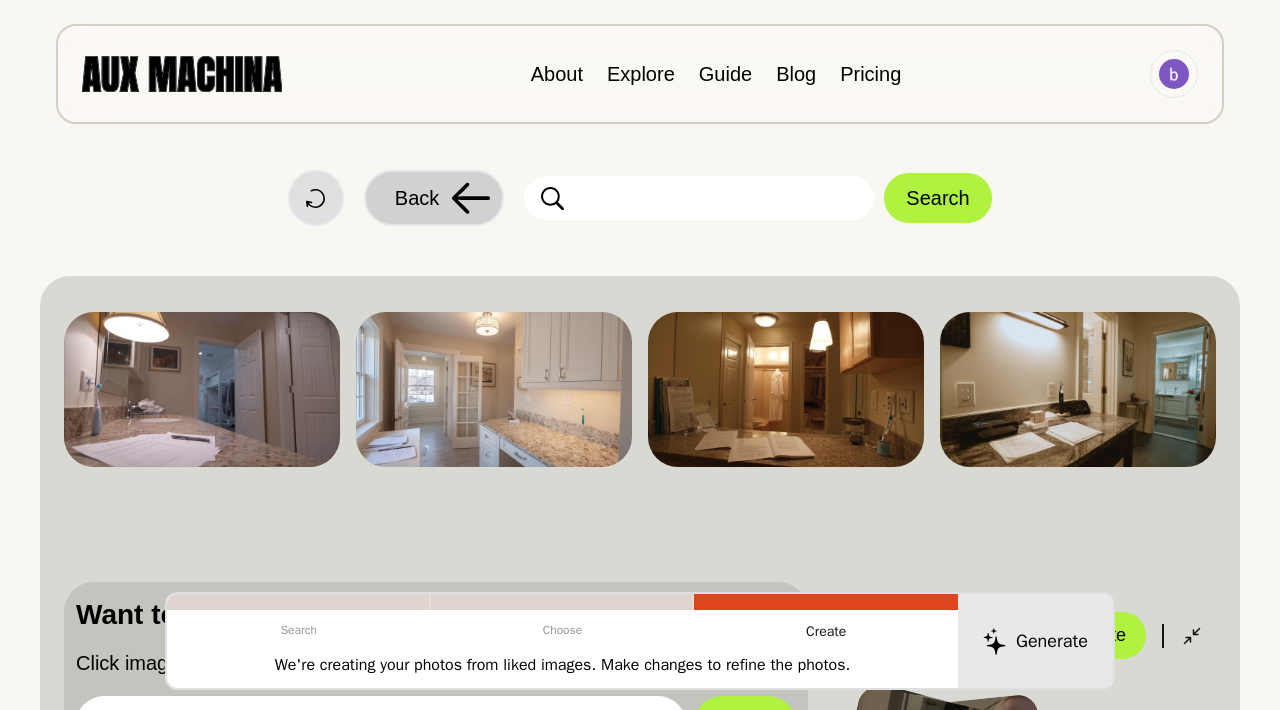 click 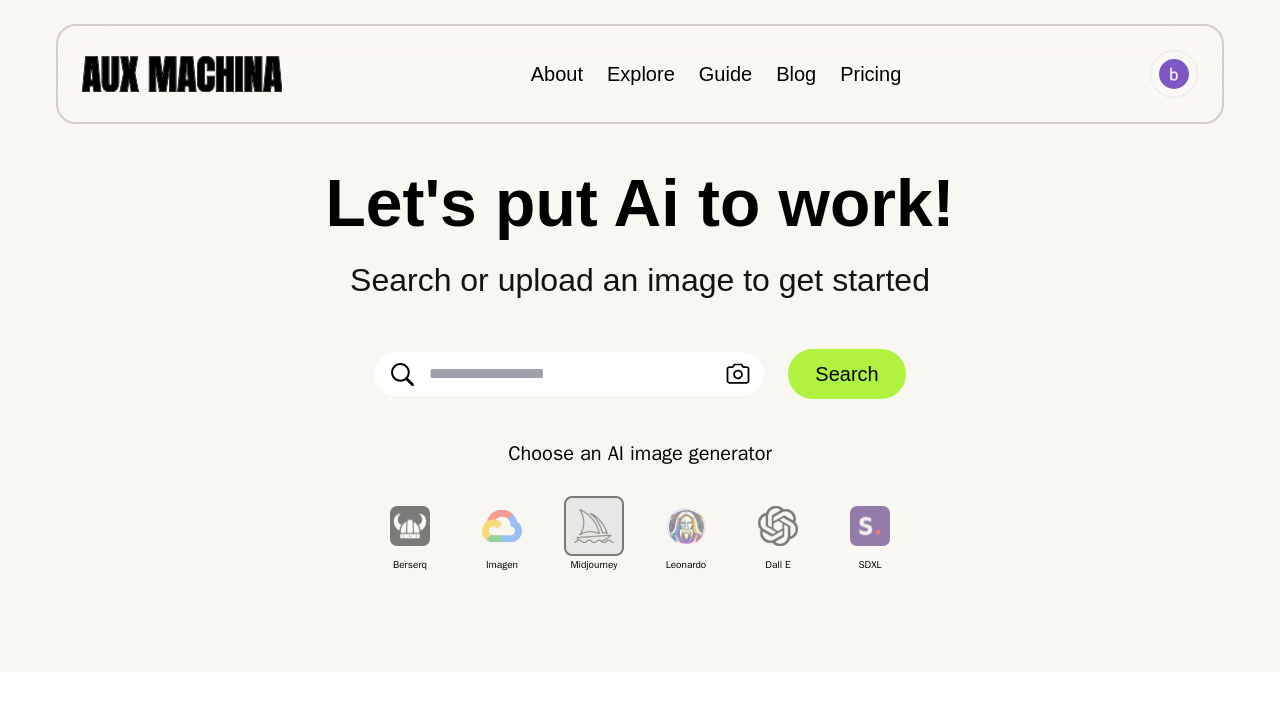 scroll, scrollTop: 49, scrollLeft: 0, axis: vertical 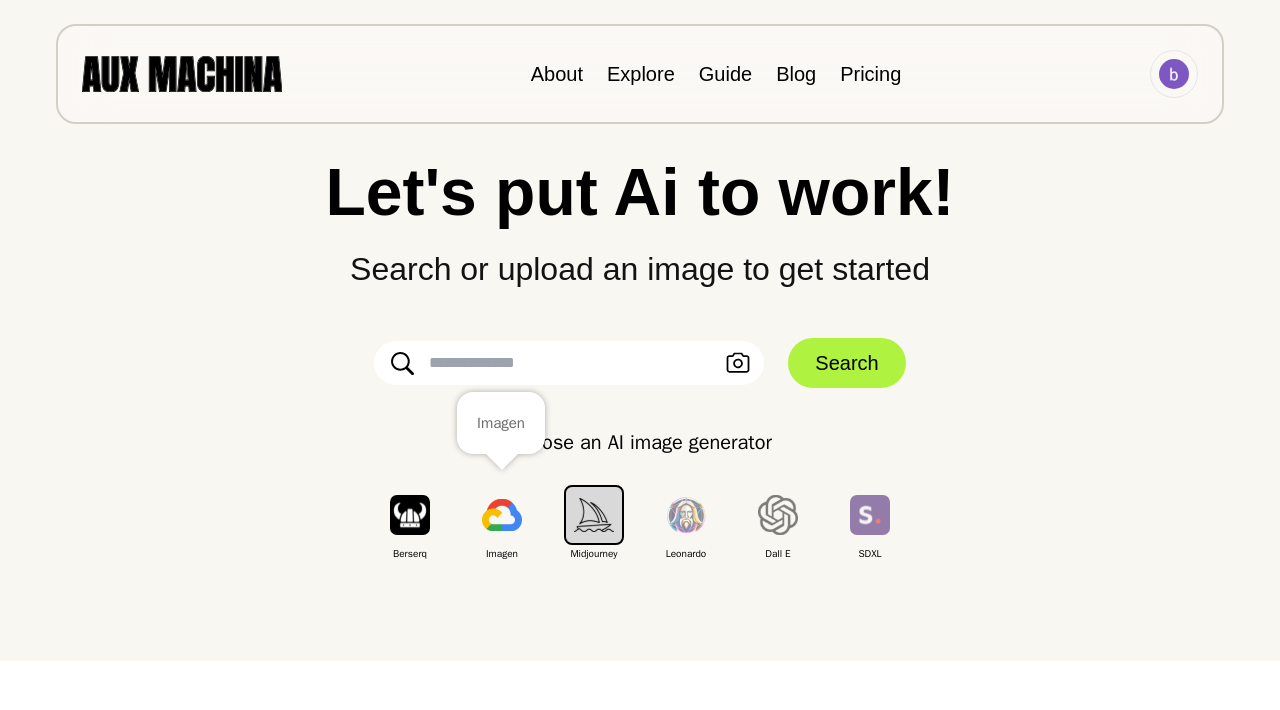 click at bounding box center [502, 515] 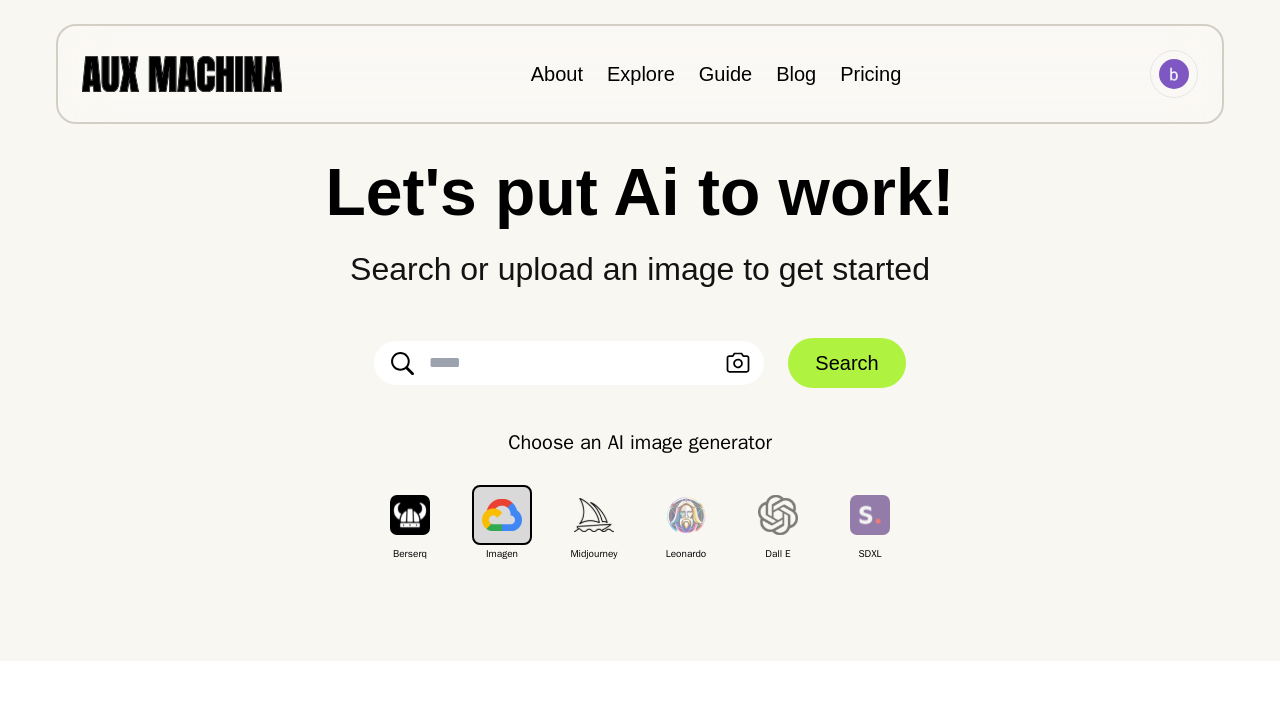 click at bounding box center (569, 363) 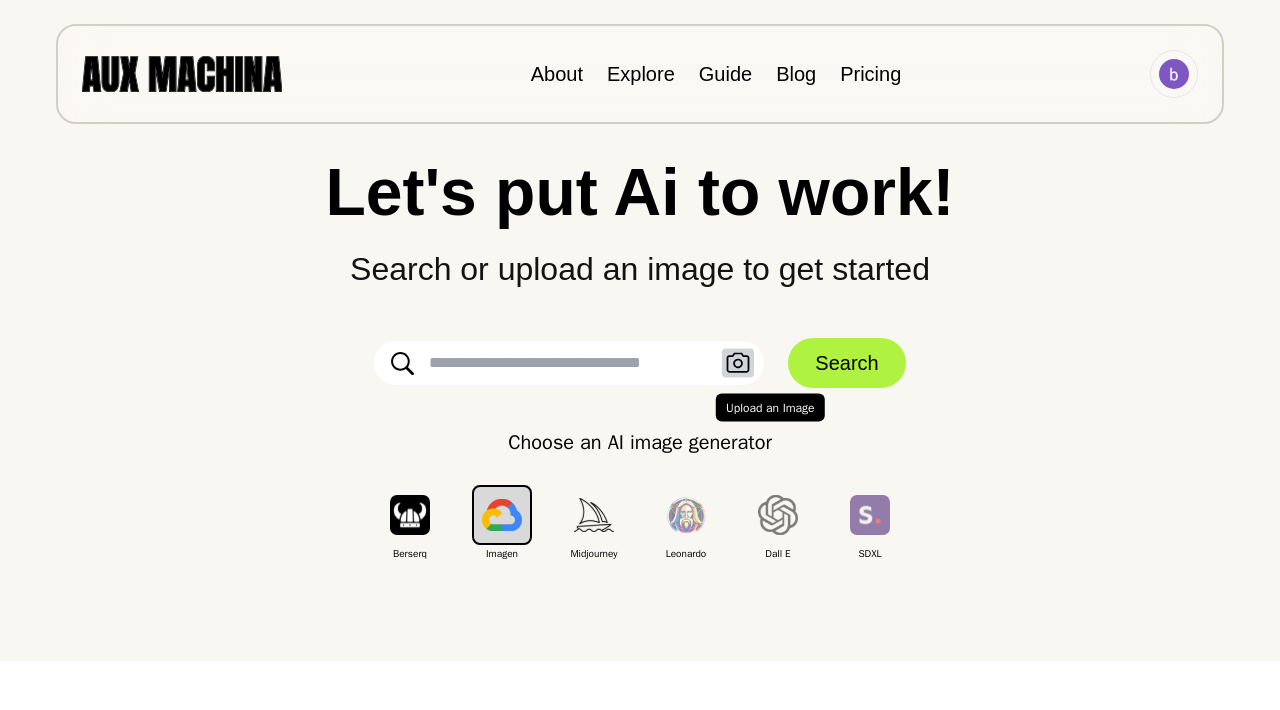 click on "Upload an Image" at bounding box center [738, 363] 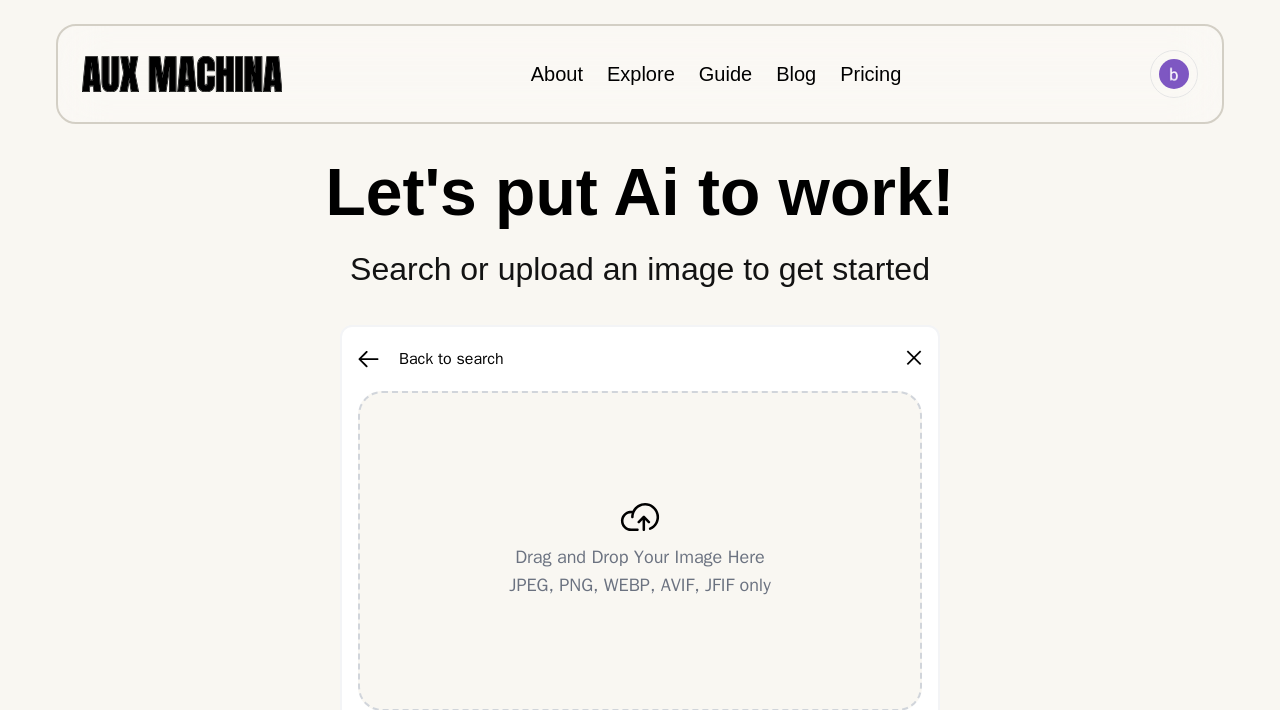 click on "Drag and Drop Your Image Here JPEG, PNG, WEBP, AVIF, JFIF only" at bounding box center (640, 551) 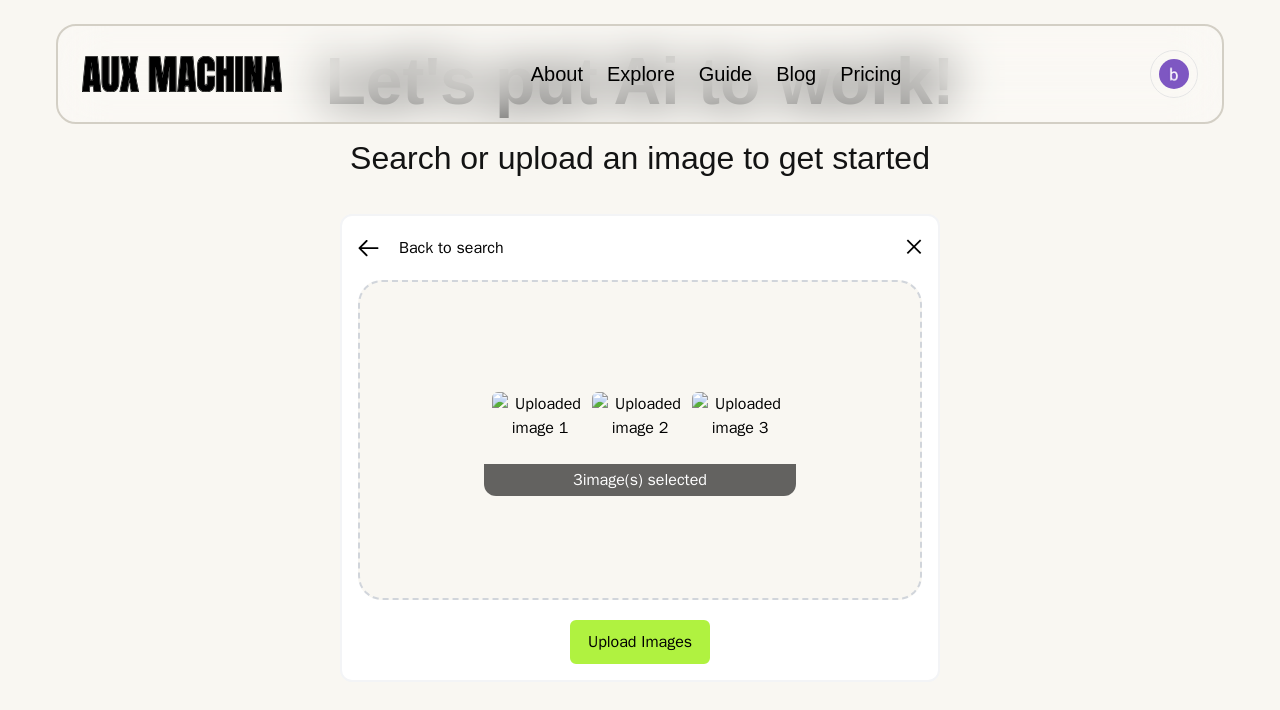 scroll, scrollTop: 169, scrollLeft: 0, axis: vertical 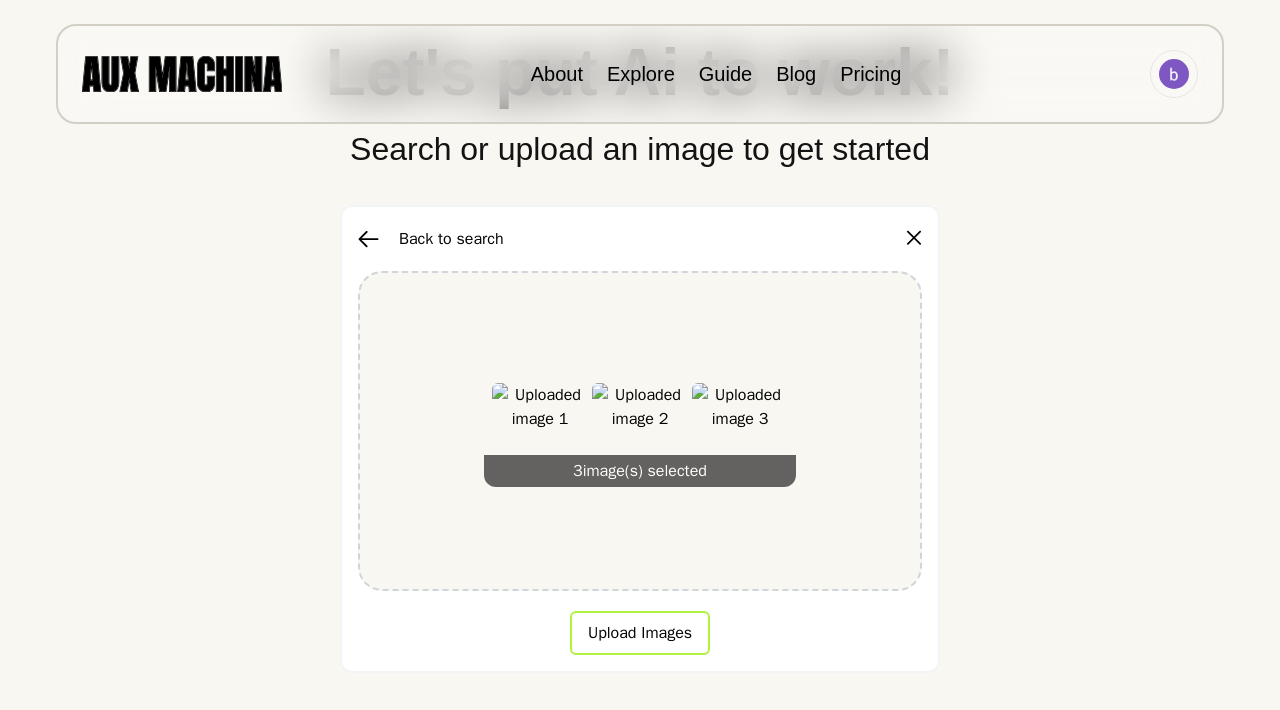 click on "Upload Images" at bounding box center [640, 633] 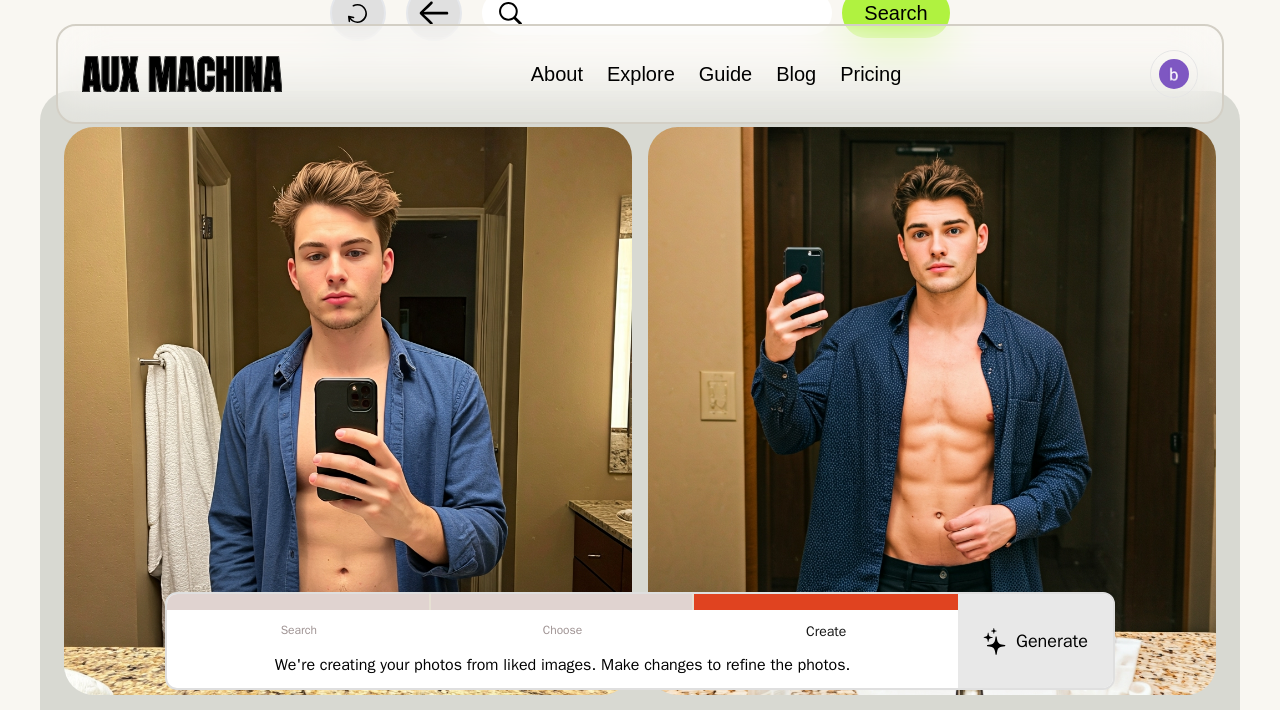 scroll, scrollTop: 178, scrollLeft: 0, axis: vertical 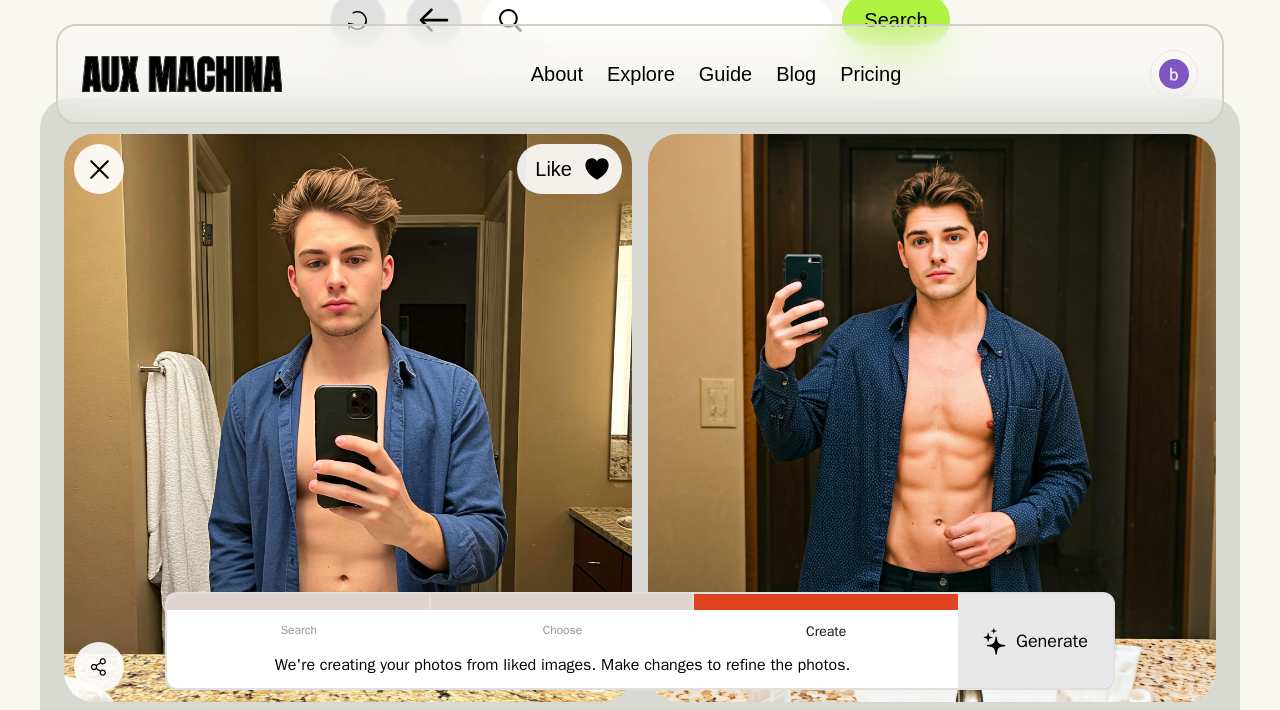 click 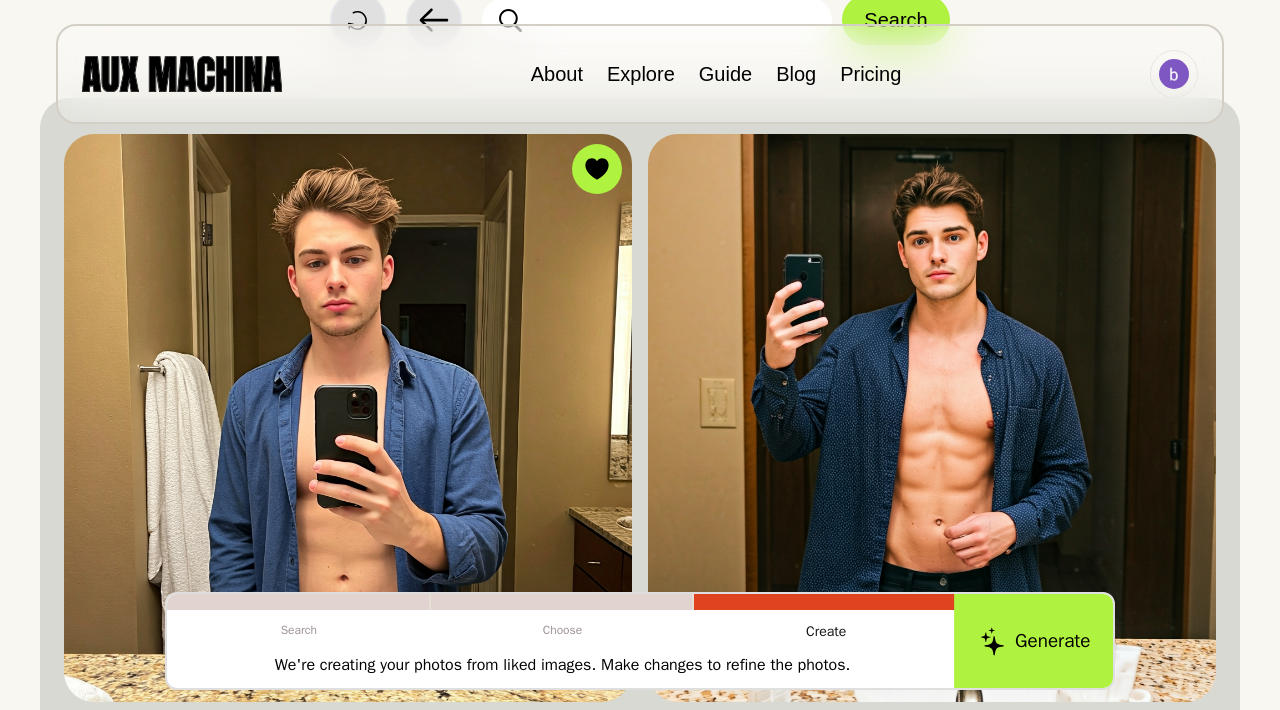 click on "Generate" at bounding box center (1035, 641) 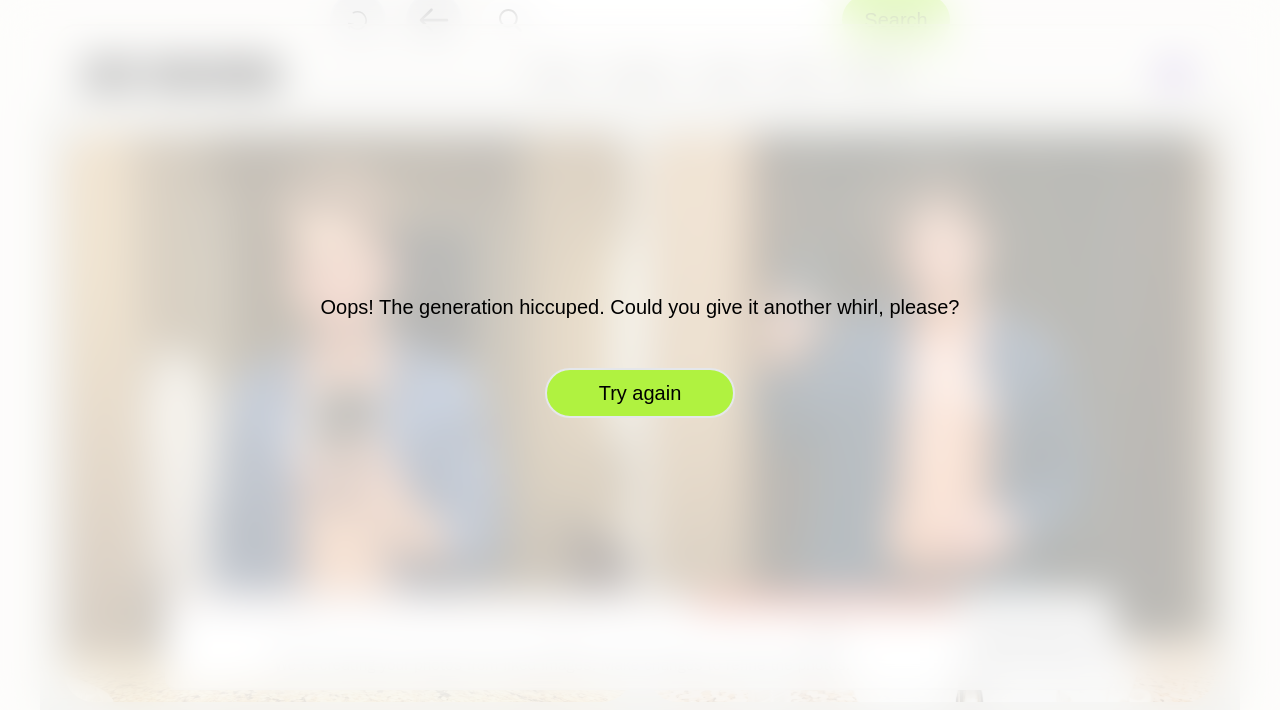 click on "Try again" at bounding box center [640, 393] 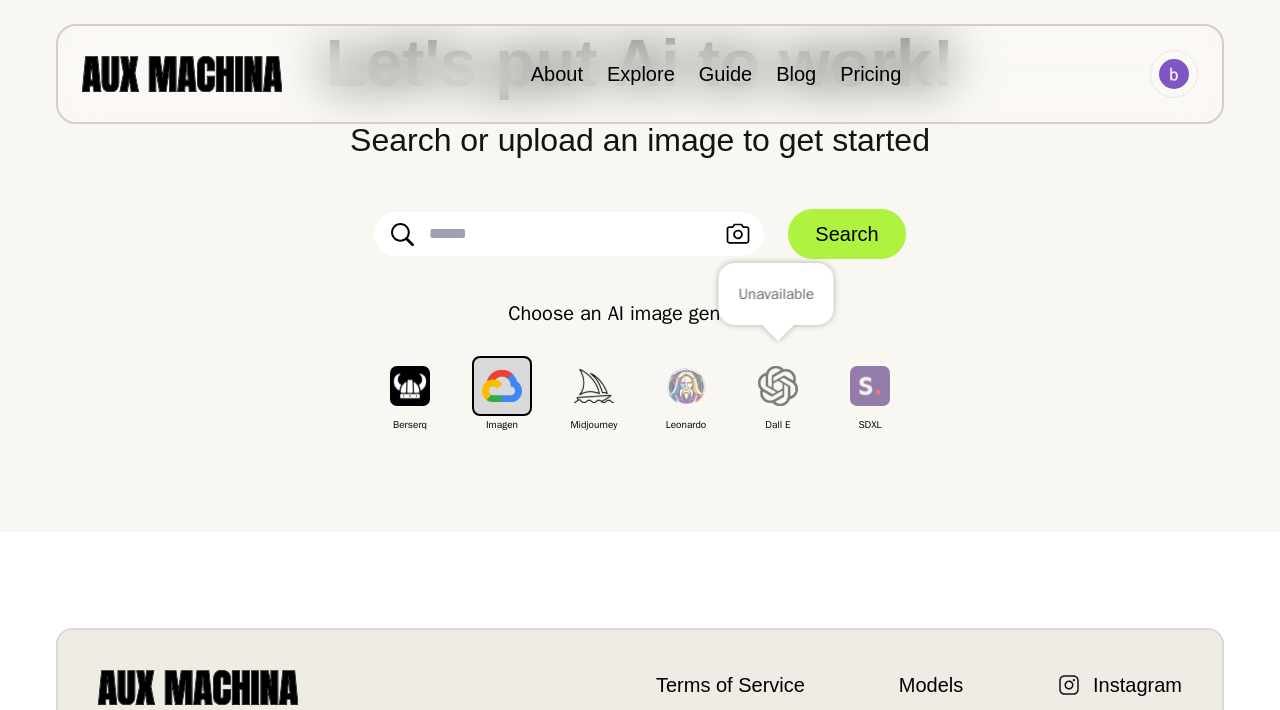 click at bounding box center (778, 386) 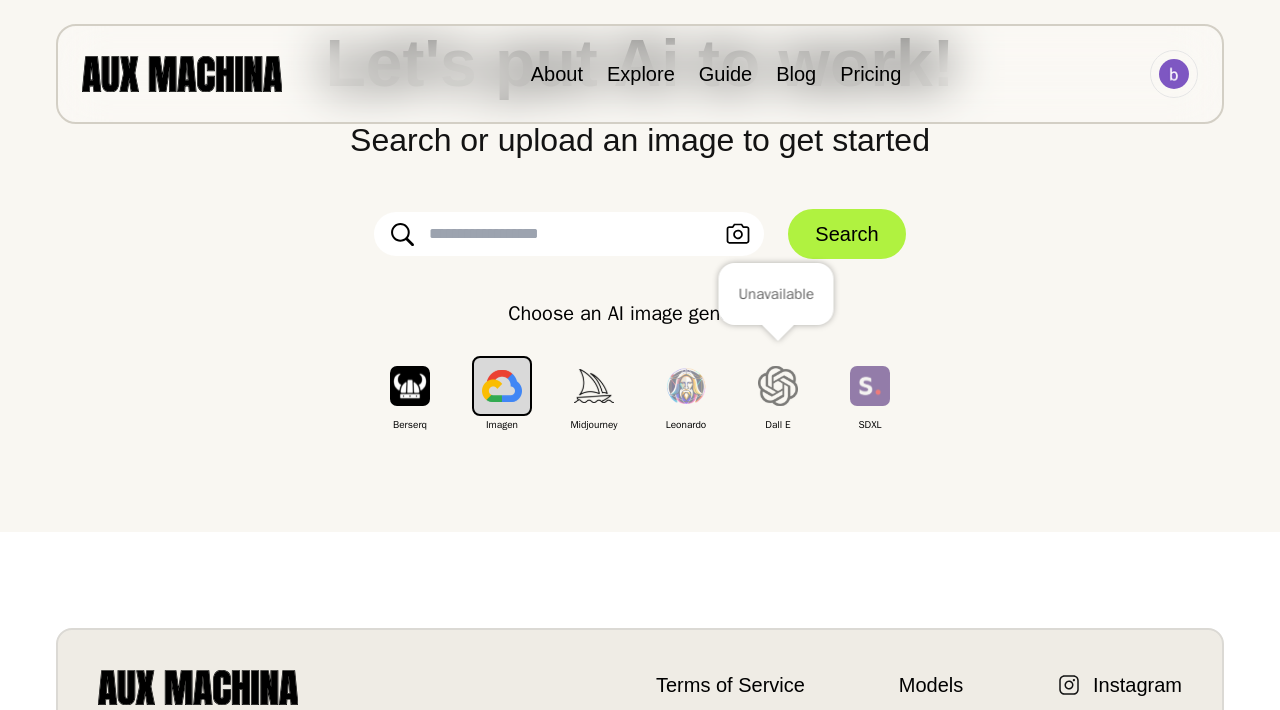 click at bounding box center (778, 386) 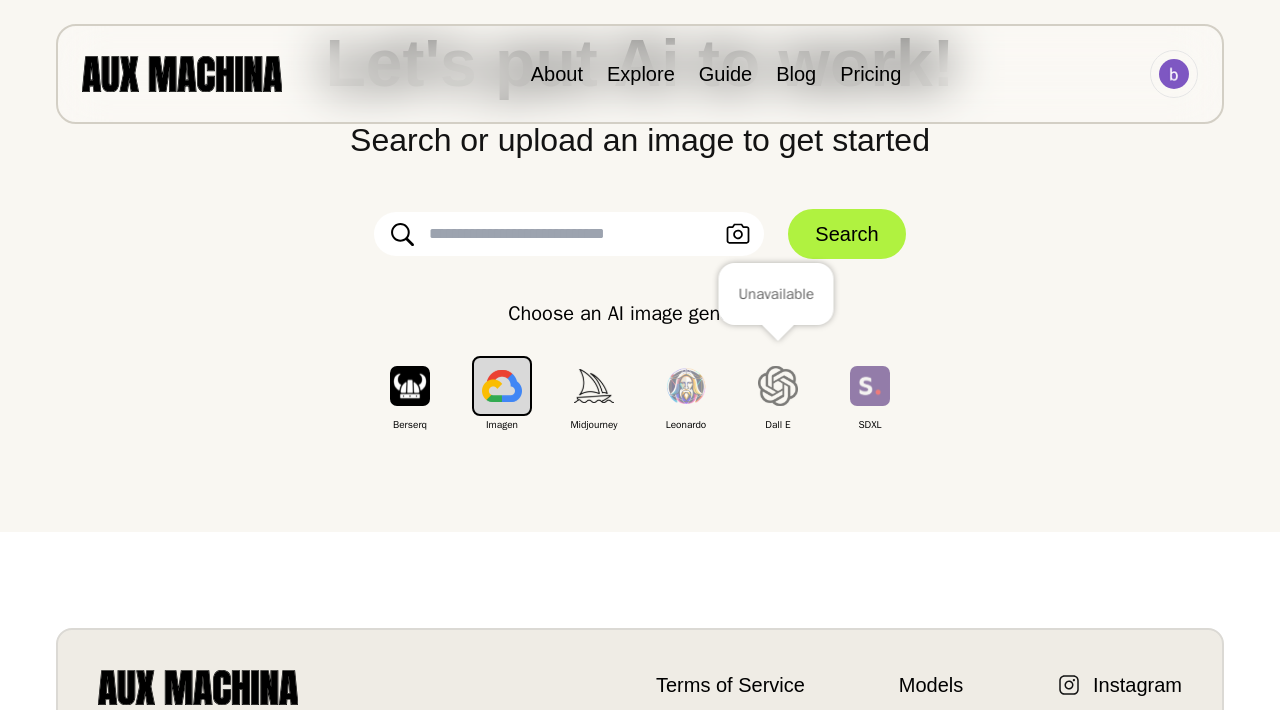 click at bounding box center [778, 386] 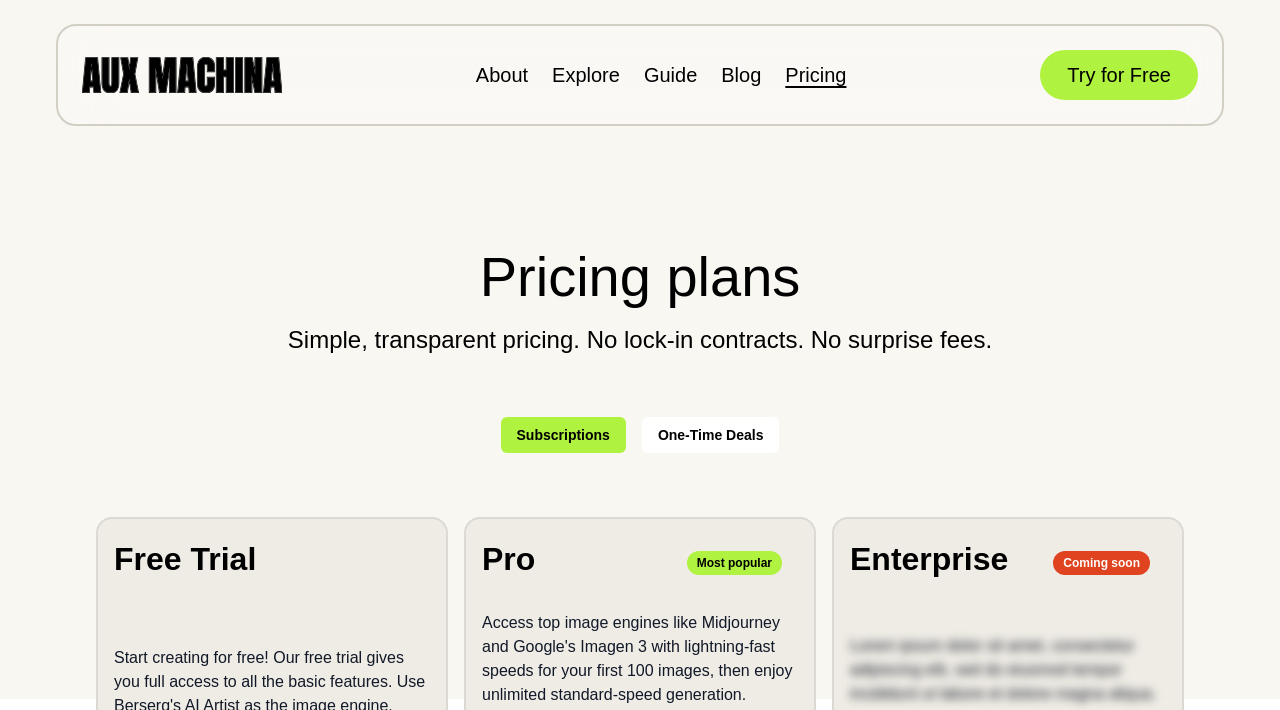 scroll, scrollTop: 12, scrollLeft: 0, axis: vertical 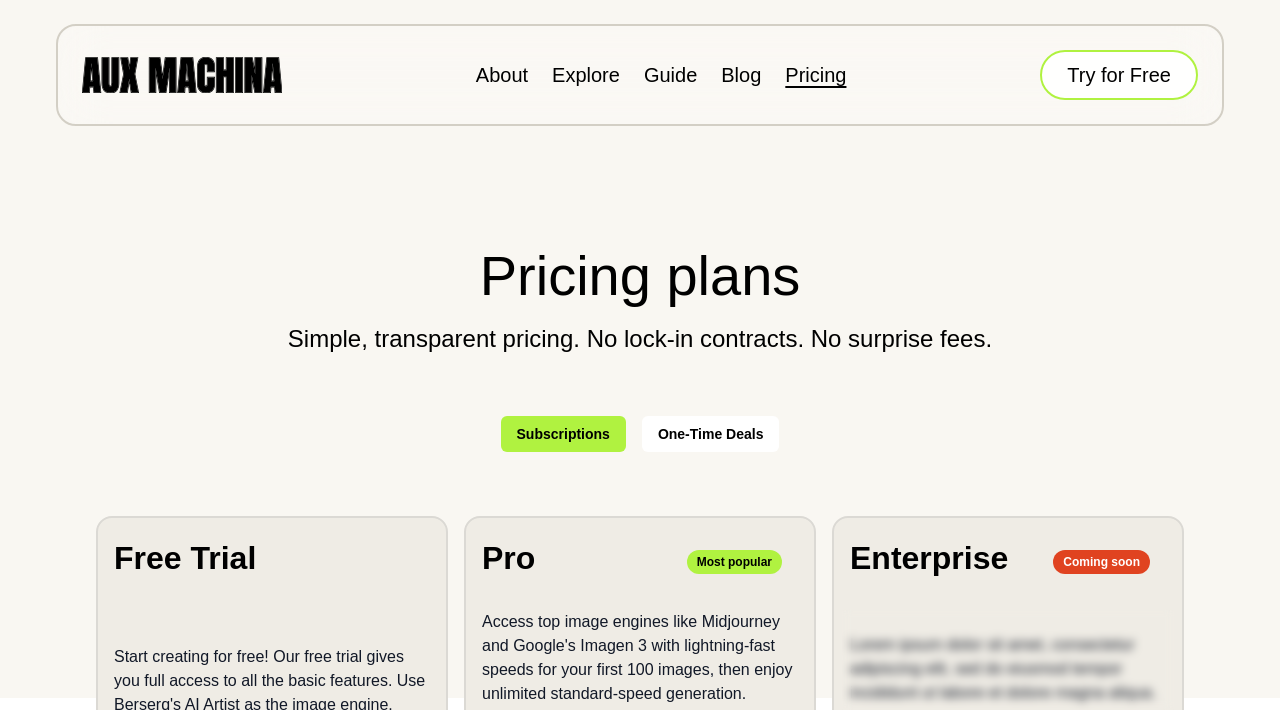 click on "Try for Free" at bounding box center [1119, 75] 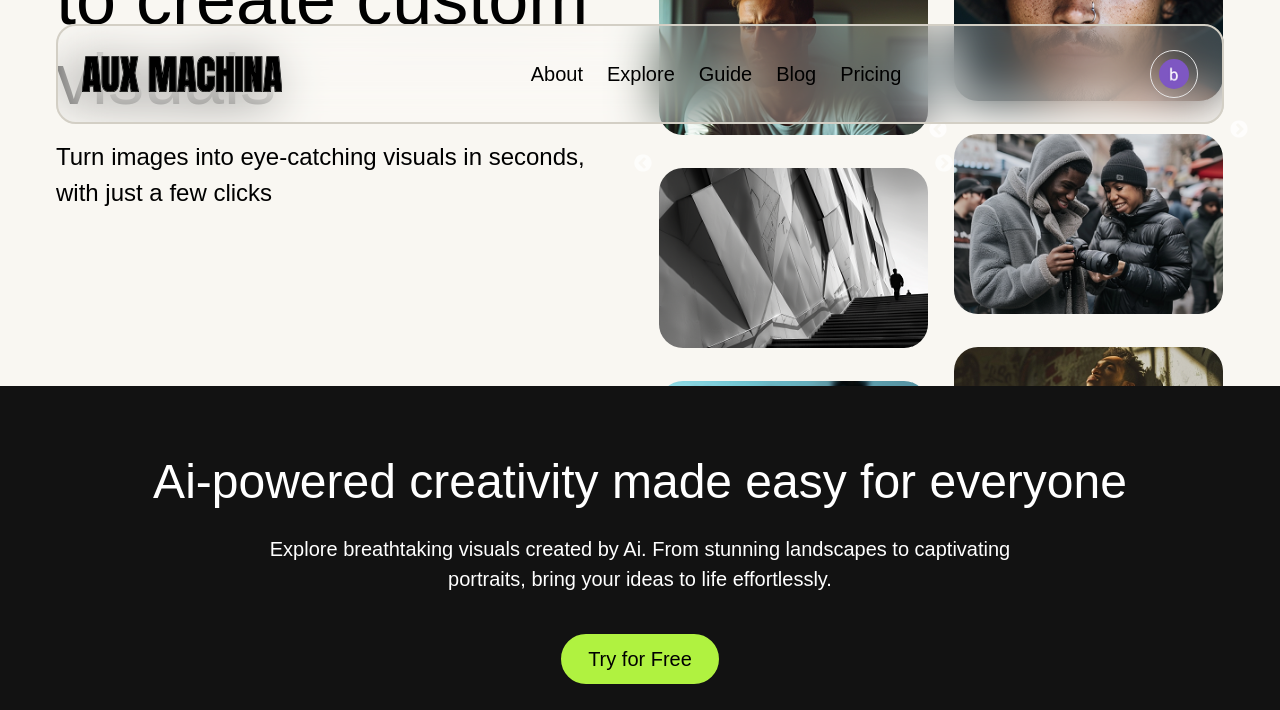 scroll, scrollTop: 539, scrollLeft: 0, axis: vertical 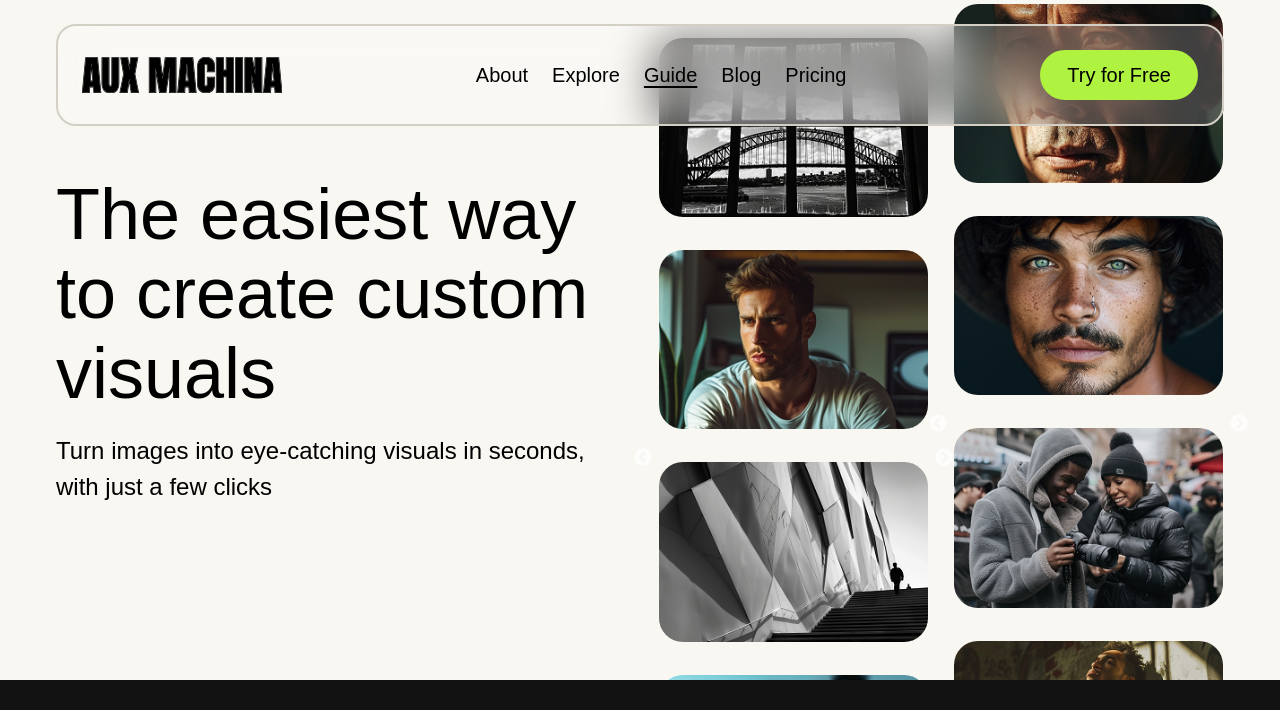 click on "Guide" at bounding box center (670, 75) 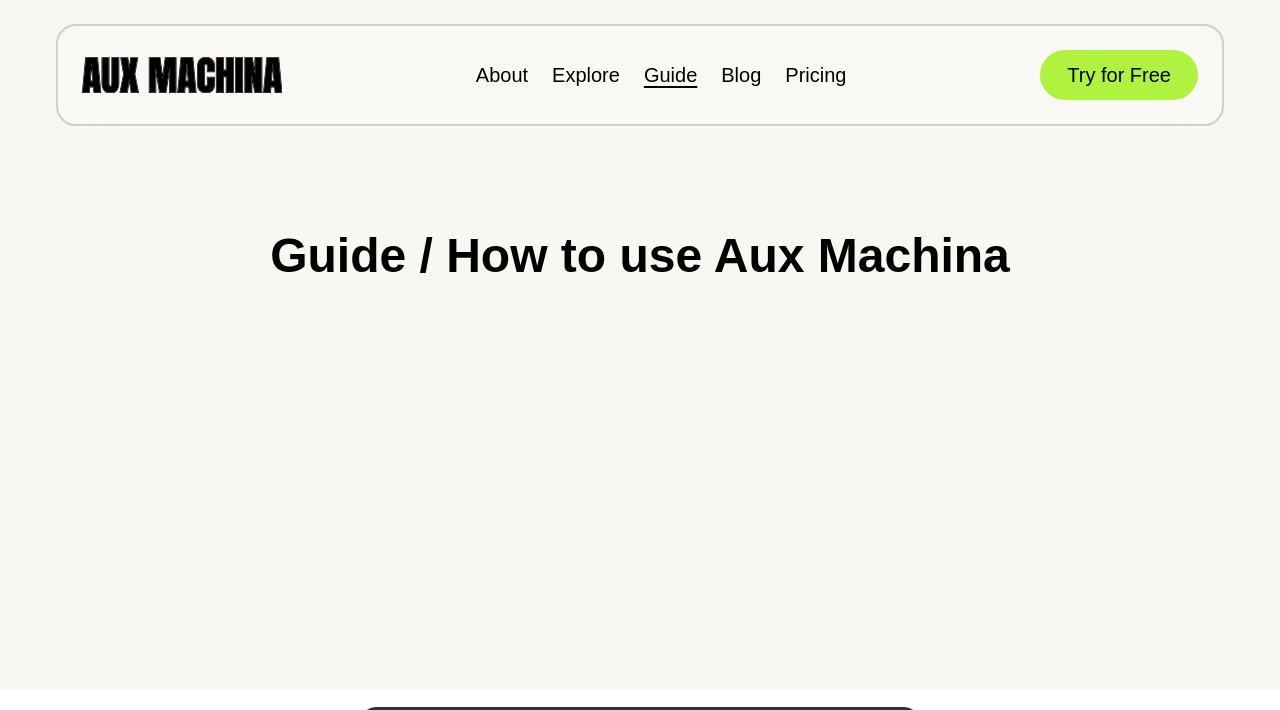 scroll, scrollTop: 0, scrollLeft: 0, axis: both 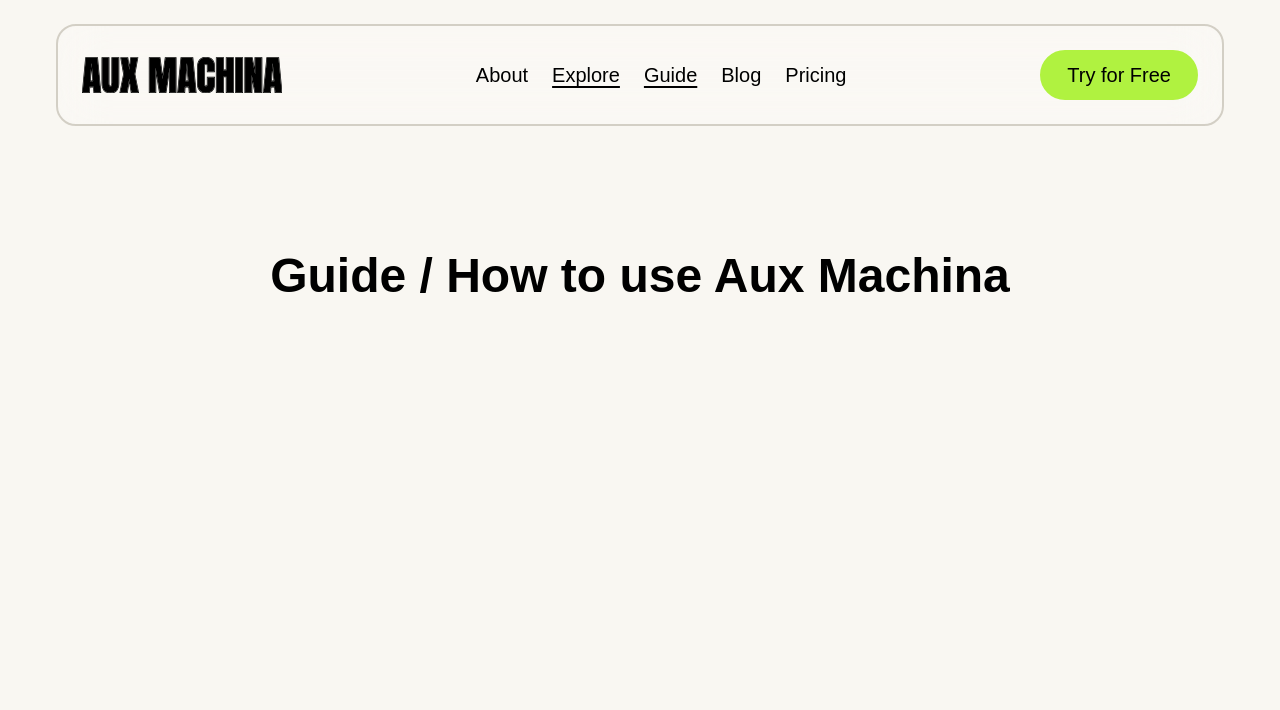 click on "Explore" at bounding box center (586, 75) 